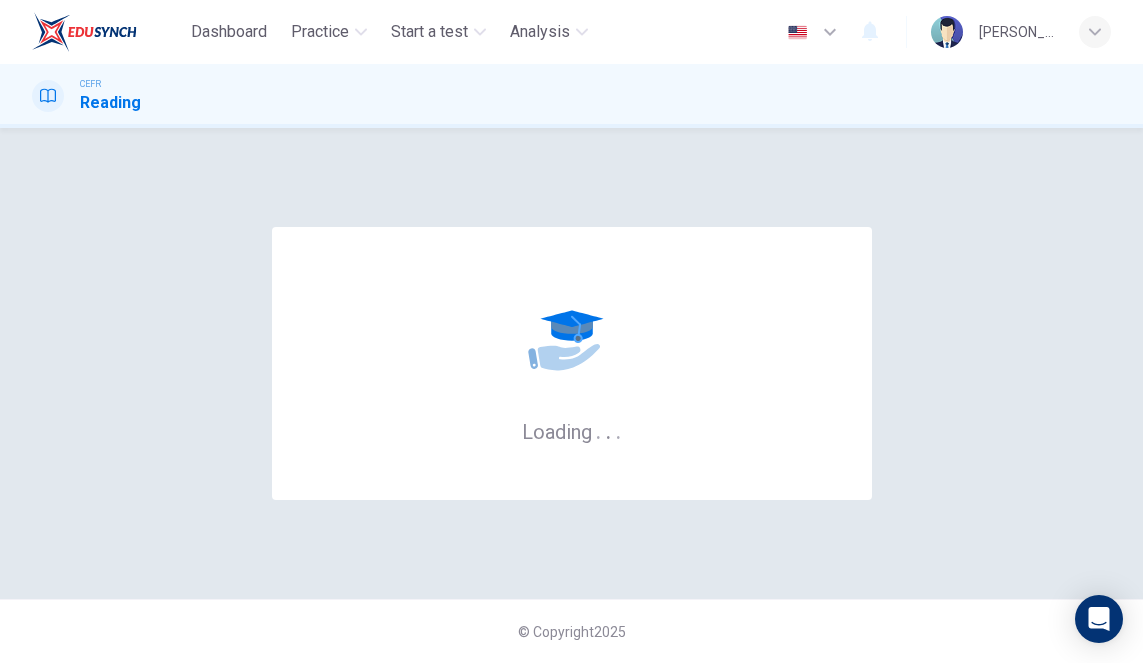 scroll, scrollTop: 0, scrollLeft: 0, axis: both 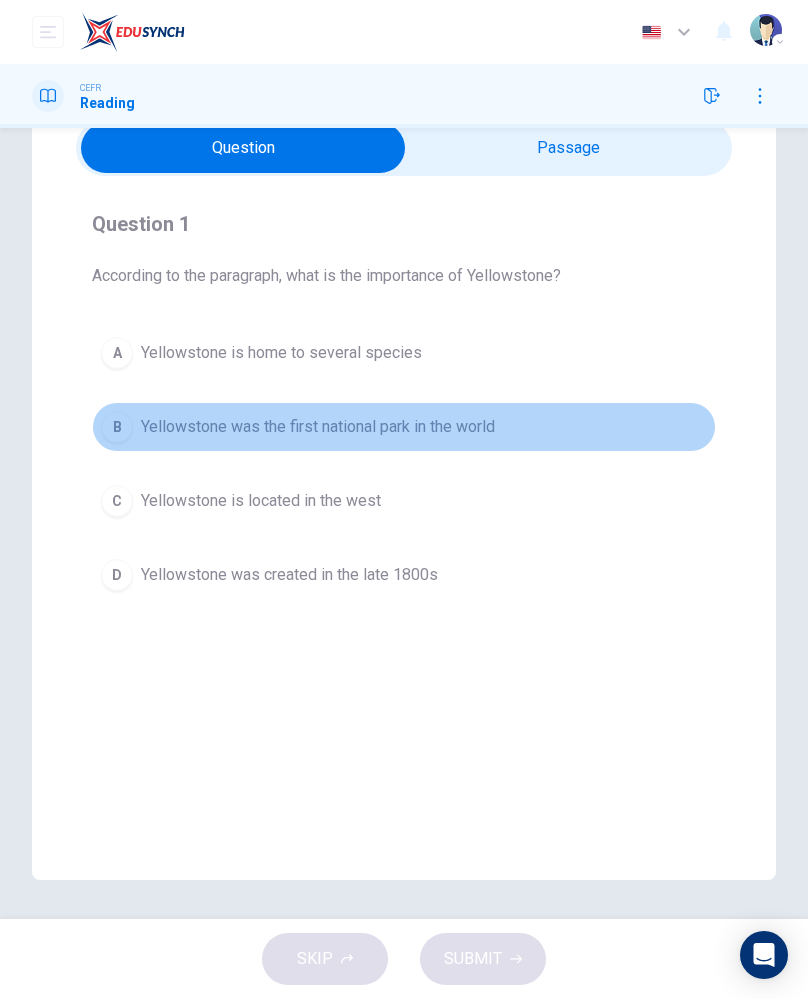 click on "B Yellowstone was the first national park in the world" at bounding box center (404, 427) 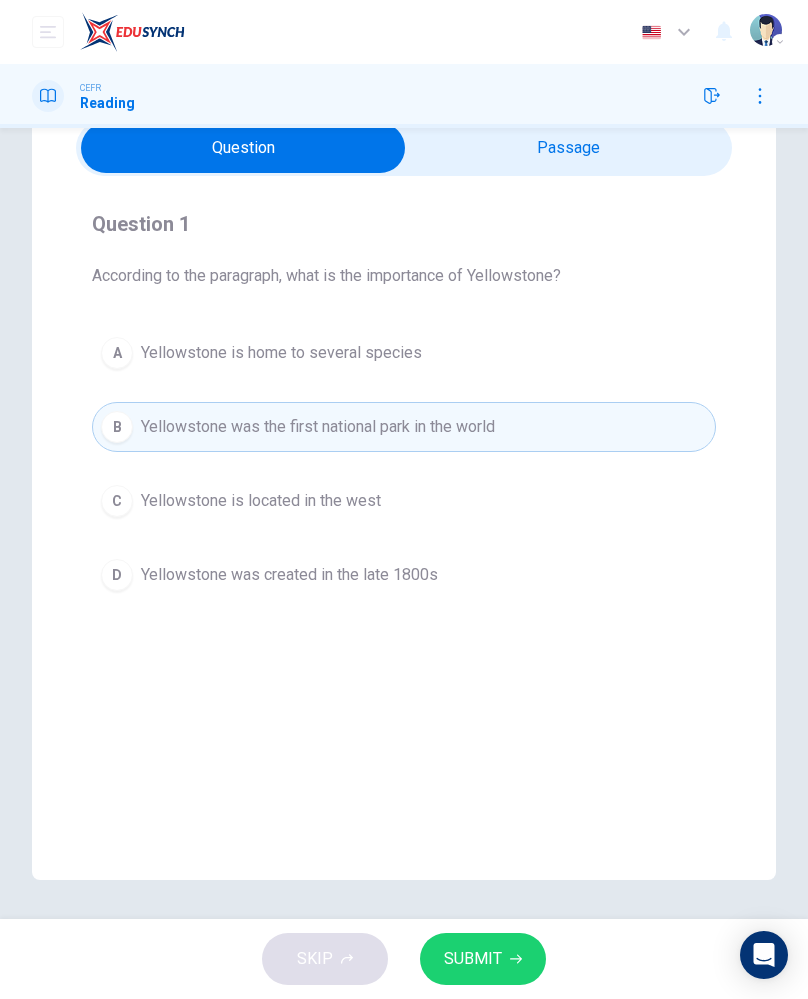 click on "SUBMIT" at bounding box center (483, 959) 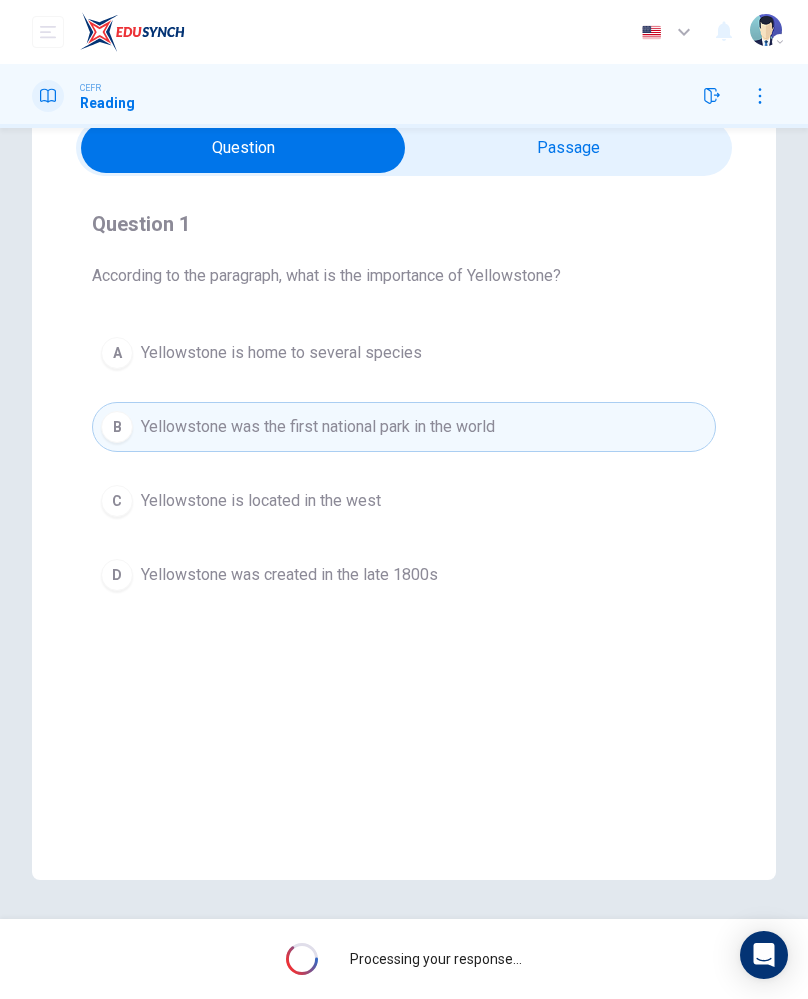 click on "Processing your response..." at bounding box center [436, 959] 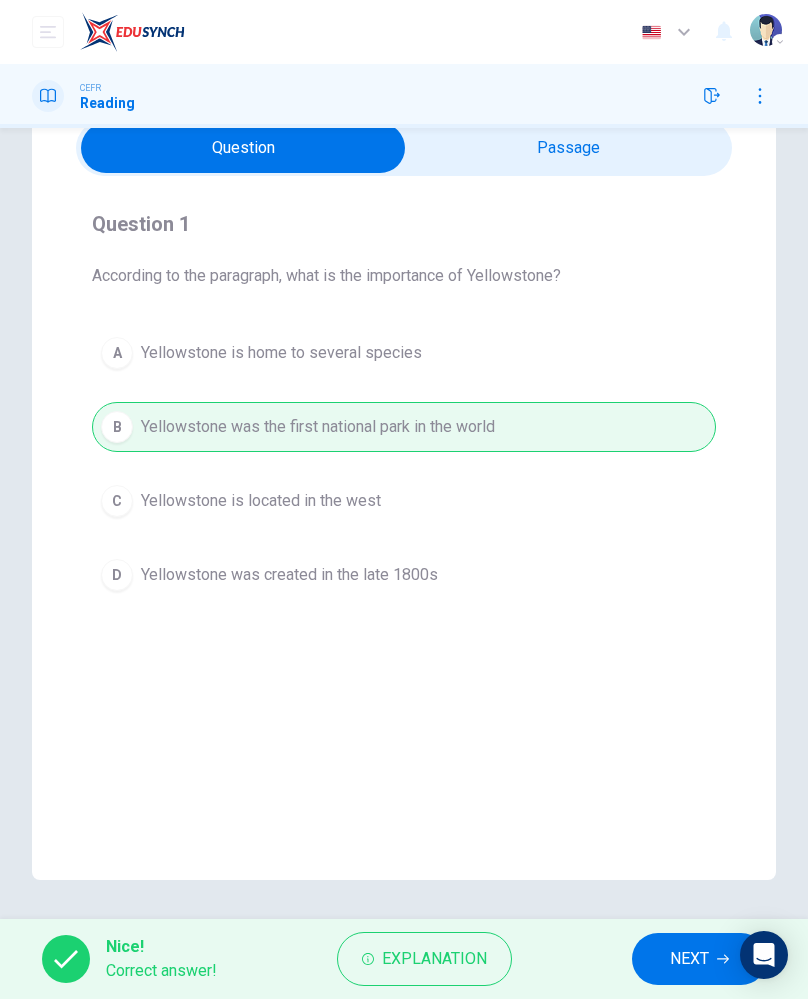click on "Explanation" at bounding box center (434, 959) 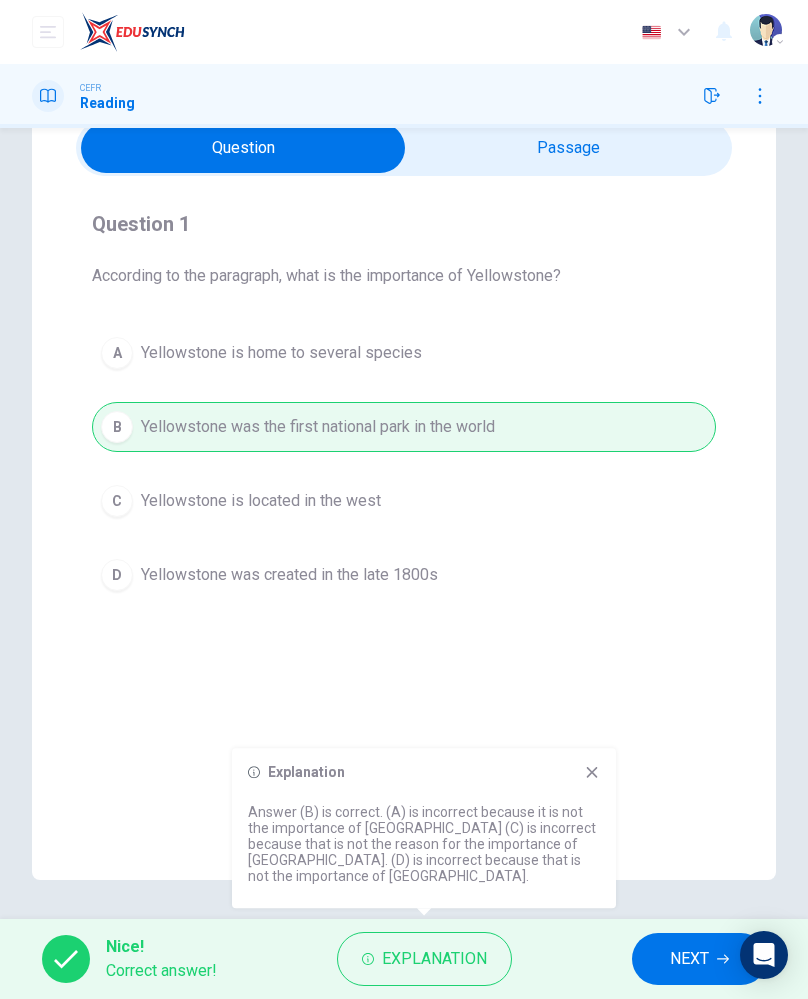 click on "NEXT" at bounding box center (689, 959) 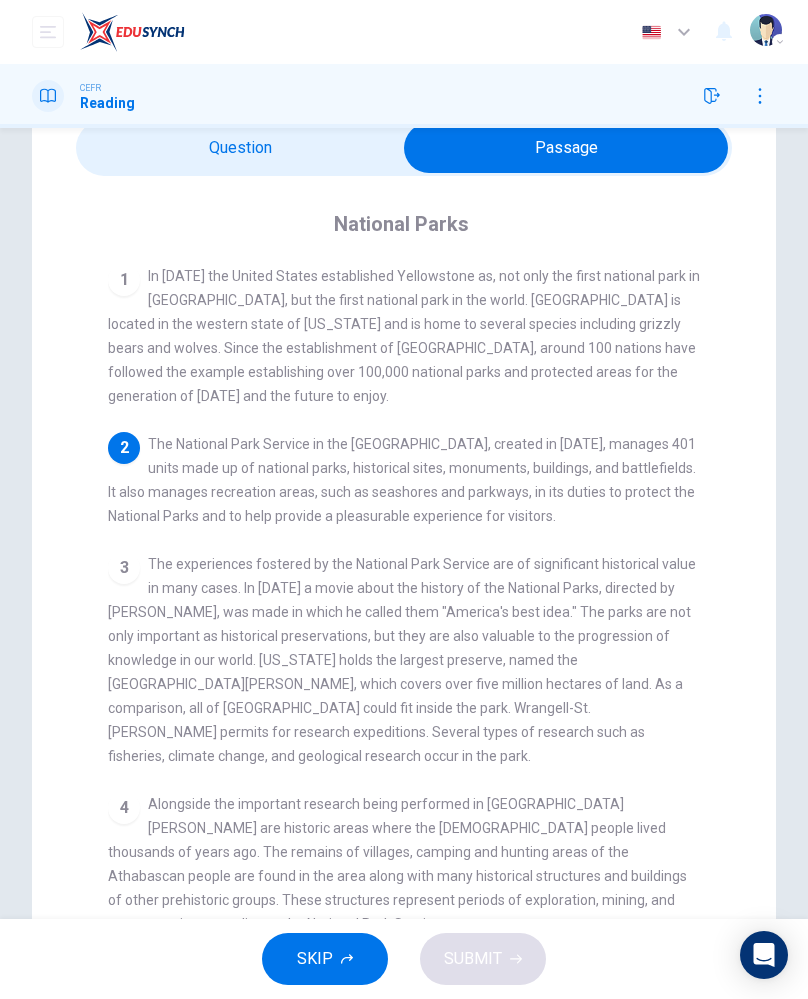 scroll, scrollTop: 76, scrollLeft: 0, axis: vertical 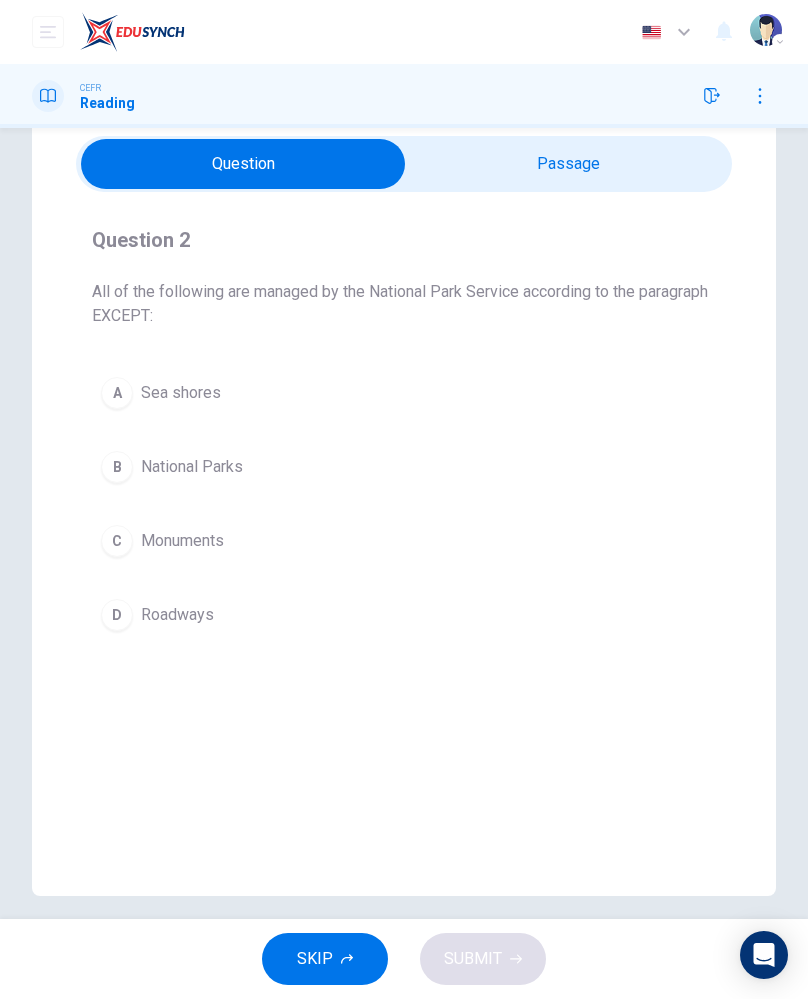 click on "D Roadways" at bounding box center (404, 615) 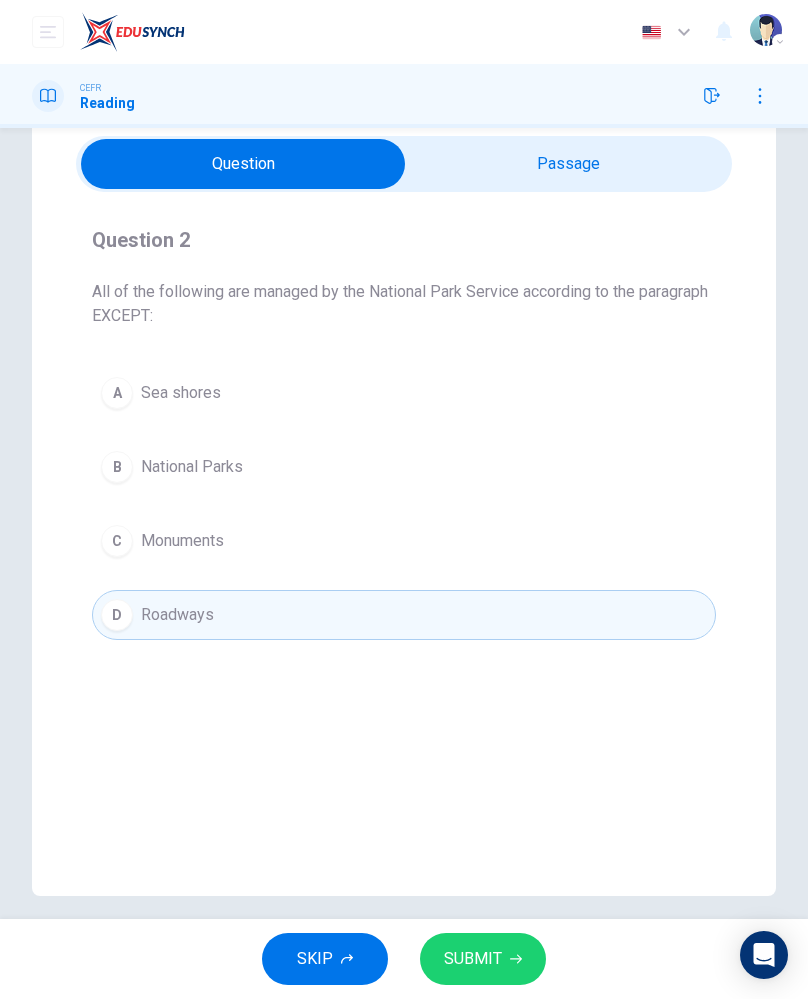 click on "SUBMIT" at bounding box center [483, 959] 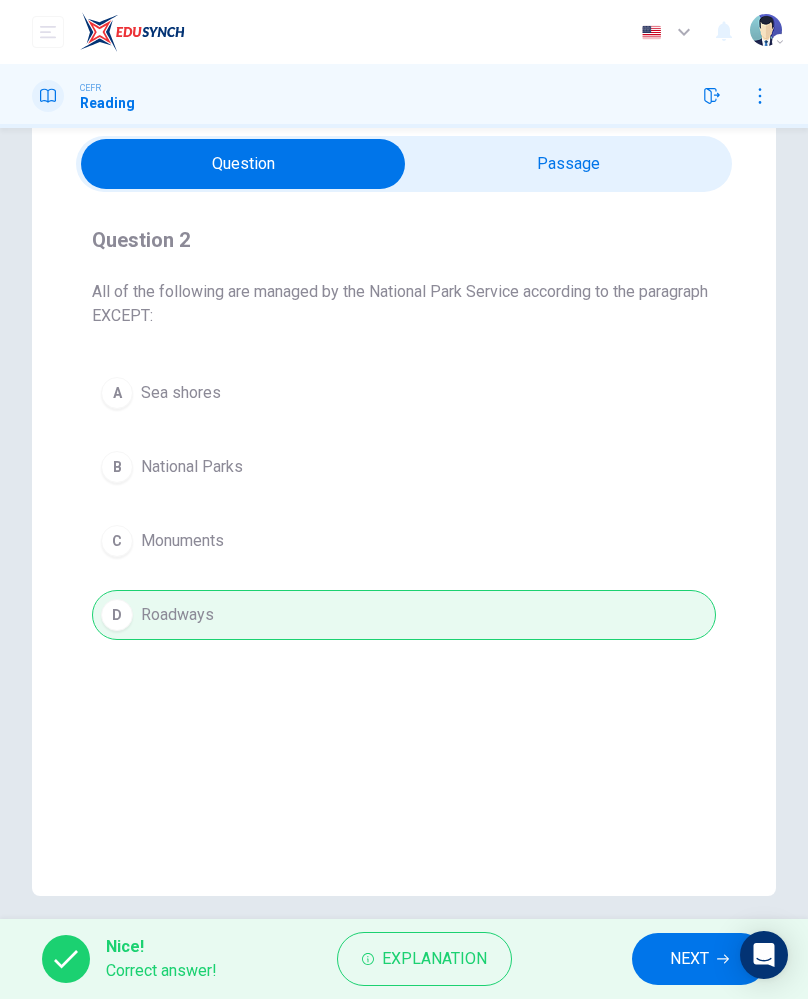 click on "Nice! Correct answer! Explanation NEXT" at bounding box center (404, 959) 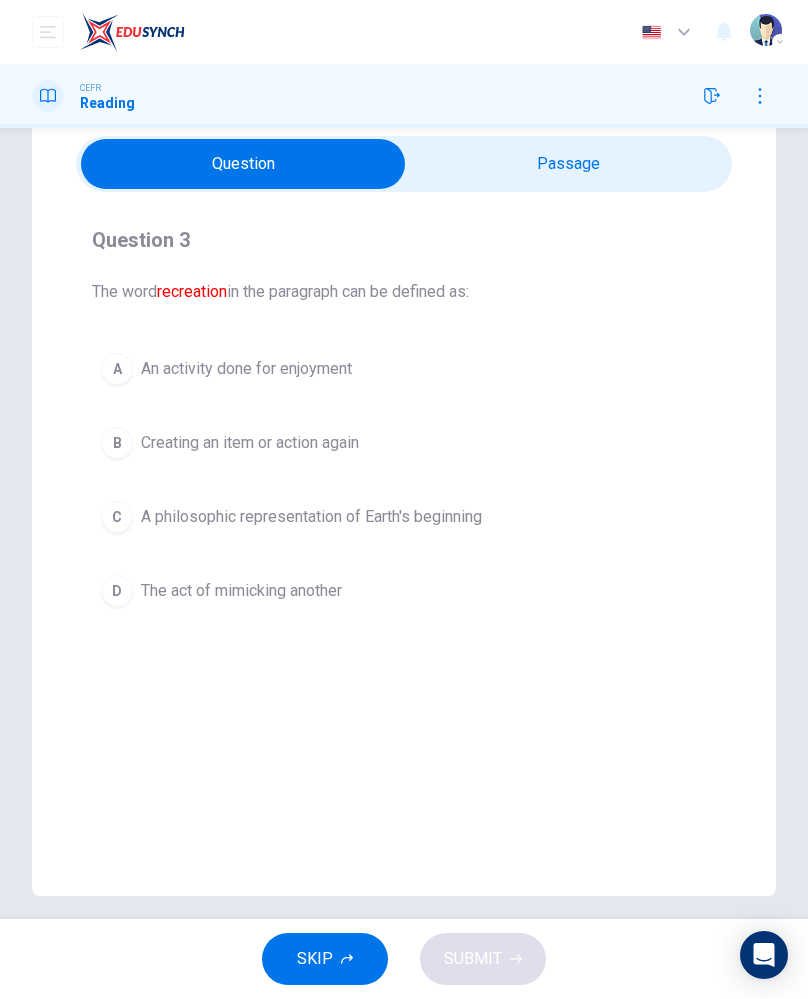 click on "A An activity done for enjoyment" at bounding box center [404, 369] 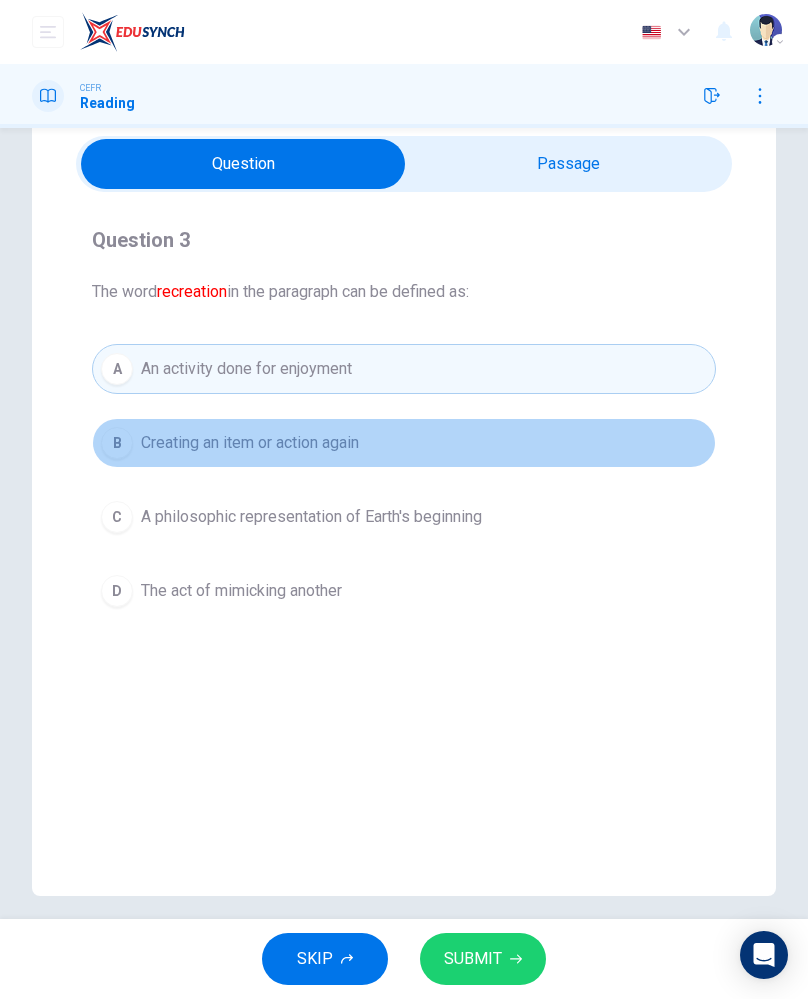 click on "B Creating an item or action again" at bounding box center (404, 443) 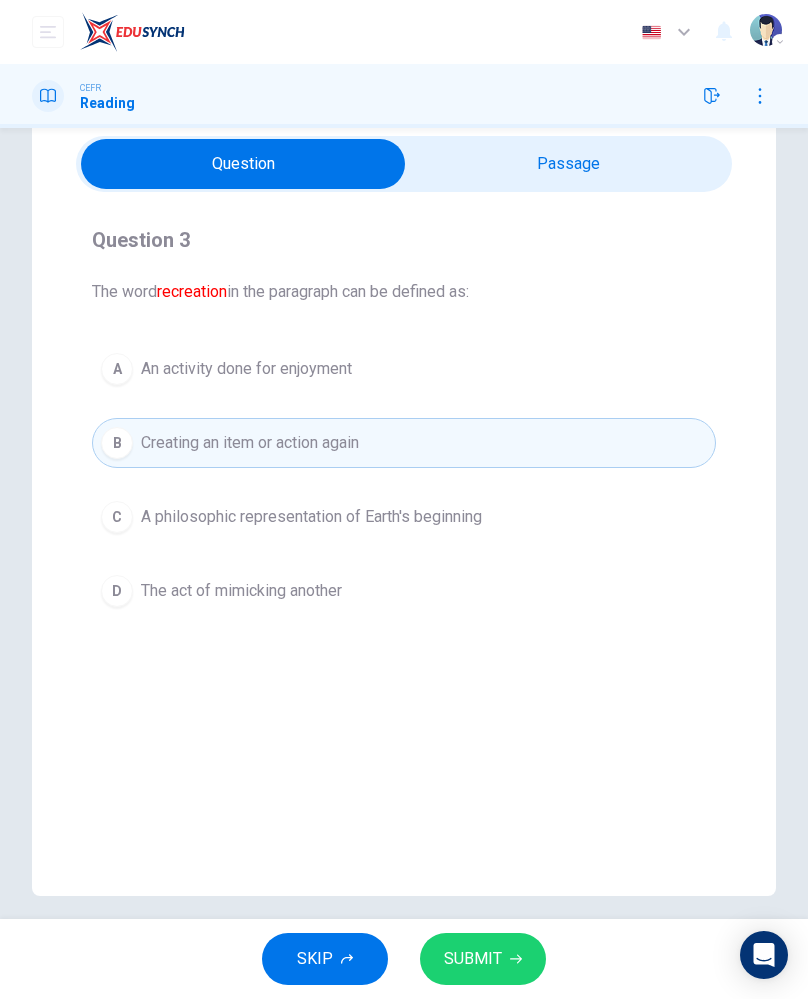 click on "A philosophic representation of Earth's beginning" at bounding box center (311, 517) 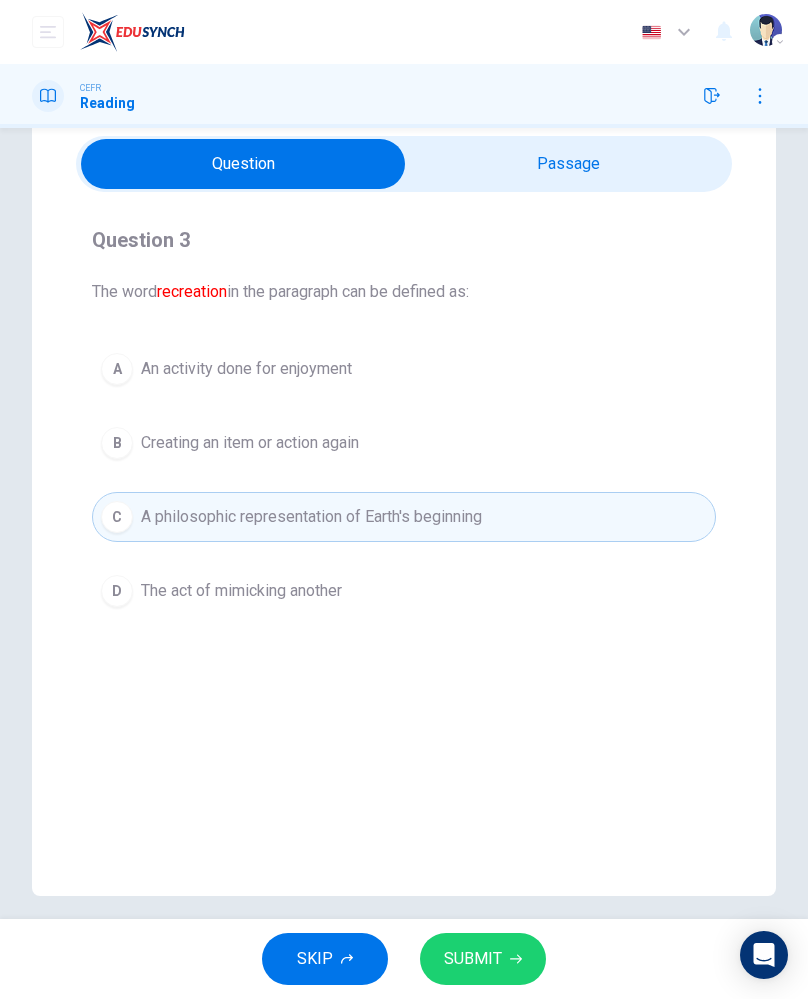 click on "B Creating an item or action again" at bounding box center (404, 443) 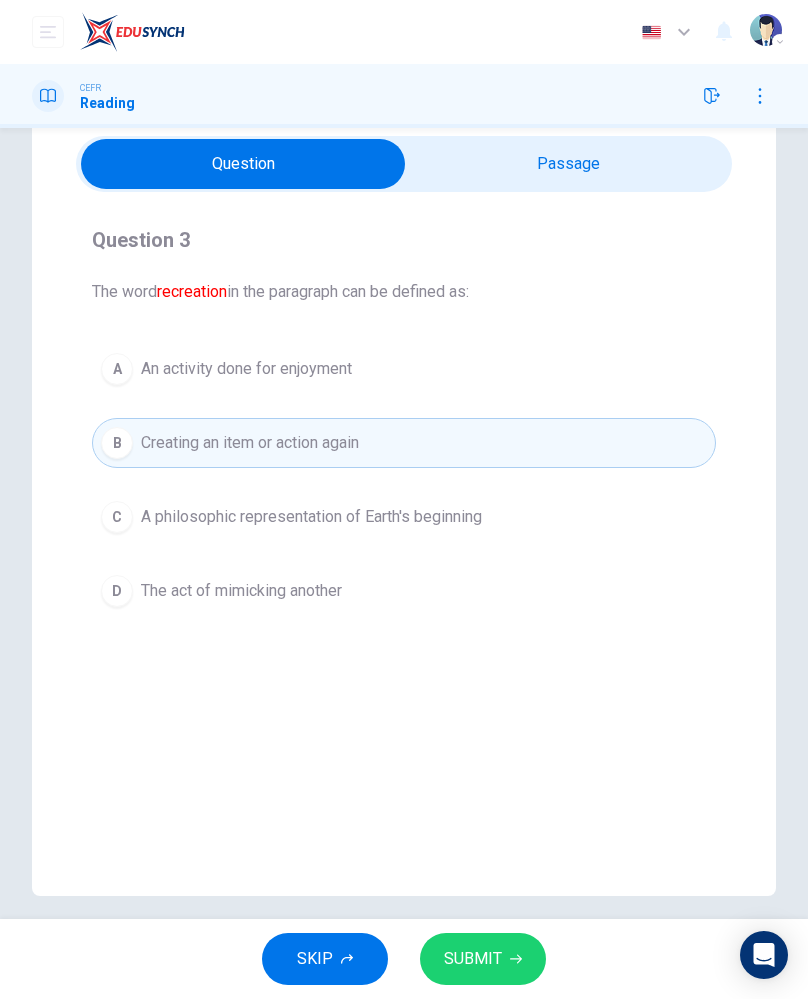 click on "D The act of mimicking another" at bounding box center (404, 591) 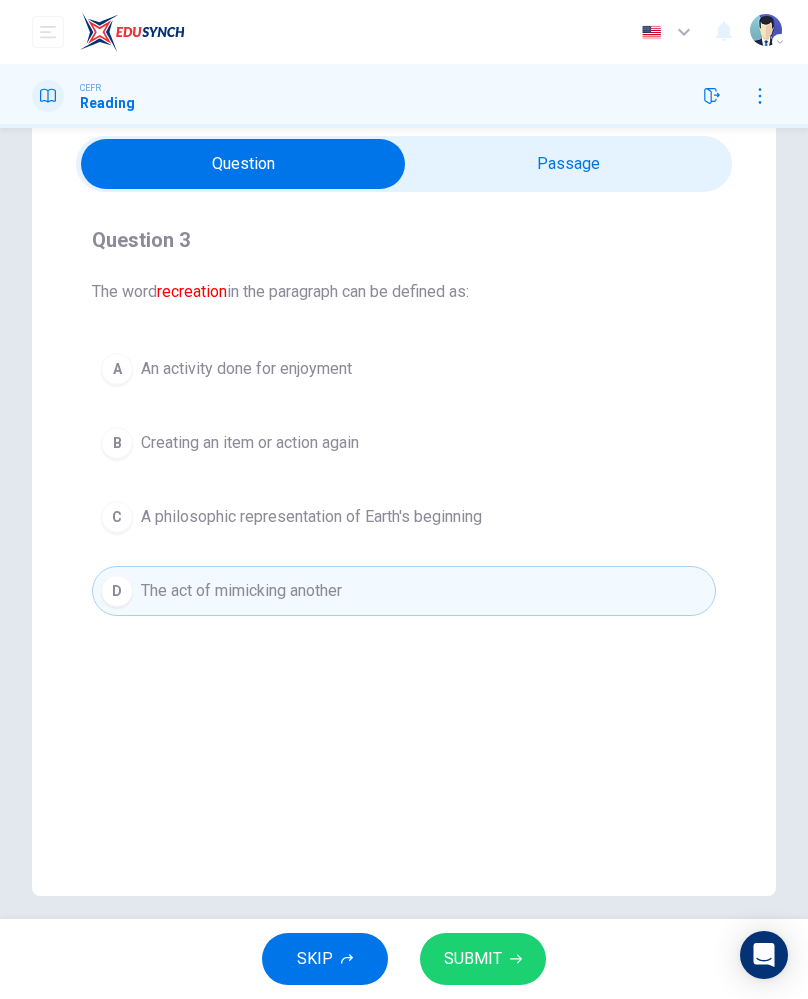 click on "B Creating an item or action again" at bounding box center [404, 443] 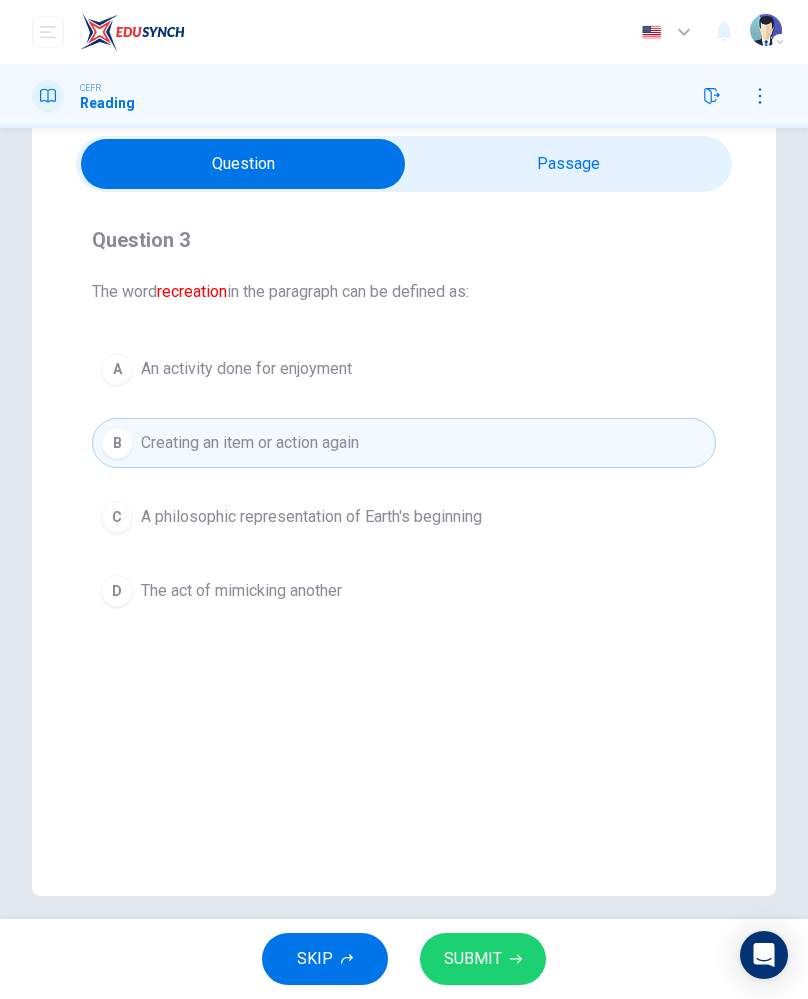 click 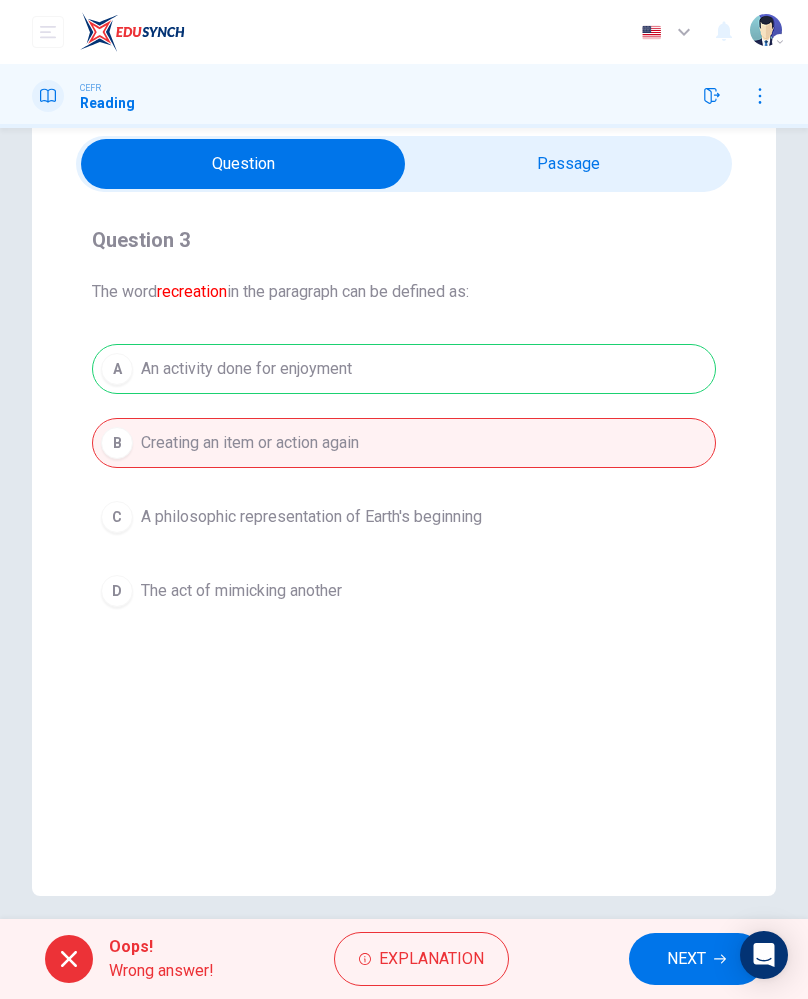 click on "Explanation" at bounding box center (431, 959) 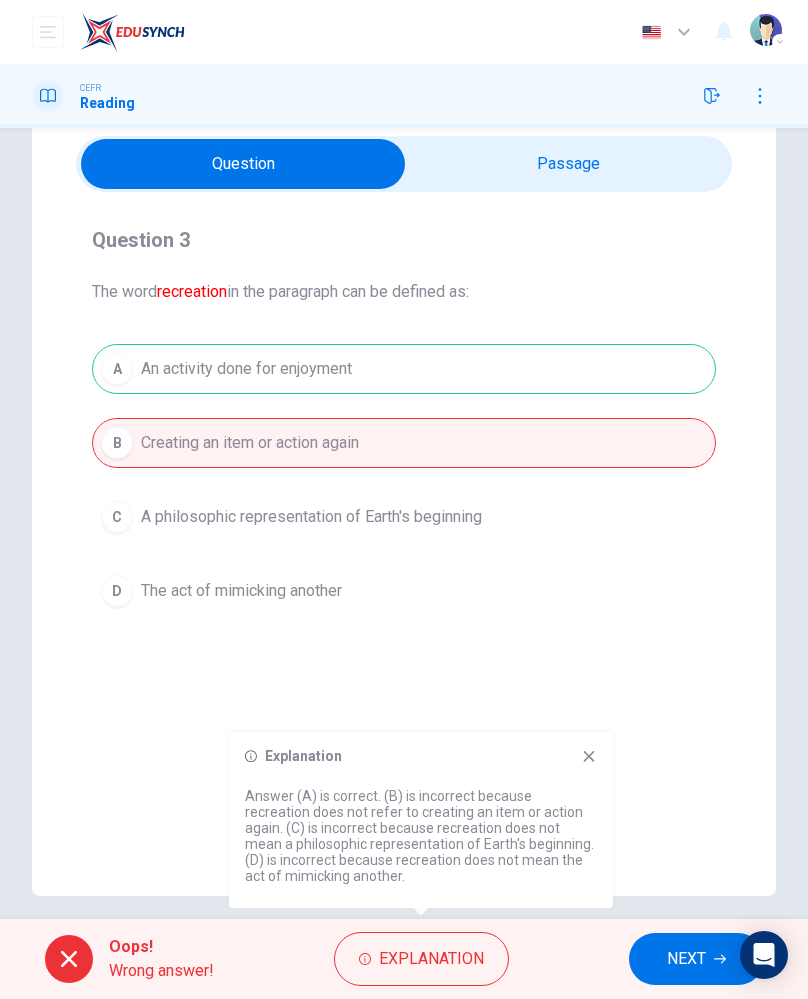 click on "NEXT" at bounding box center [686, 959] 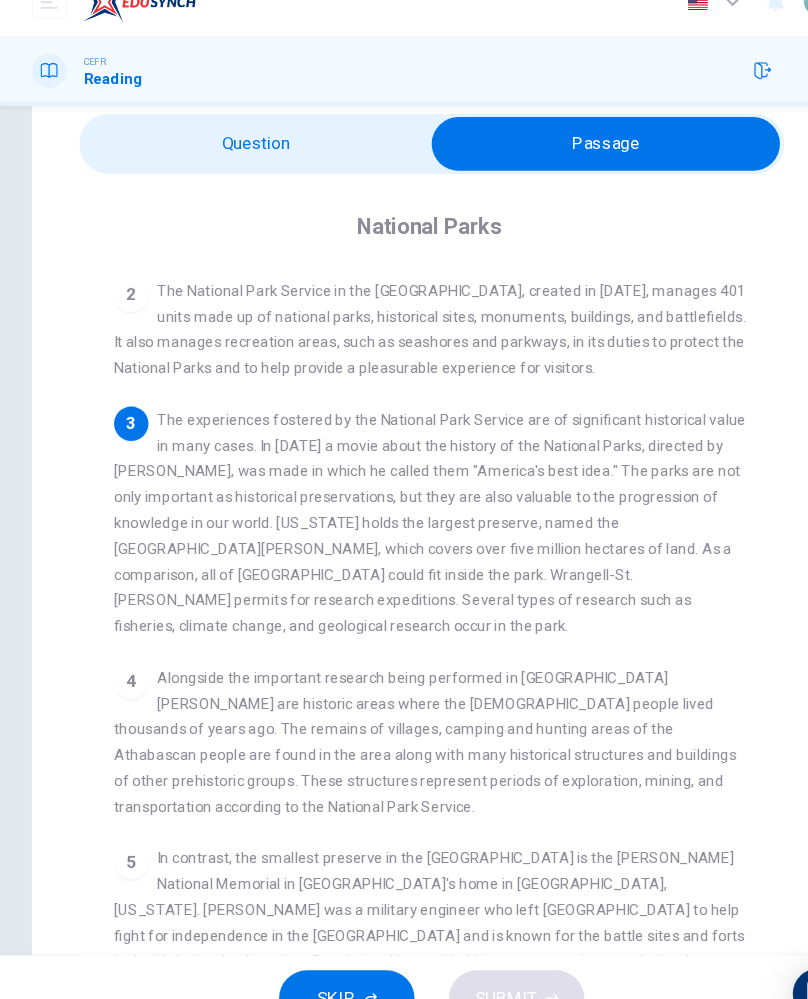 scroll, scrollTop: 160, scrollLeft: 0, axis: vertical 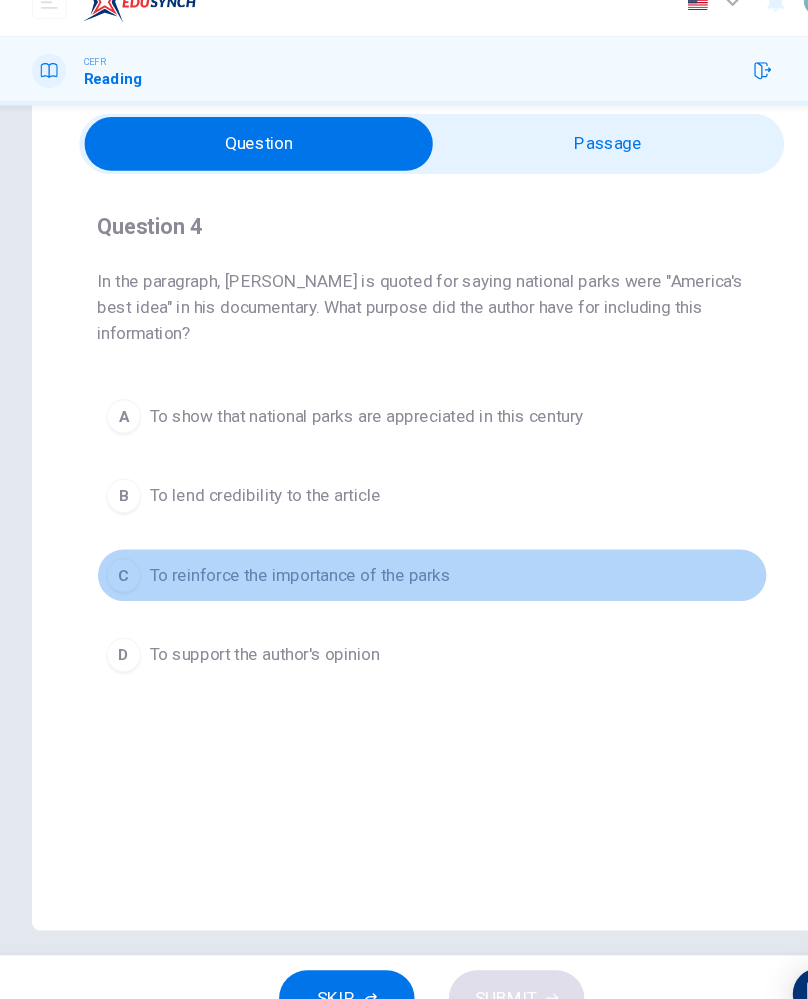 click on "To reinforce the importance of the parks" at bounding box center [281, 565] 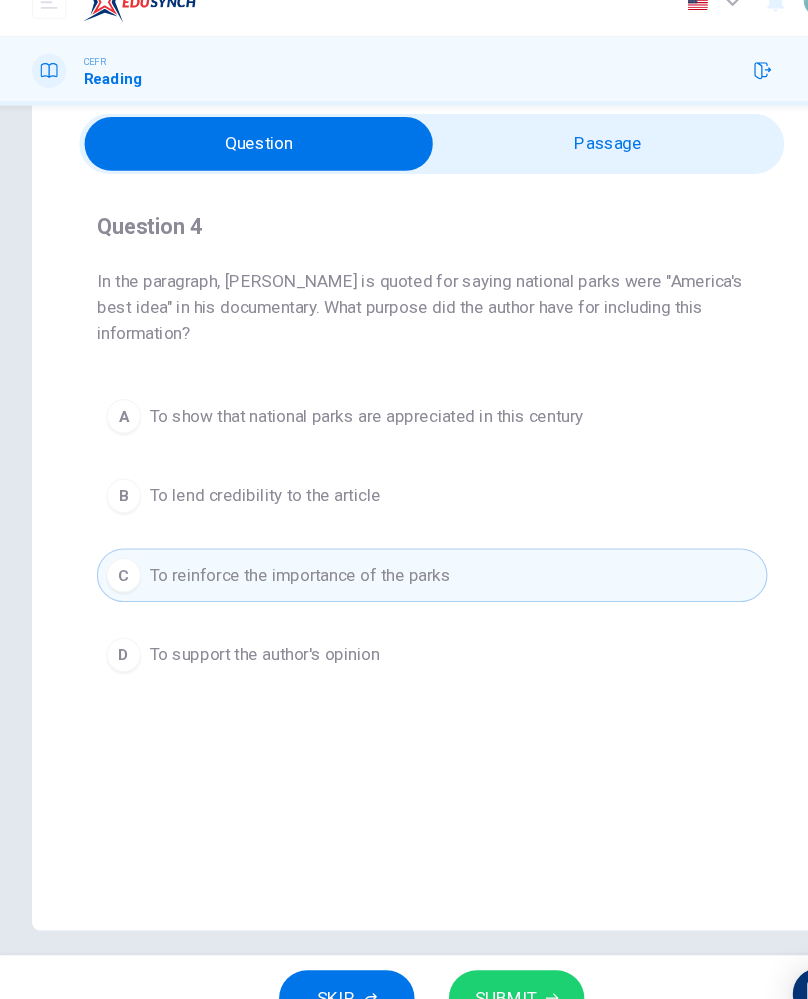 click on "To lend credibility to the article" at bounding box center [248, 491] 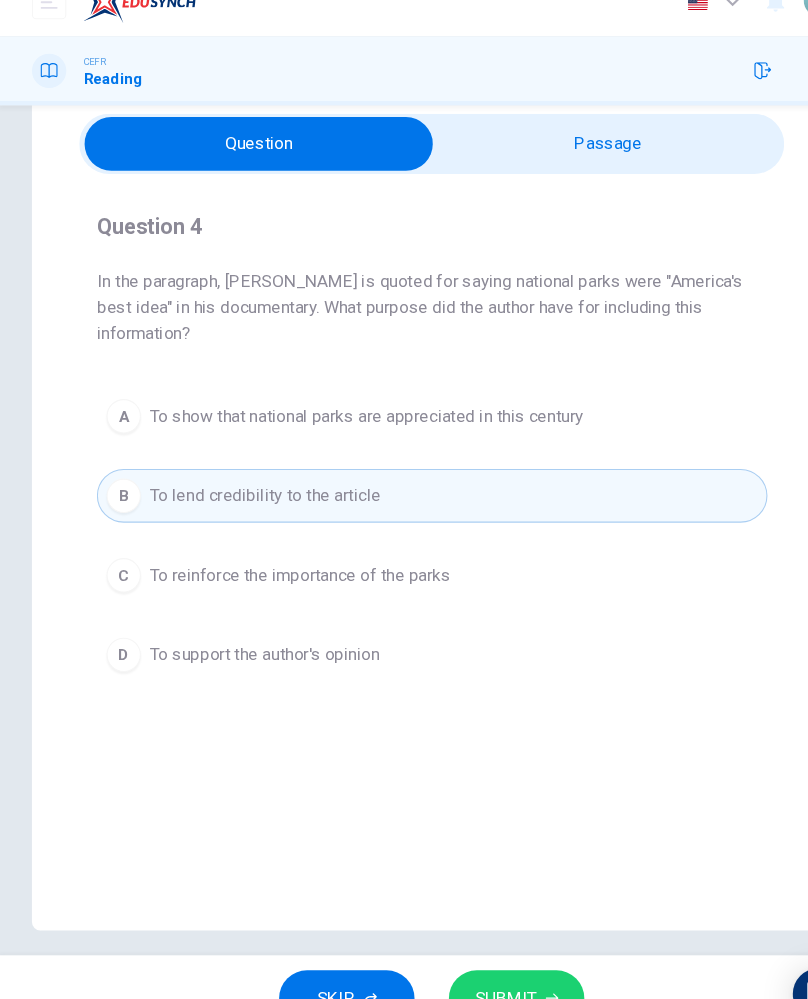 click on "A" at bounding box center (117, 417) 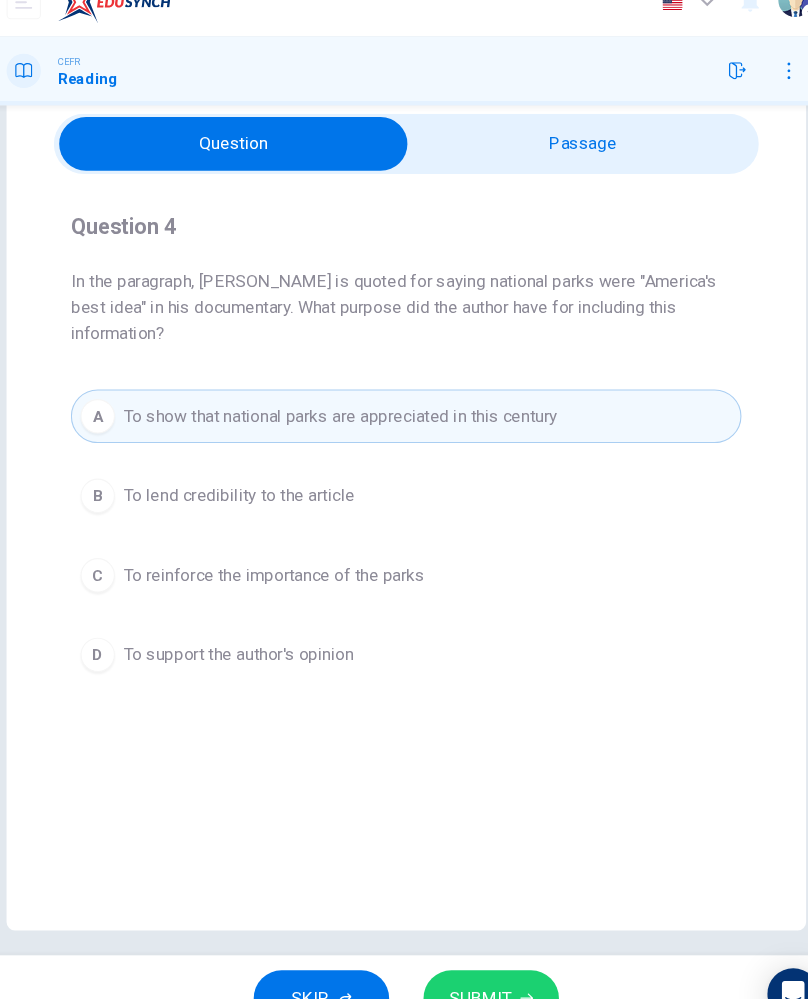 click on "SUBMIT" at bounding box center [473, 959] 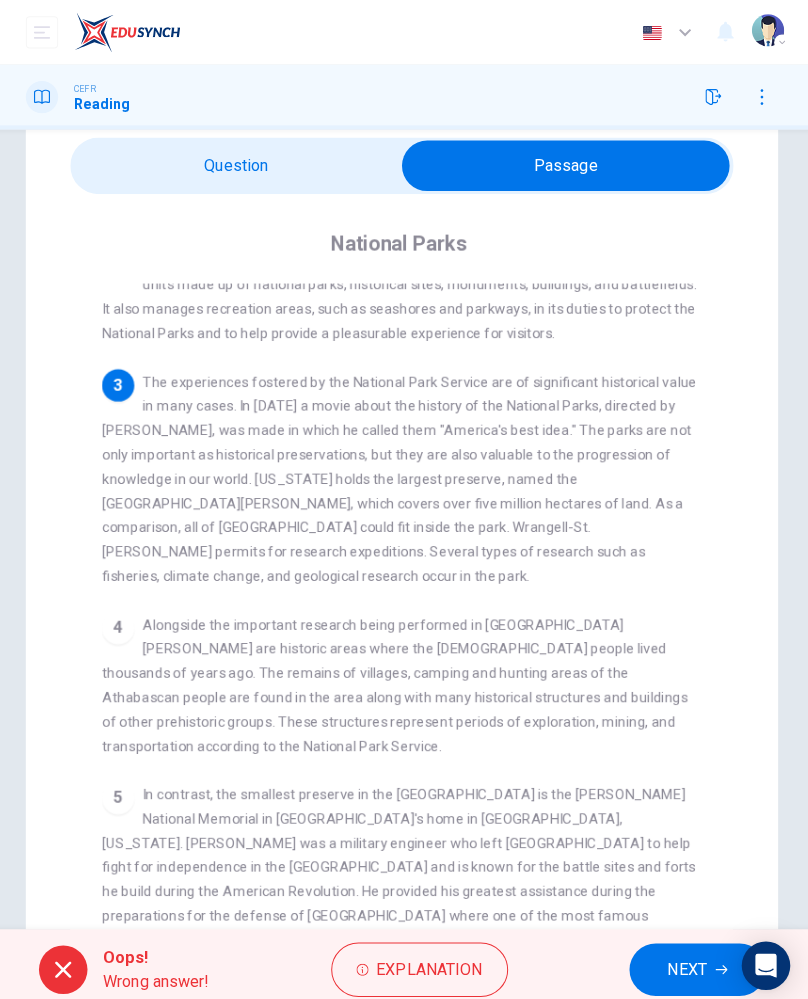 scroll, scrollTop: 206, scrollLeft: 0, axis: vertical 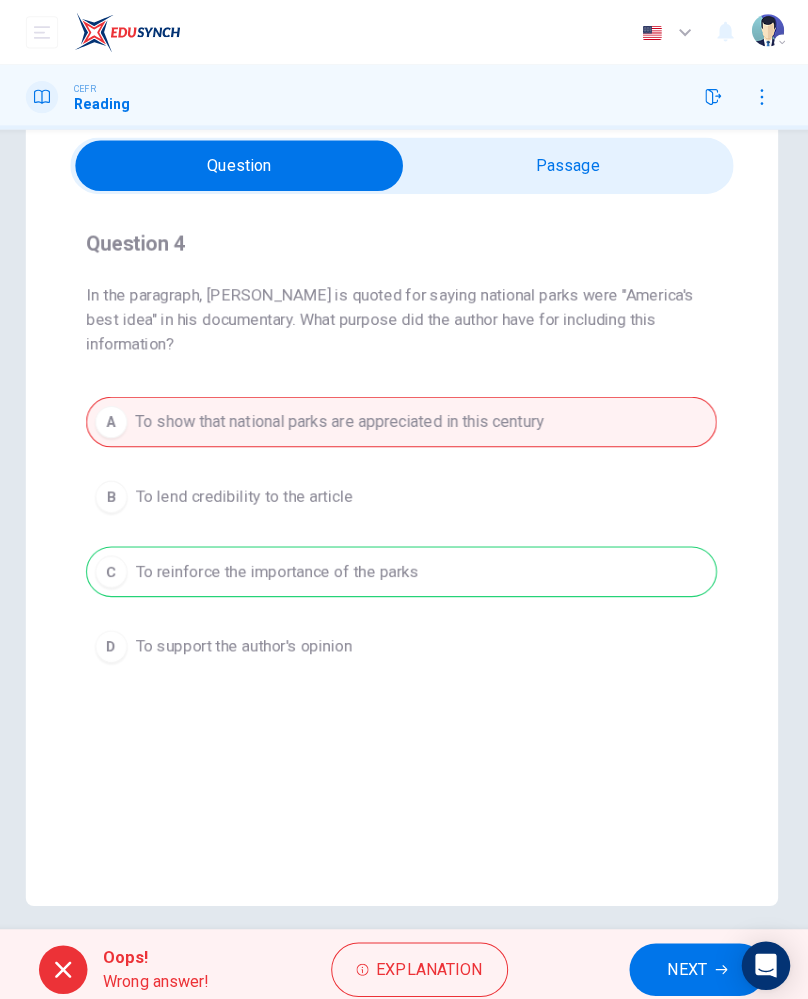 click on "Explanation" at bounding box center (431, 959) 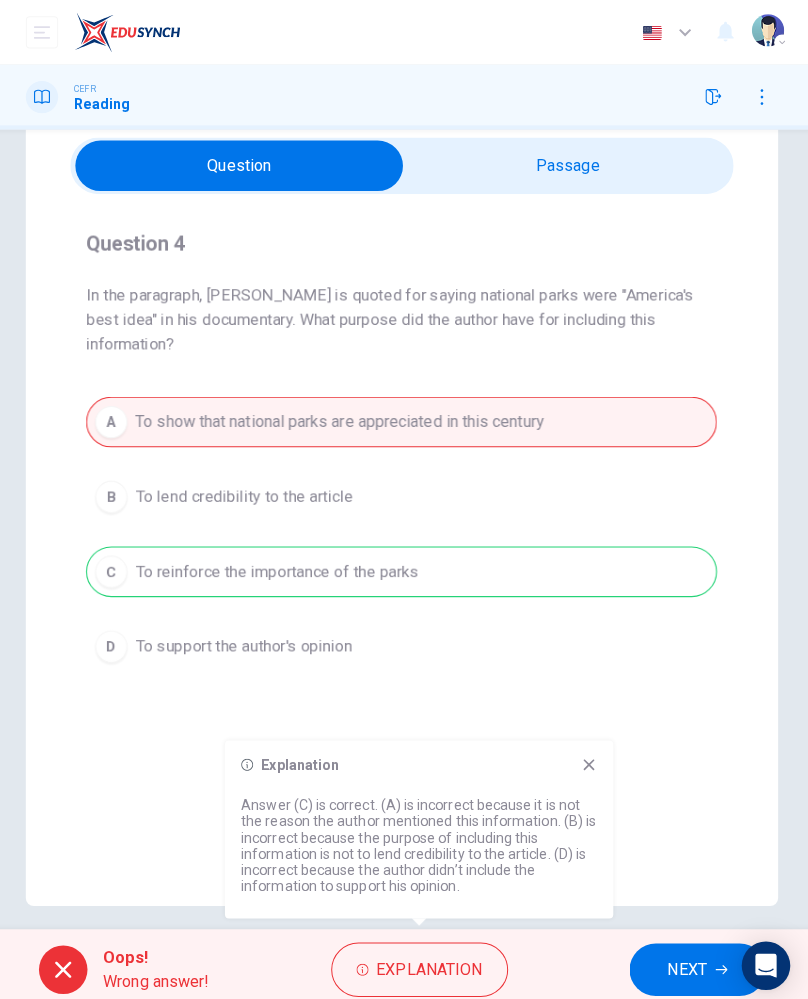 click on "NEXT" at bounding box center [686, 959] 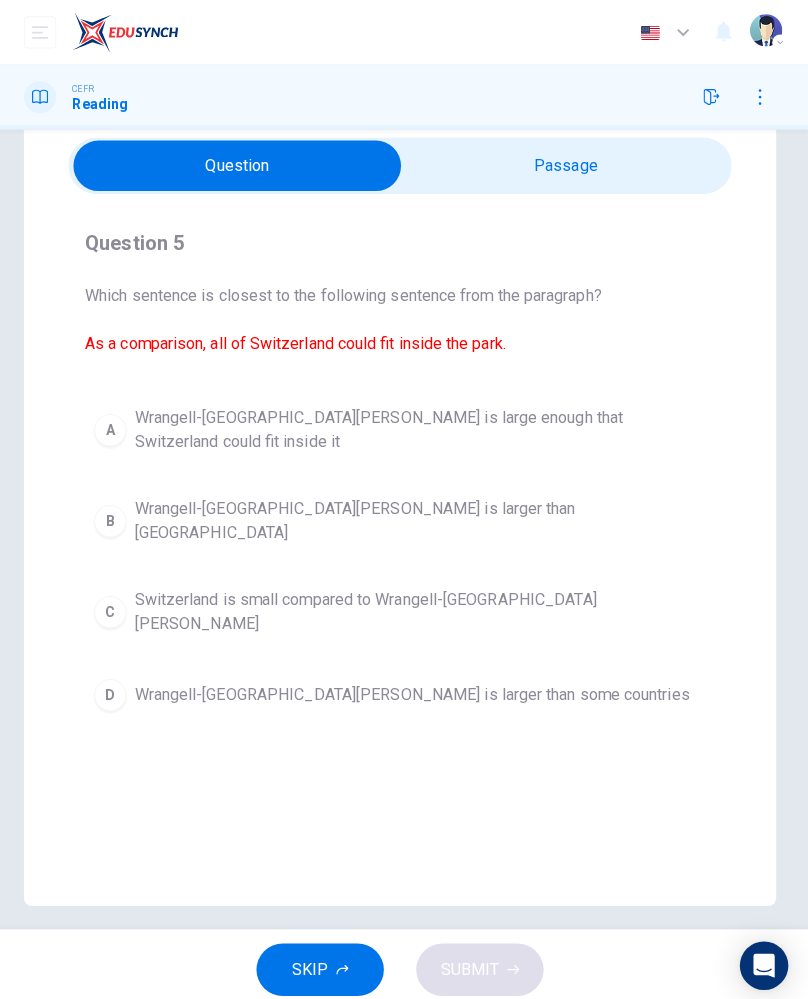click on "A" at bounding box center (117, 425) 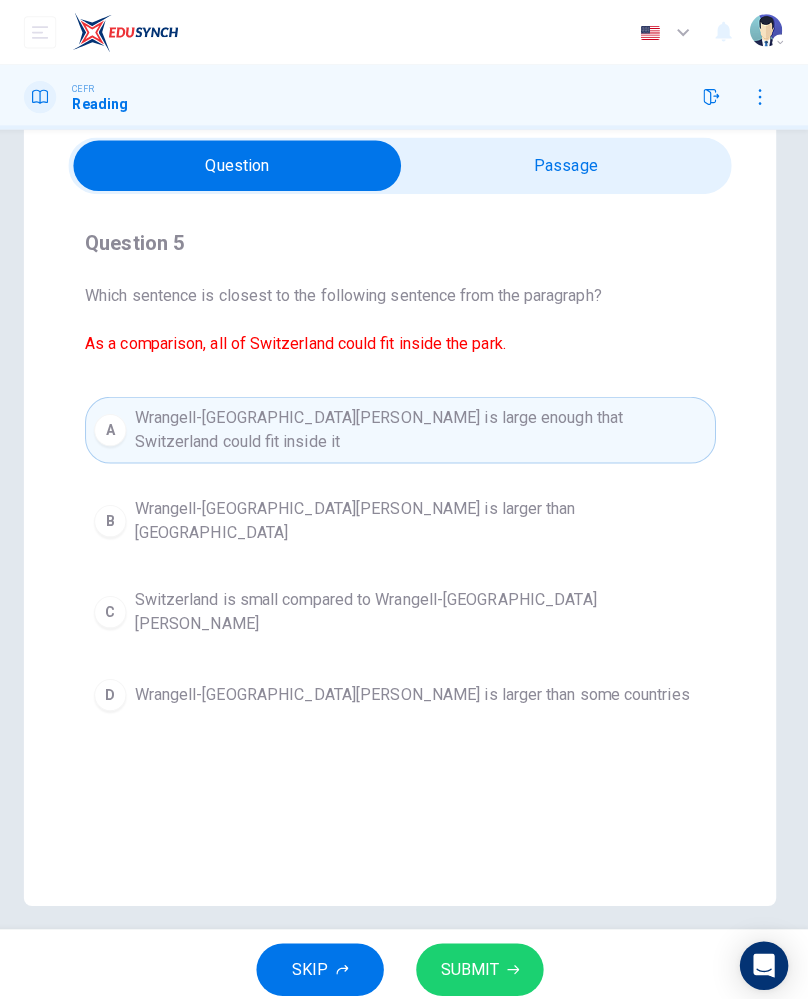 click on "Wrangell-[GEOGRAPHIC_DATA][PERSON_NAME] is larger than [GEOGRAPHIC_DATA]" at bounding box center [424, 515] 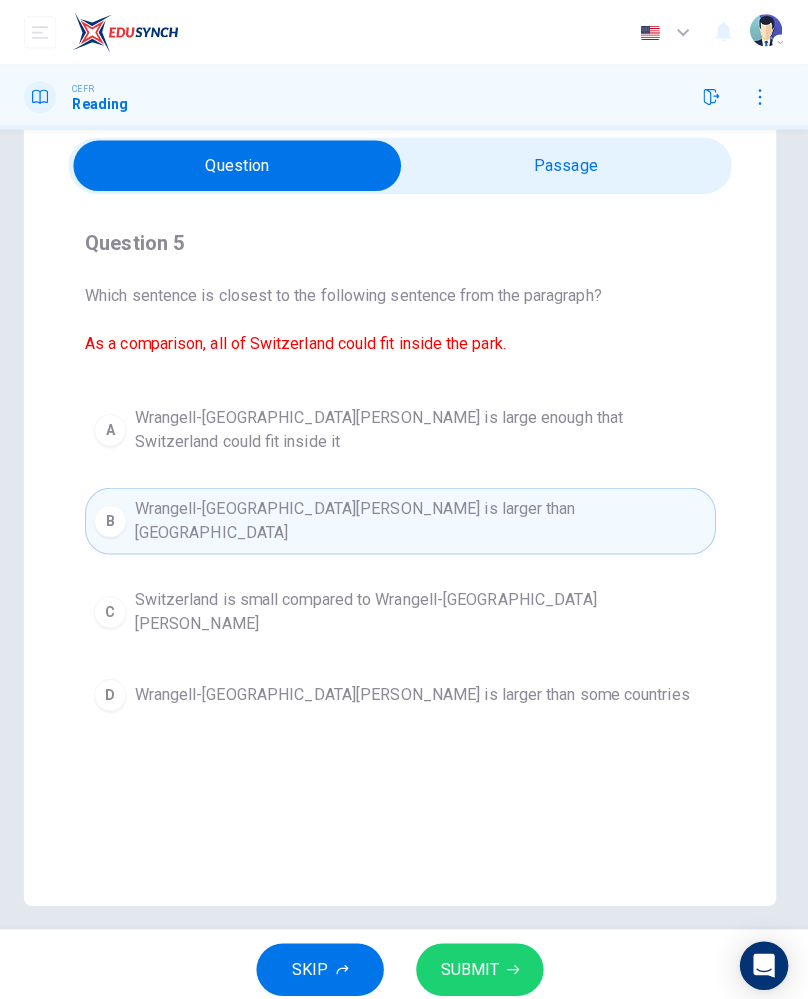 click on "A Wrangell-[GEOGRAPHIC_DATA][PERSON_NAME] is large enough that Switzerland could fit inside it" at bounding box center [404, 425] 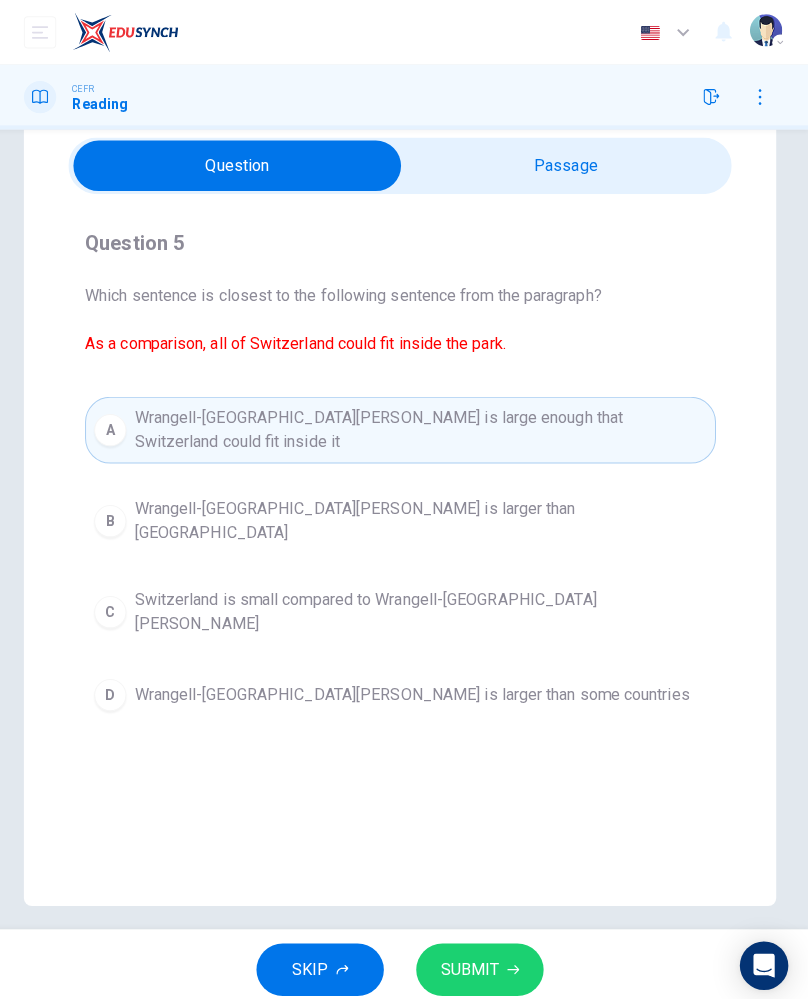 click on "SUBMIT" at bounding box center [473, 959] 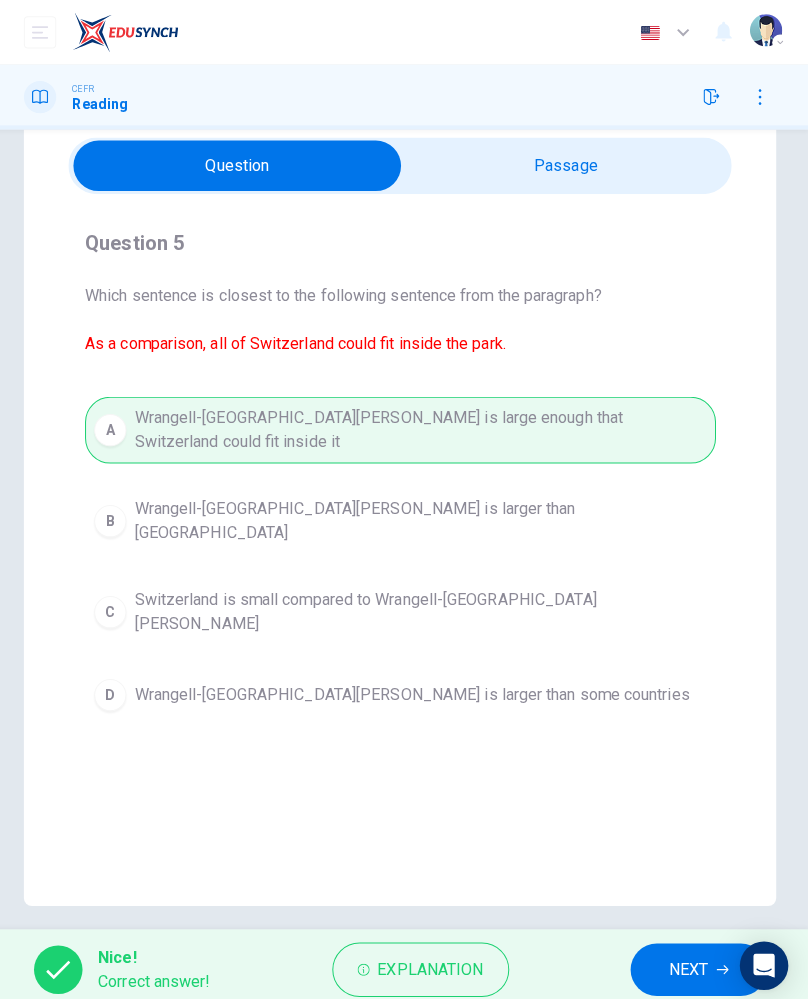 click on "Explanation" at bounding box center (434, 959) 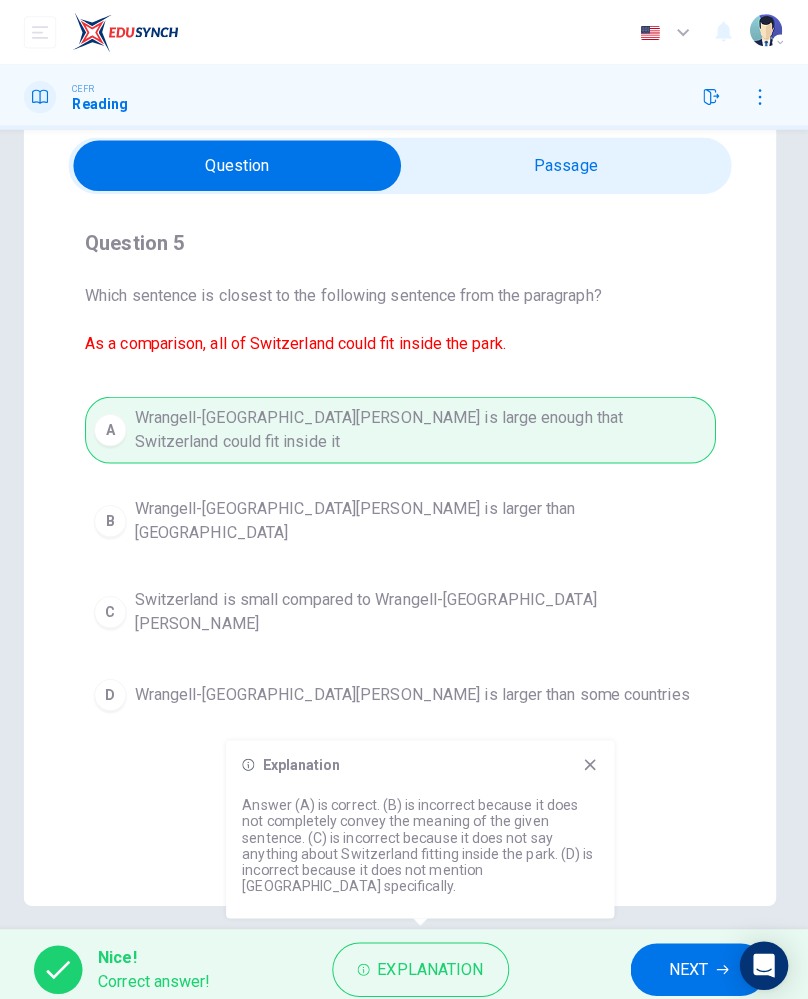 click on "NEXT" at bounding box center [689, 959] 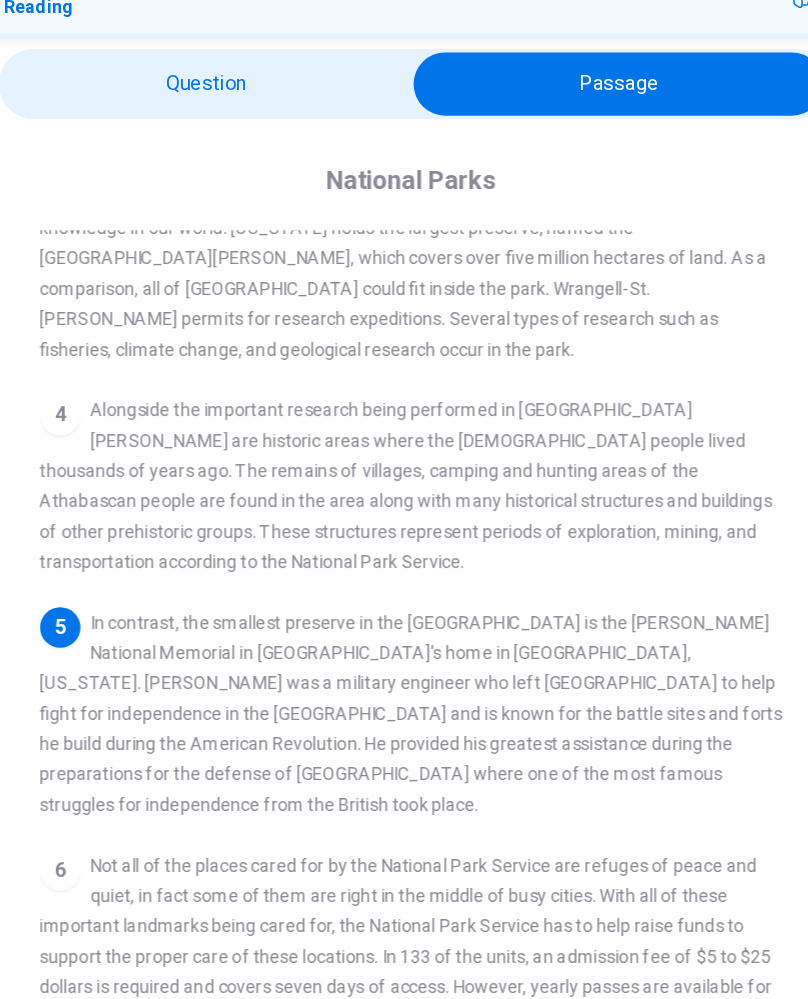 scroll, scrollTop: 400, scrollLeft: 0, axis: vertical 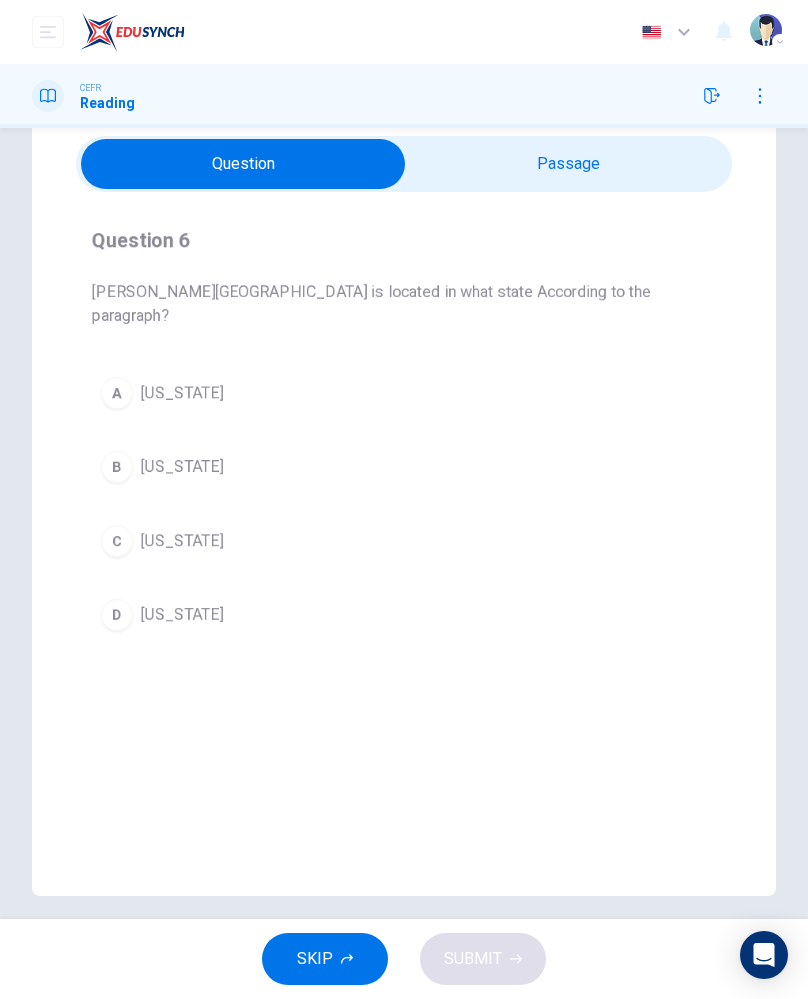 click on "[US_STATE]" at bounding box center [182, 393] 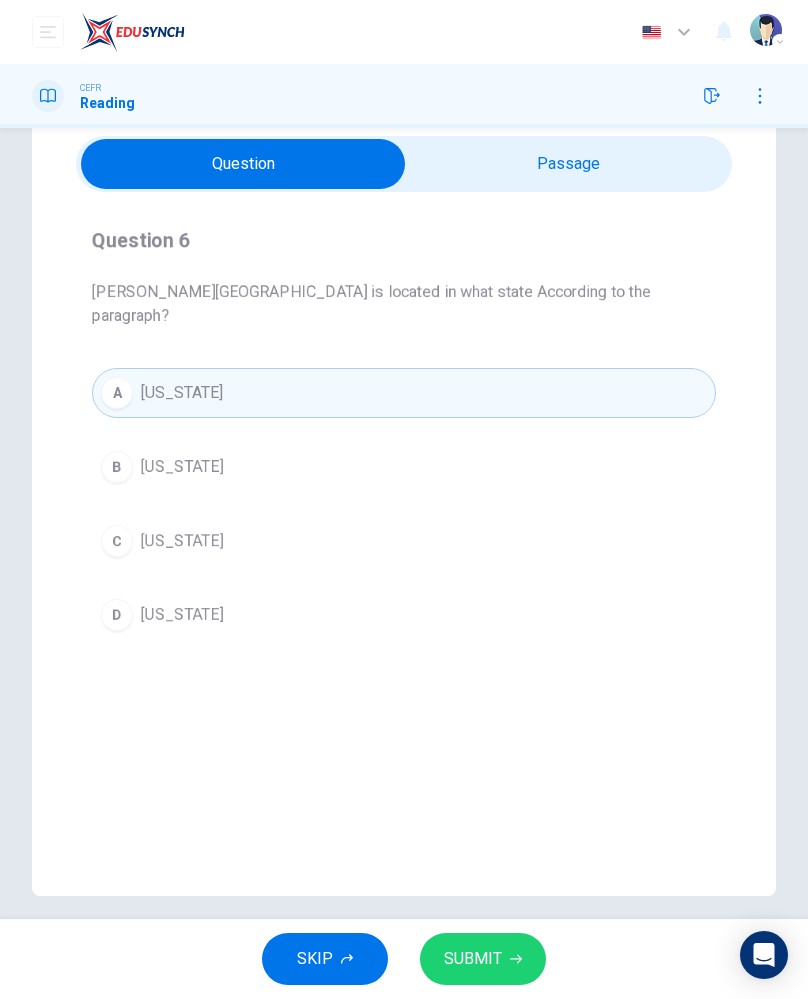click on "SKIP SUBMIT" at bounding box center (404, 959) 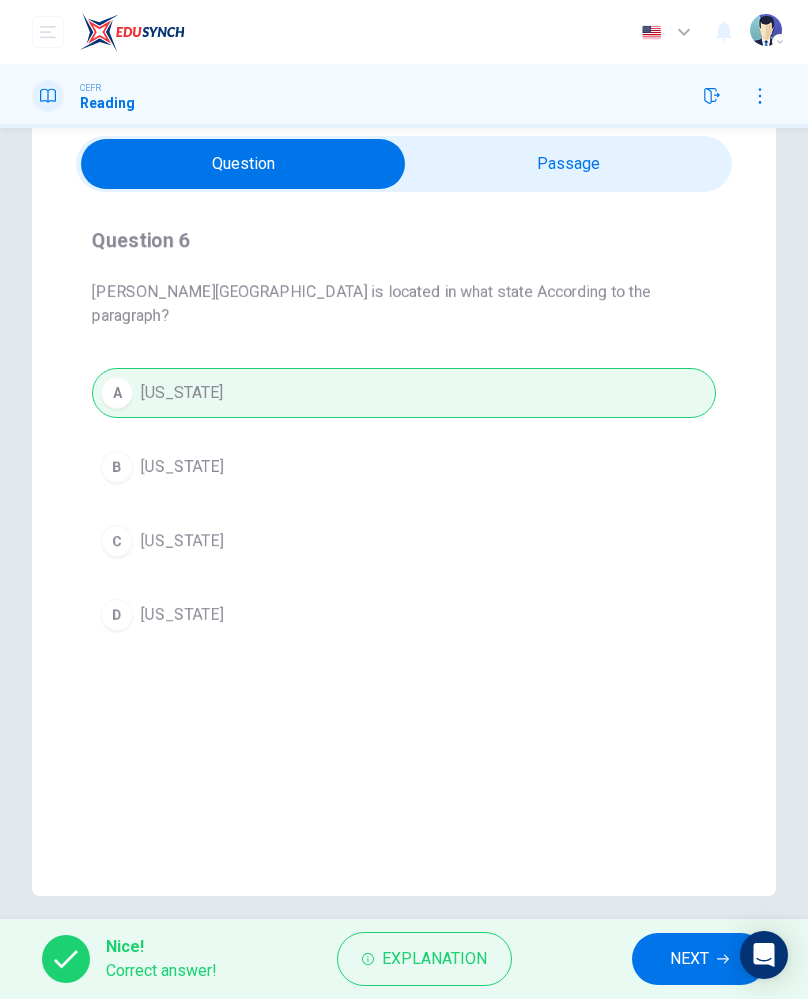 click on "Explanation" at bounding box center [434, 959] 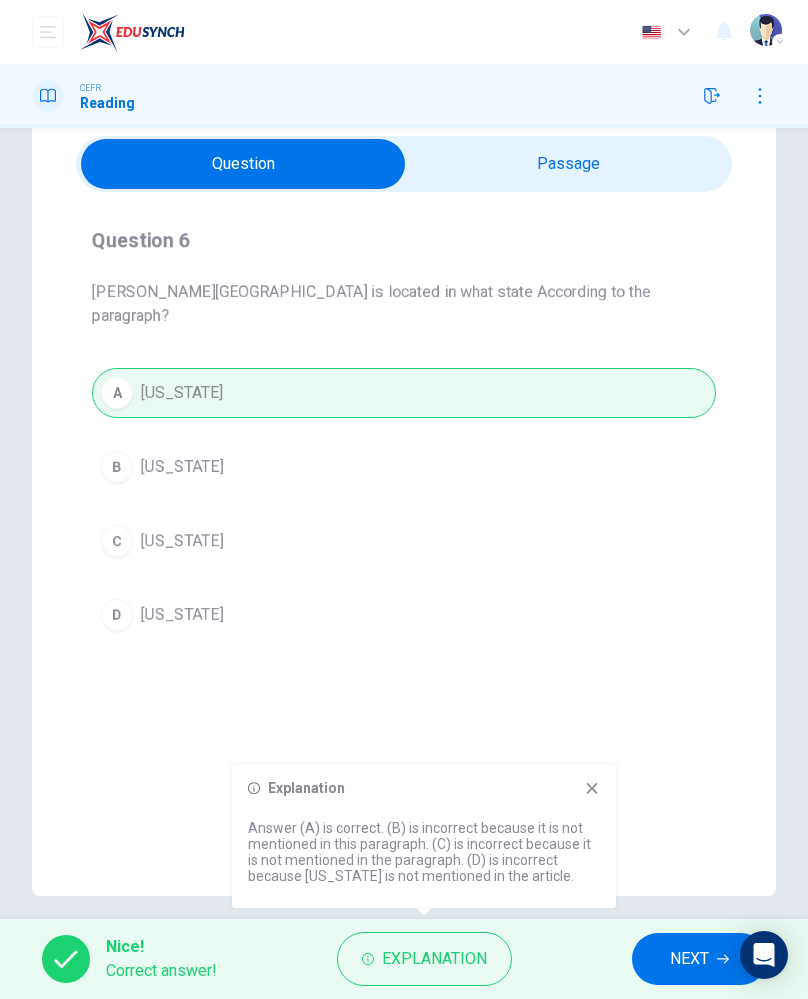 click on "NEXT" at bounding box center (689, 959) 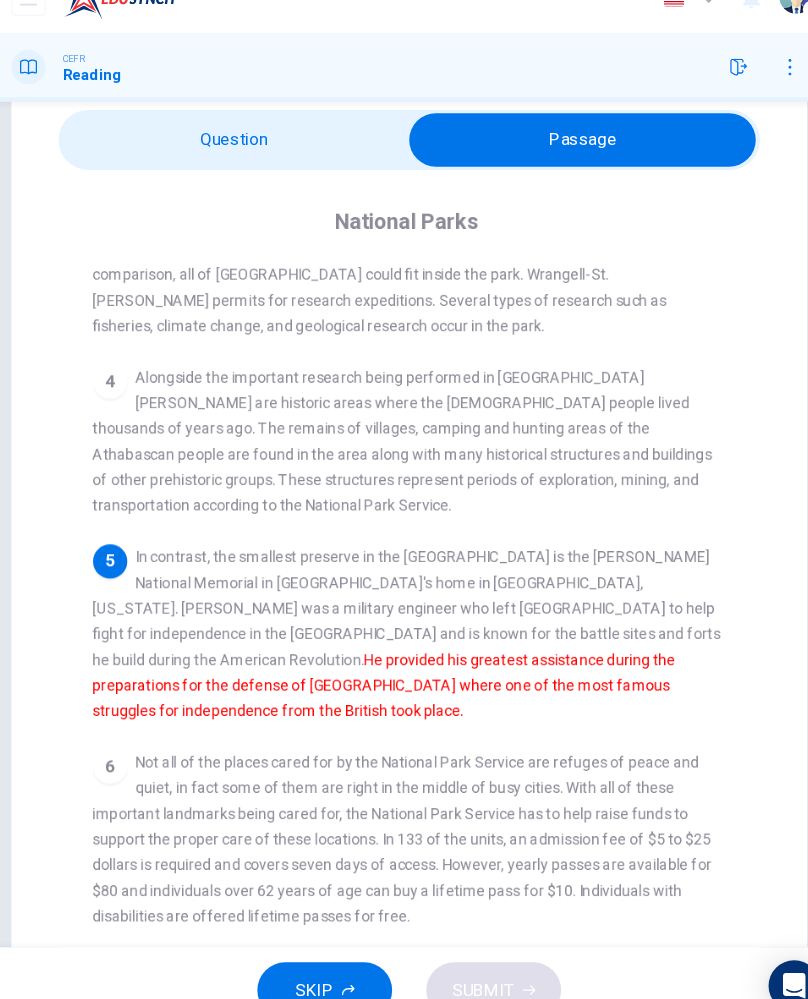 scroll, scrollTop: 432, scrollLeft: 0, axis: vertical 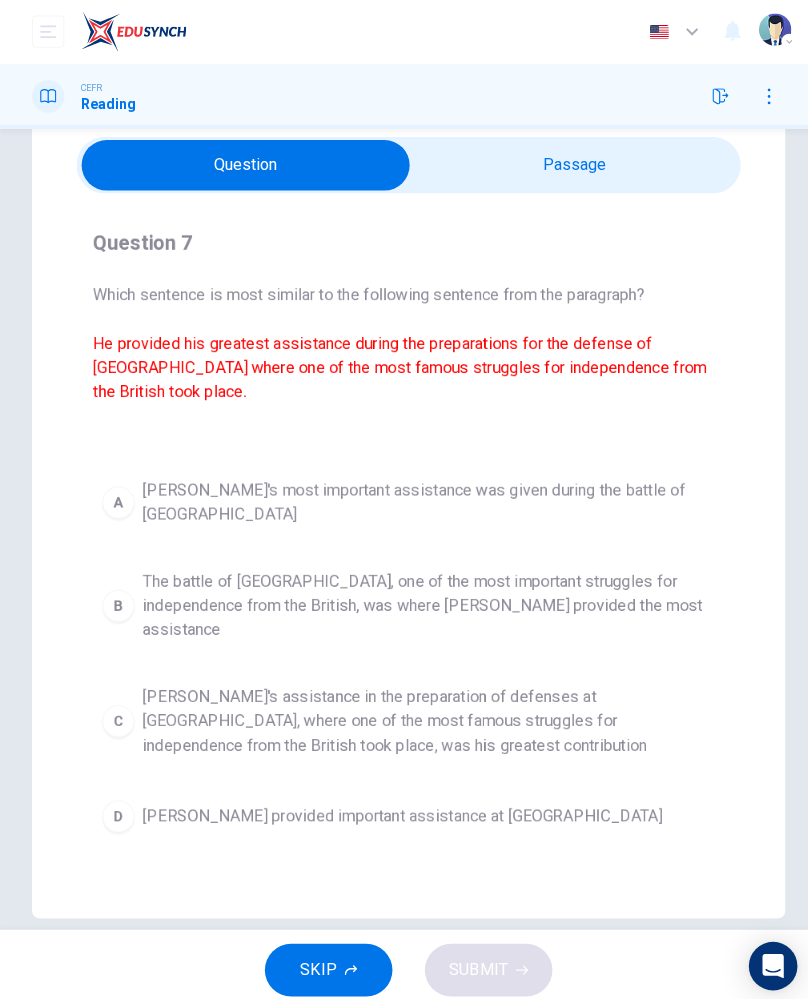 click on "[PERSON_NAME]'s most important assistance was given during the battle of [GEOGRAPHIC_DATA]" at bounding box center [424, 497] 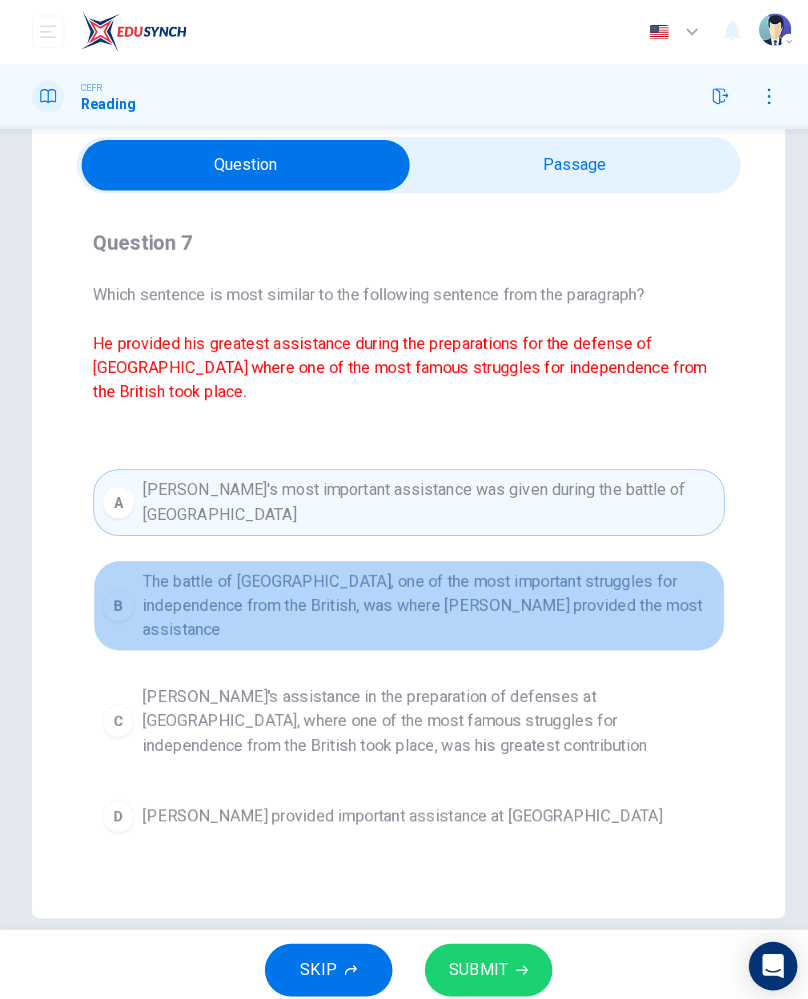 click on "The battle of [GEOGRAPHIC_DATA], one of the most important struggles for independence from the British, was where [PERSON_NAME] provided the most assistance" at bounding box center (424, 599) 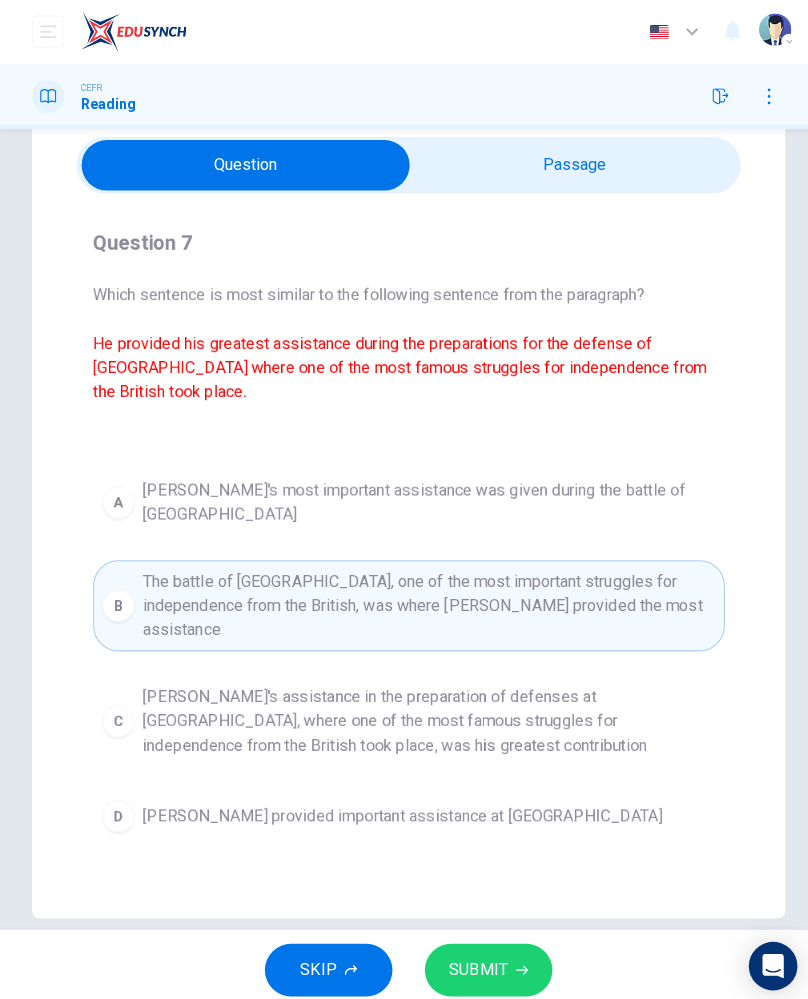 click on "[PERSON_NAME]'s assistance in the preparation of defenses at [GEOGRAPHIC_DATA], where one of the most famous struggles for independence from the British took place, was his greatest contribution" at bounding box center [424, 713] 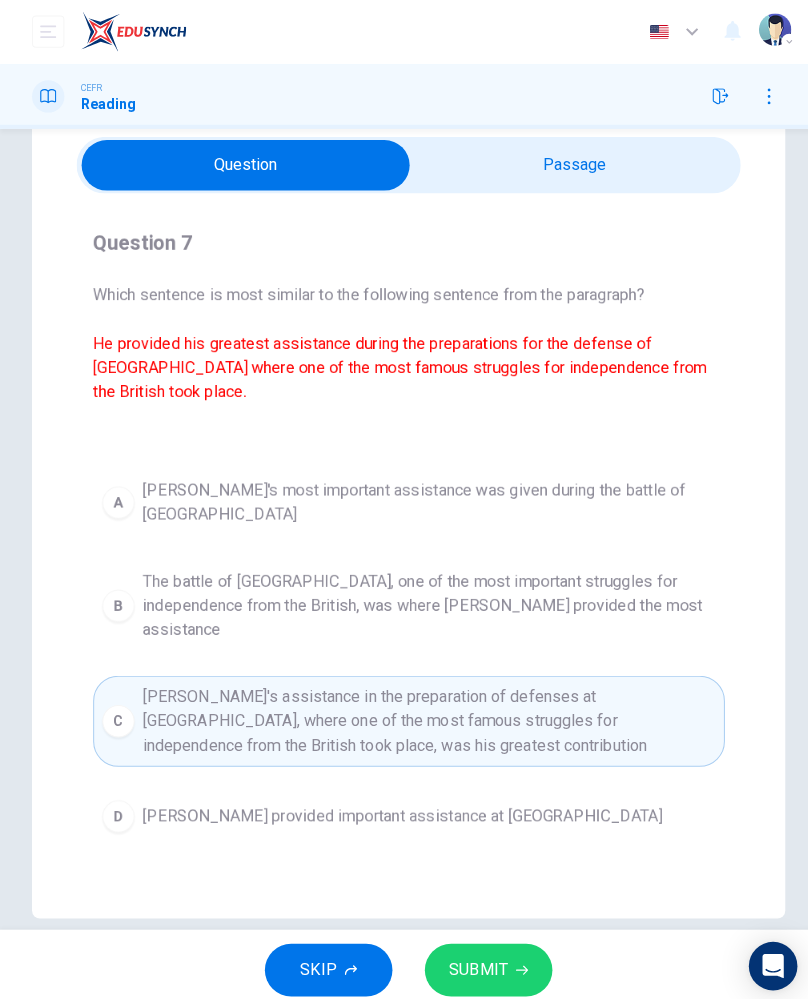 click 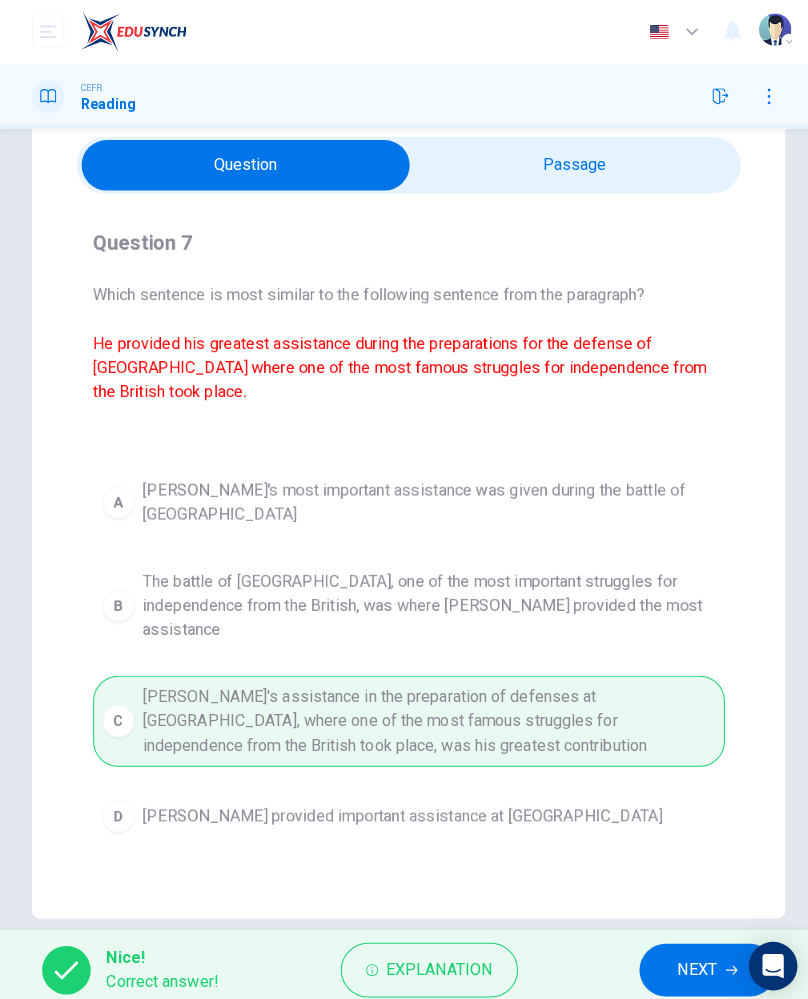 click on "NEXT" at bounding box center [689, 959] 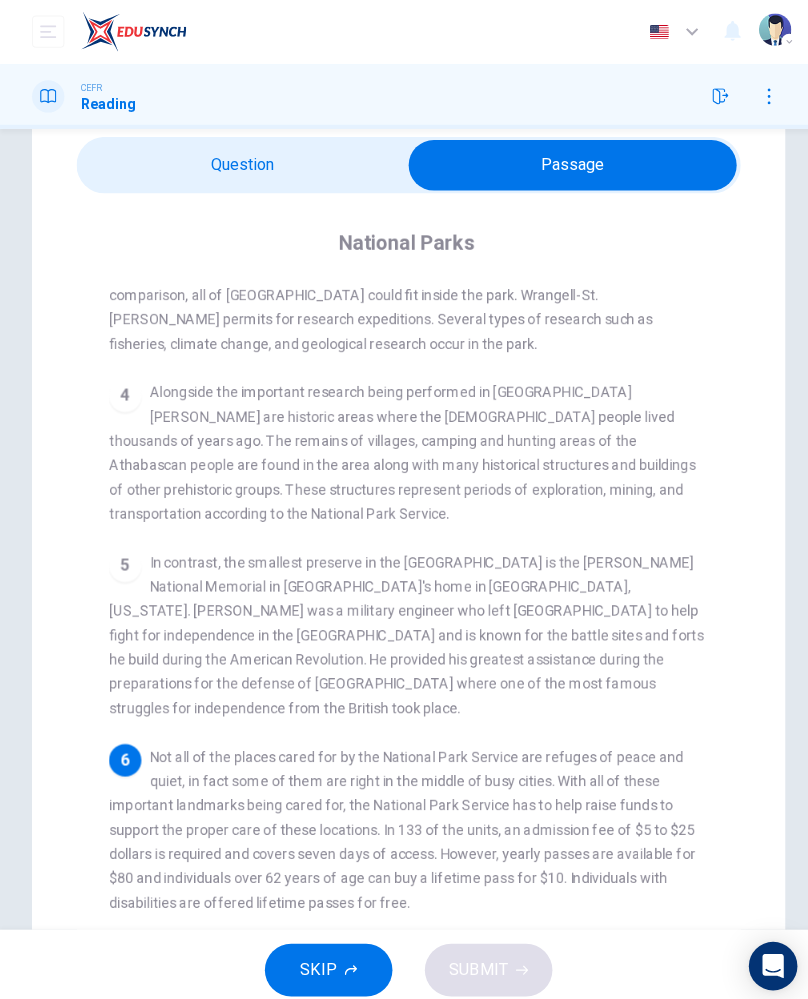 scroll, scrollTop: 435, scrollLeft: 0, axis: vertical 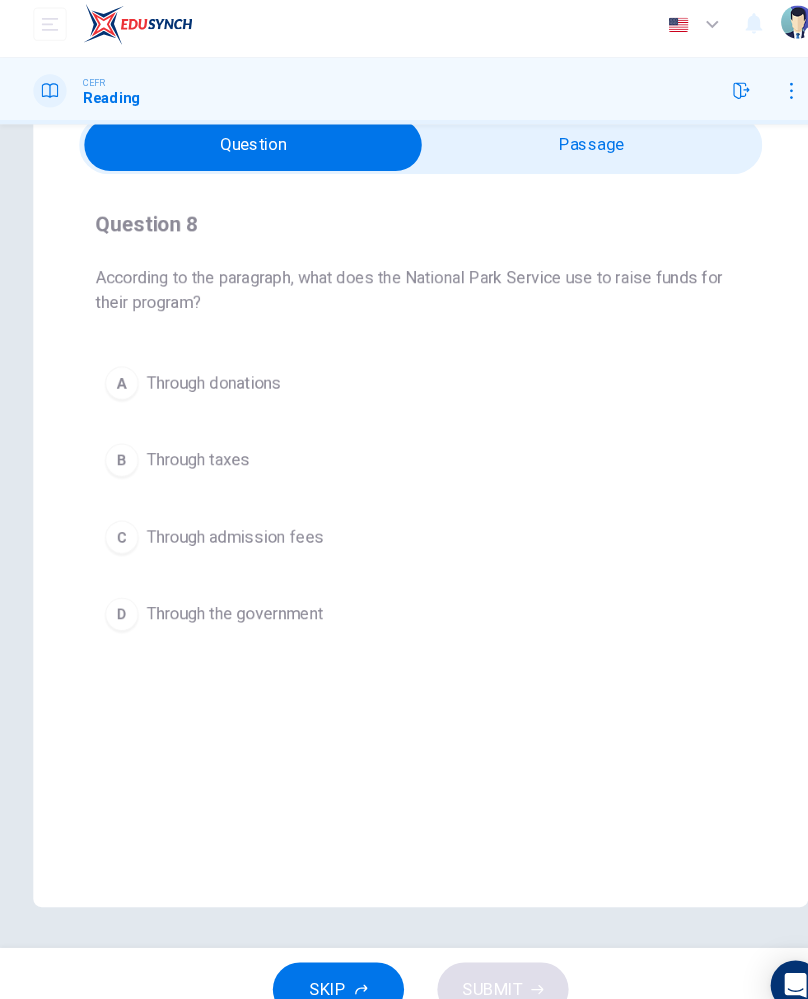 click on "Through donations" at bounding box center (205, 377) 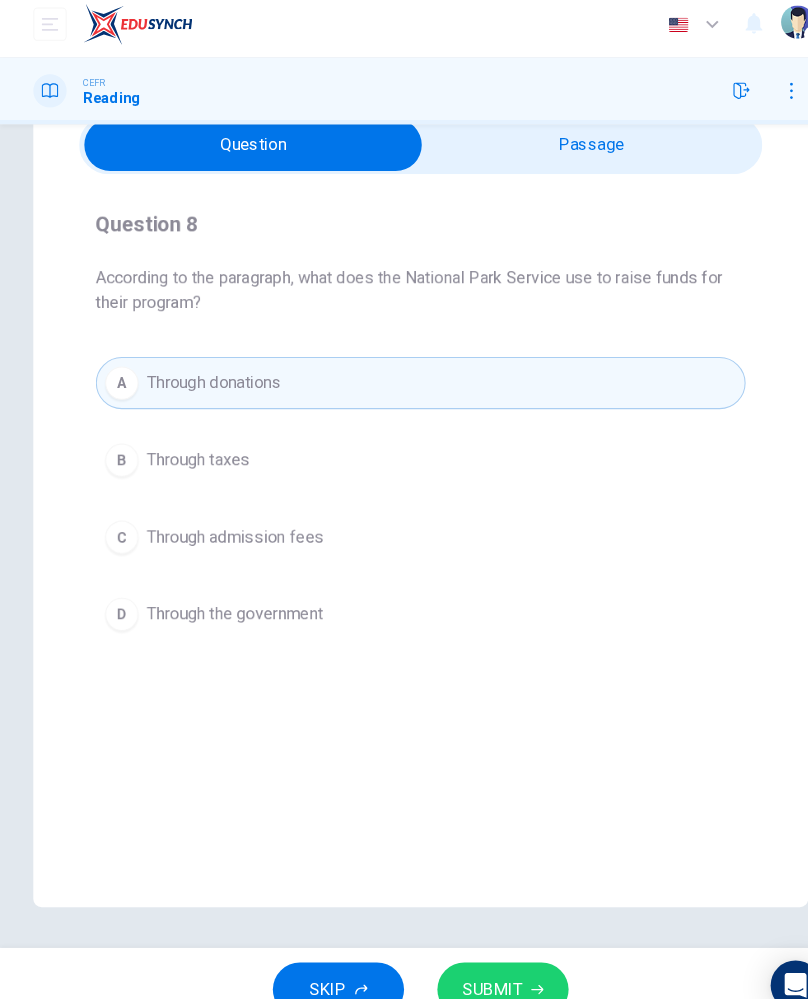click on "Through taxes" at bounding box center (190, 451) 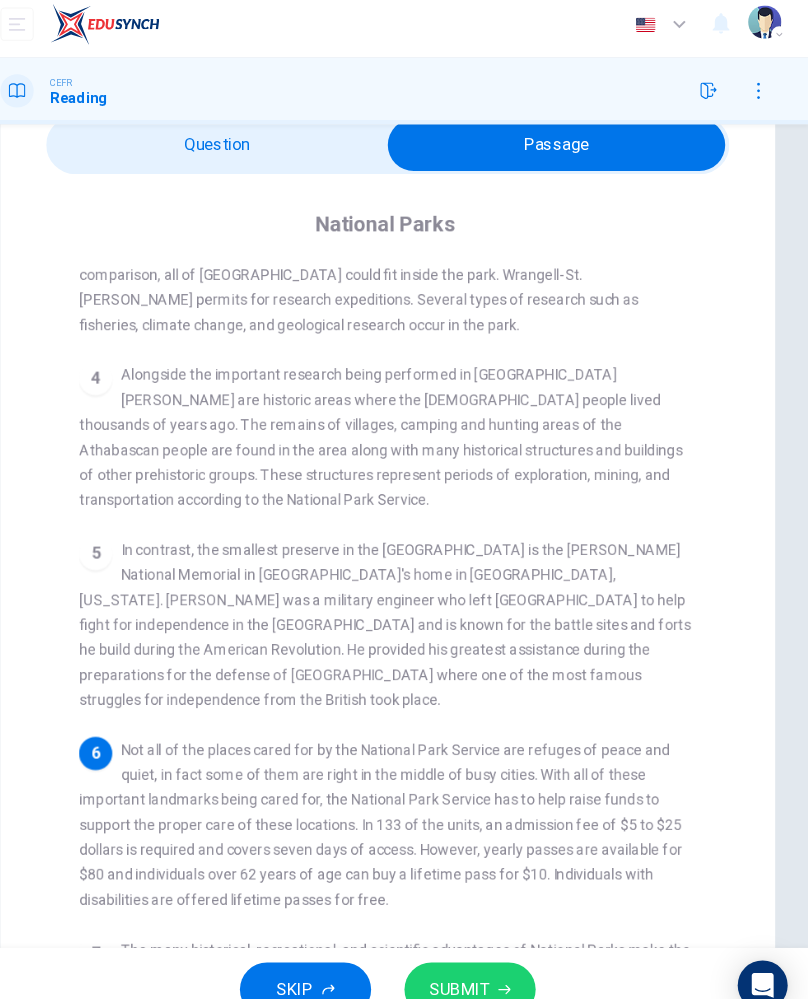 scroll, scrollTop: 435, scrollLeft: 0, axis: vertical 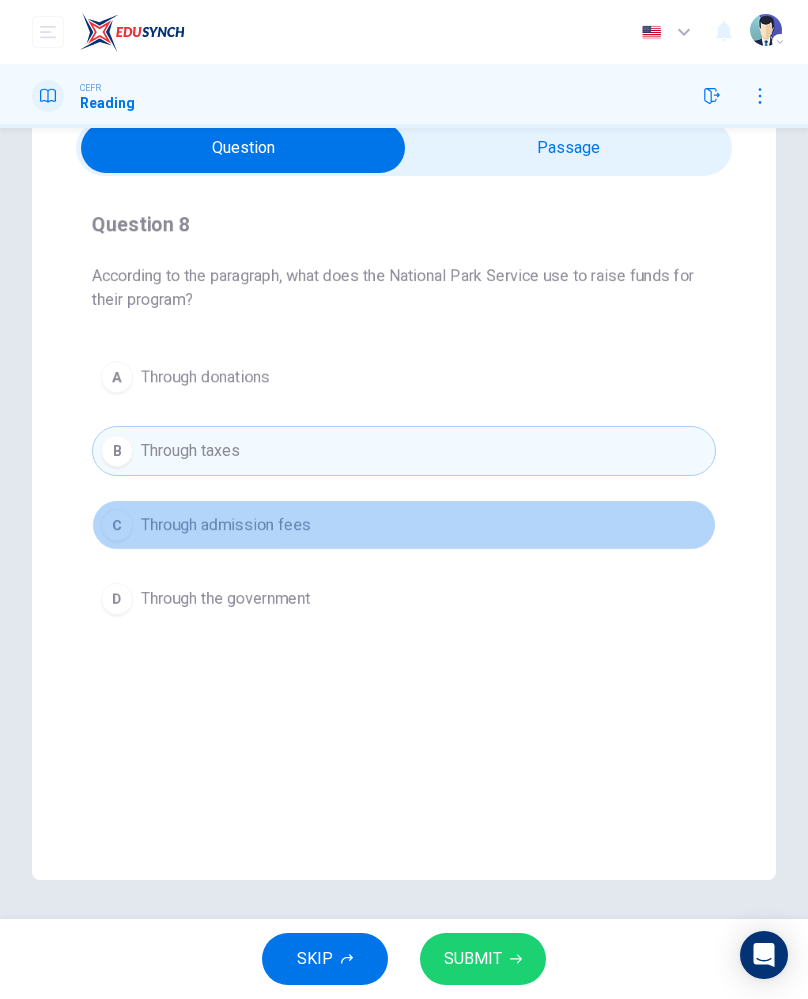 click on "Through admission fees" at bounding box center (226, 525) 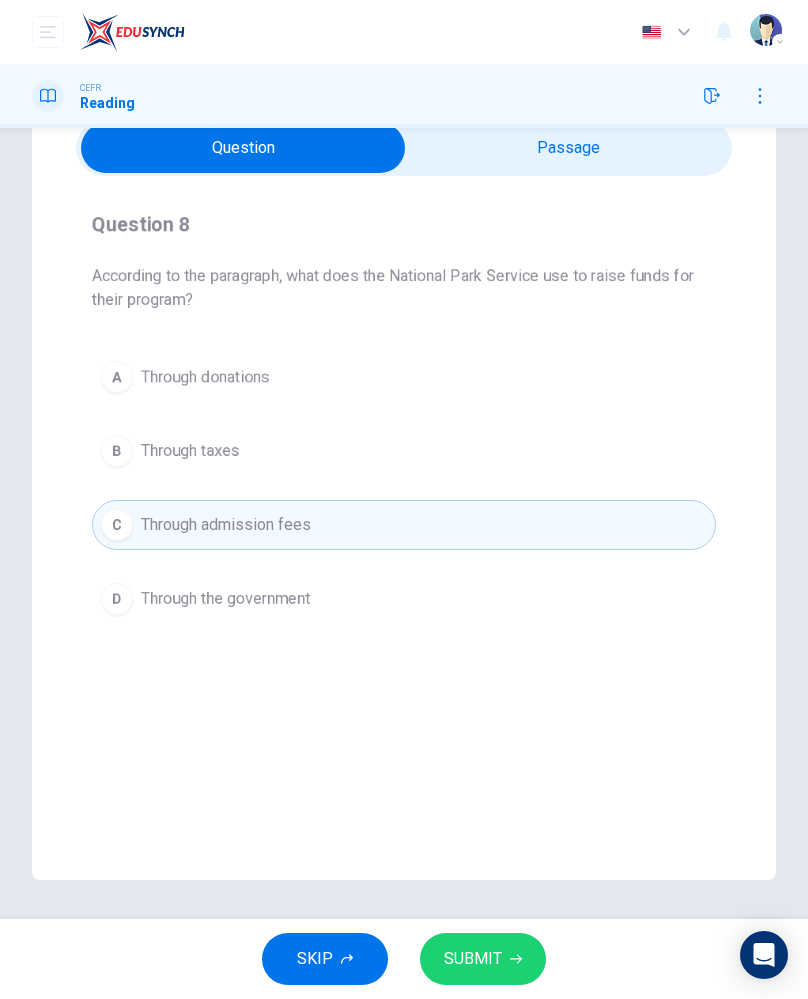 click 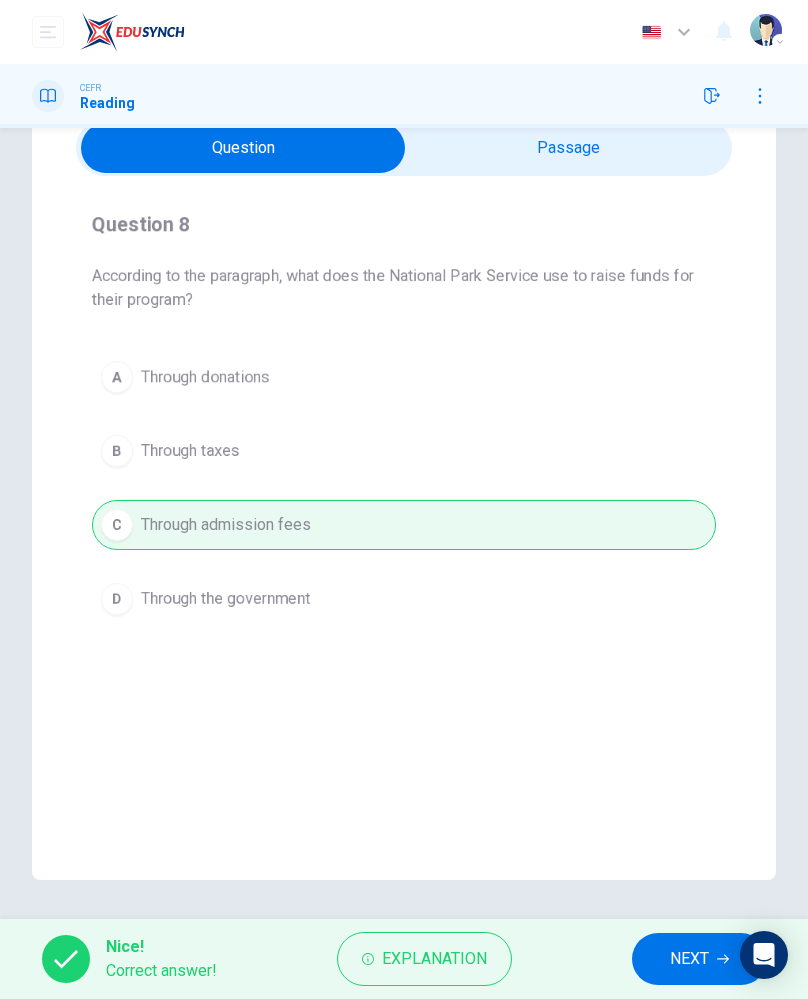 click on "Nice! Correct answer! Explanation NEXT" at bounding box center (404, 959) 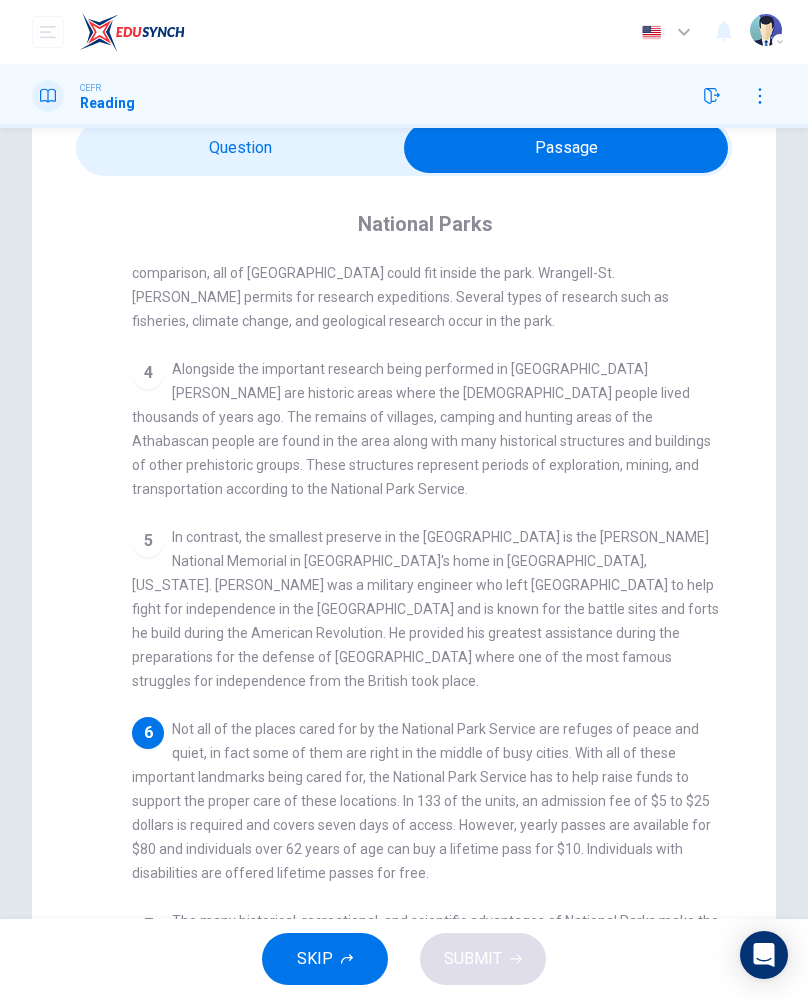 checkbox on "false" 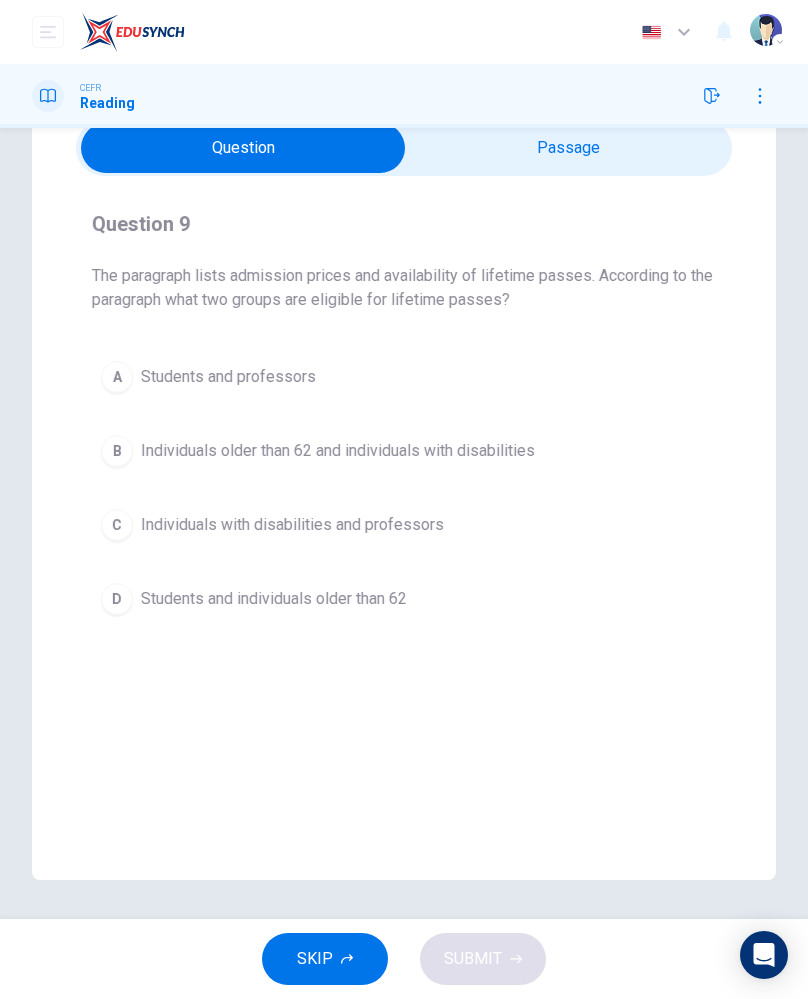 click on "B" at bounding box center [117, 451] 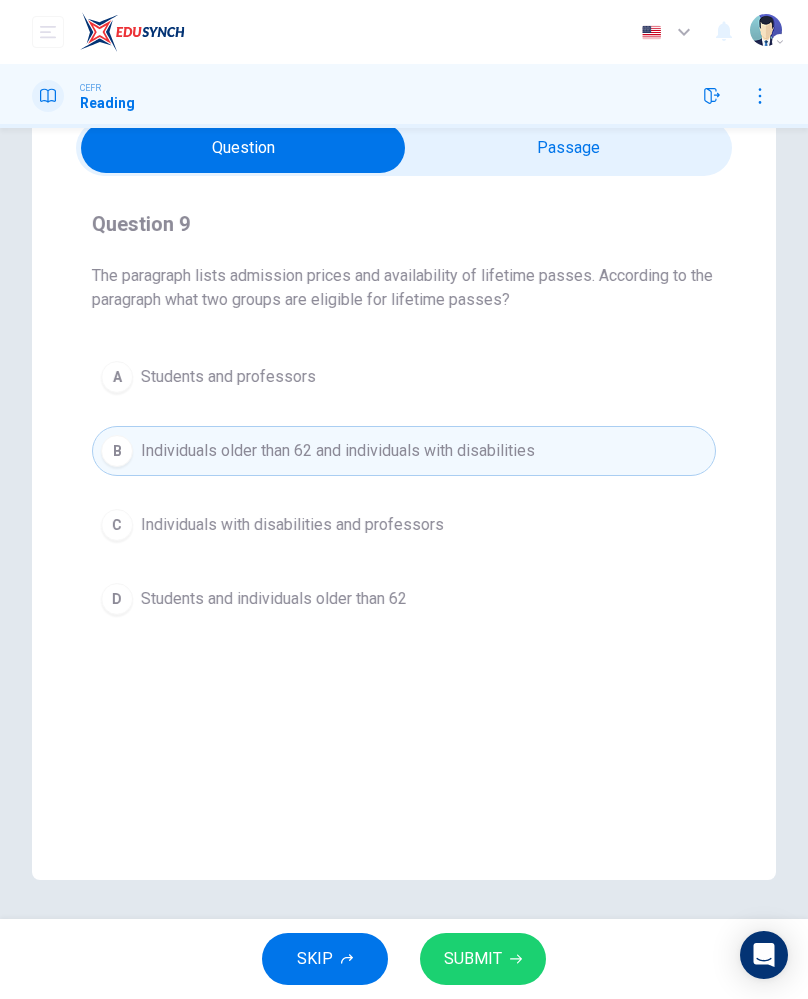 click 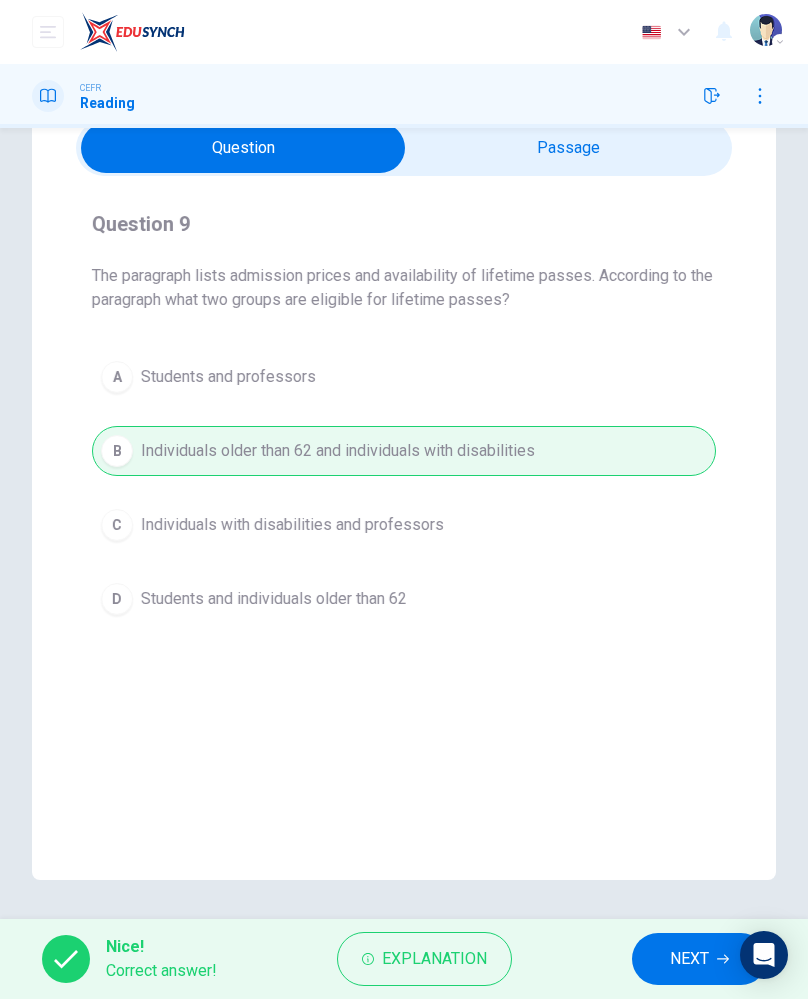 click on "NEXT" at bounding box center (699, 959) 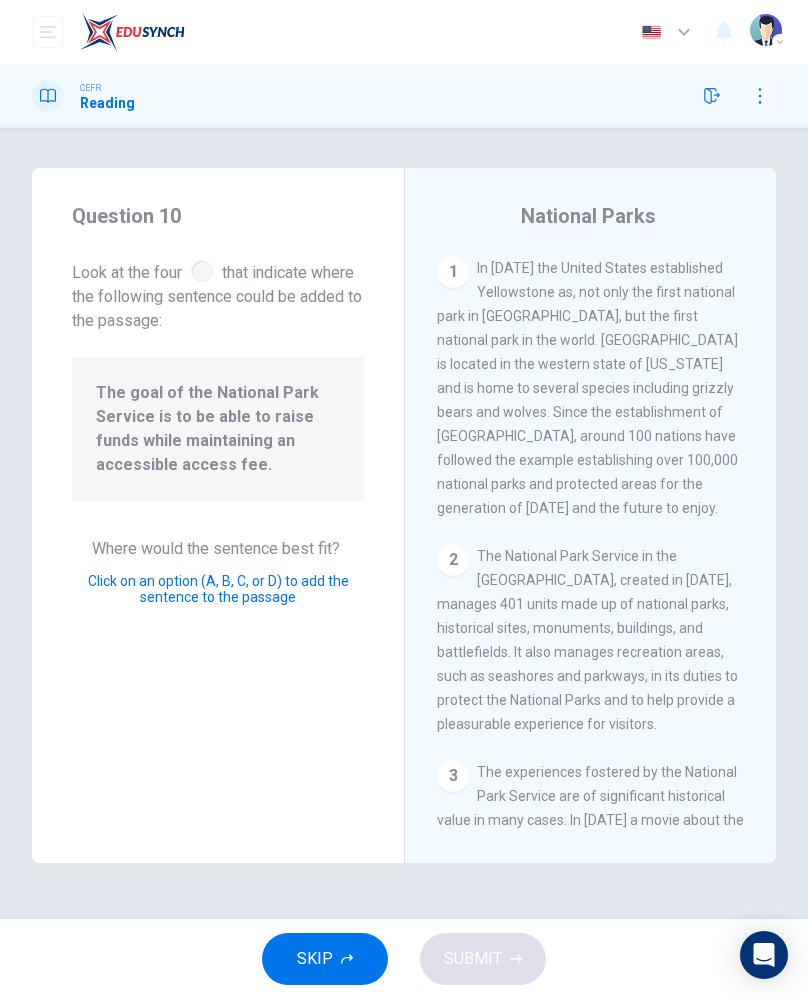 scroll, scrollTop: 0, scrollLeft: 0, axis: both 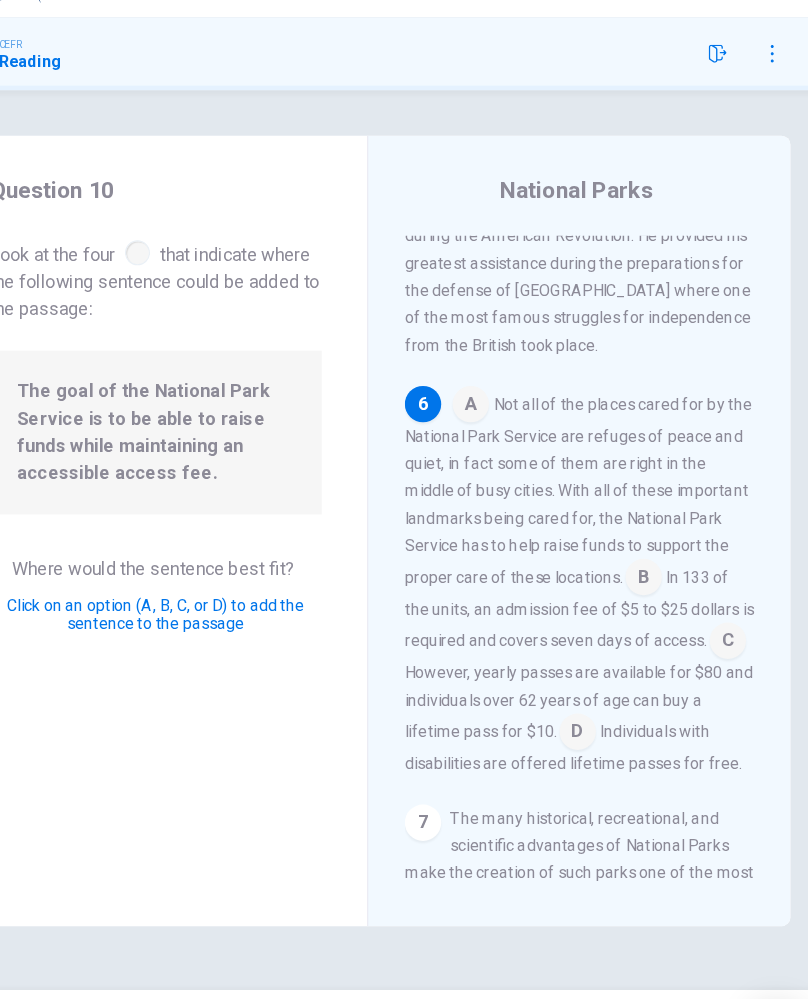 click at bounding box center [647, 558] 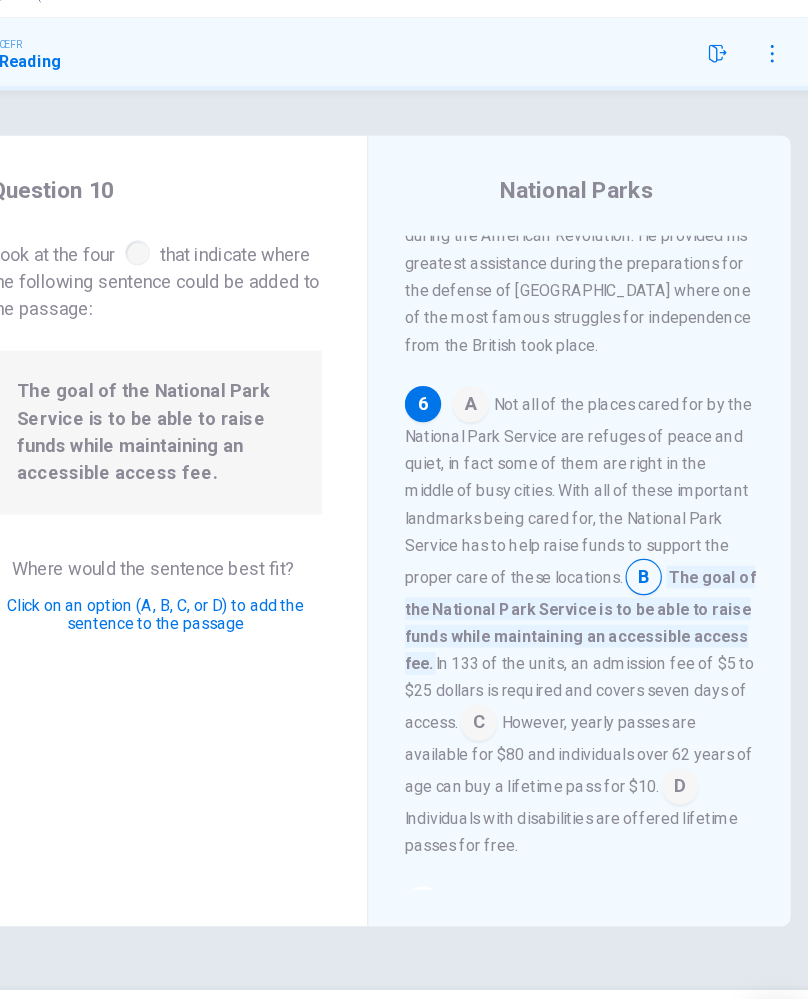 click on "However, yearly passes are available for $80 and individuals over 62 years of age can buy a lifetime pass for $10." at bounding box center (590, 712) 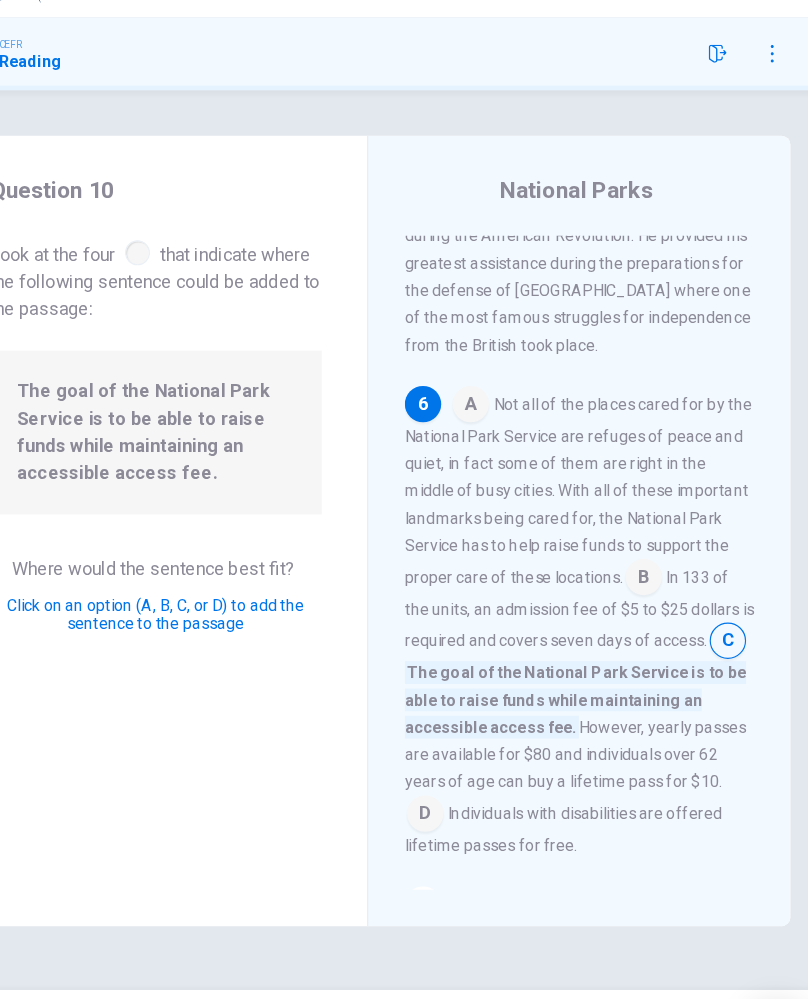 click at bounding box center (647, 558) 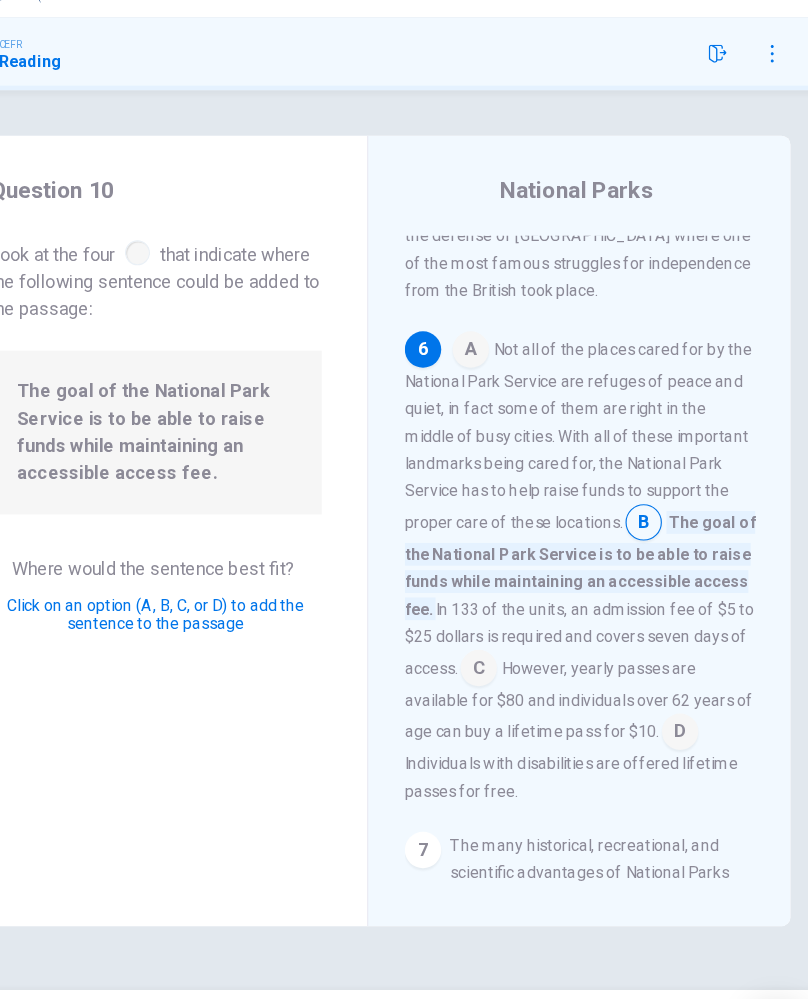 scroll, scrollTop: 1500, scrollLeft: 0, axis: vertical 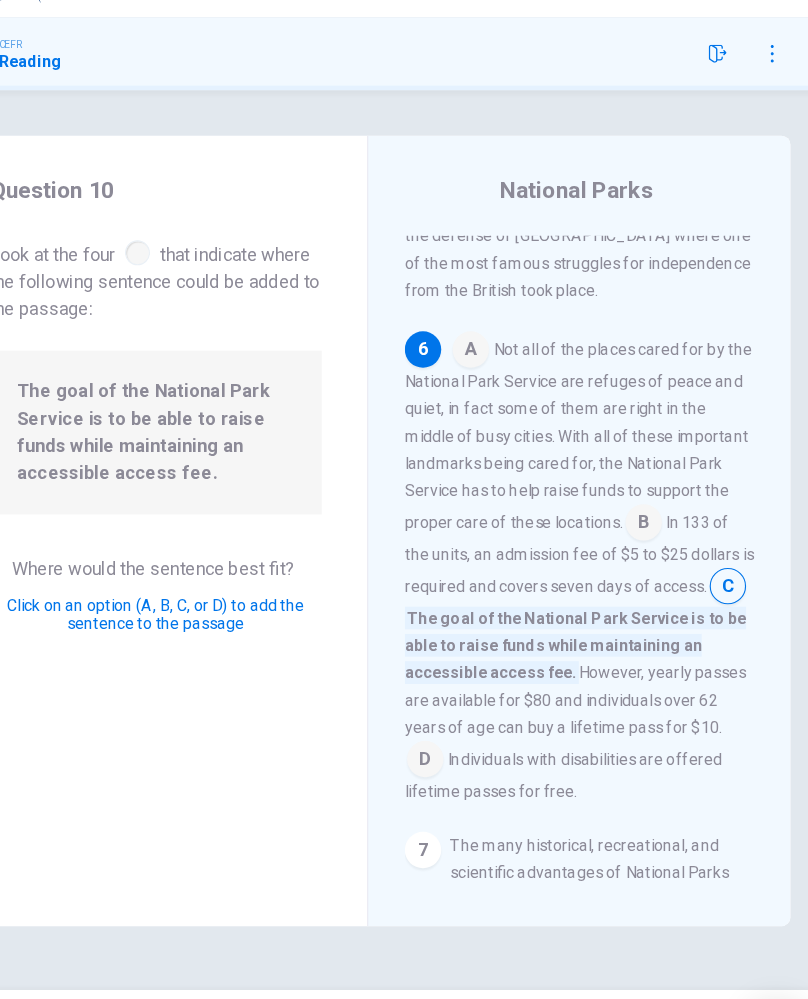 click at bounding box center [455, 718] 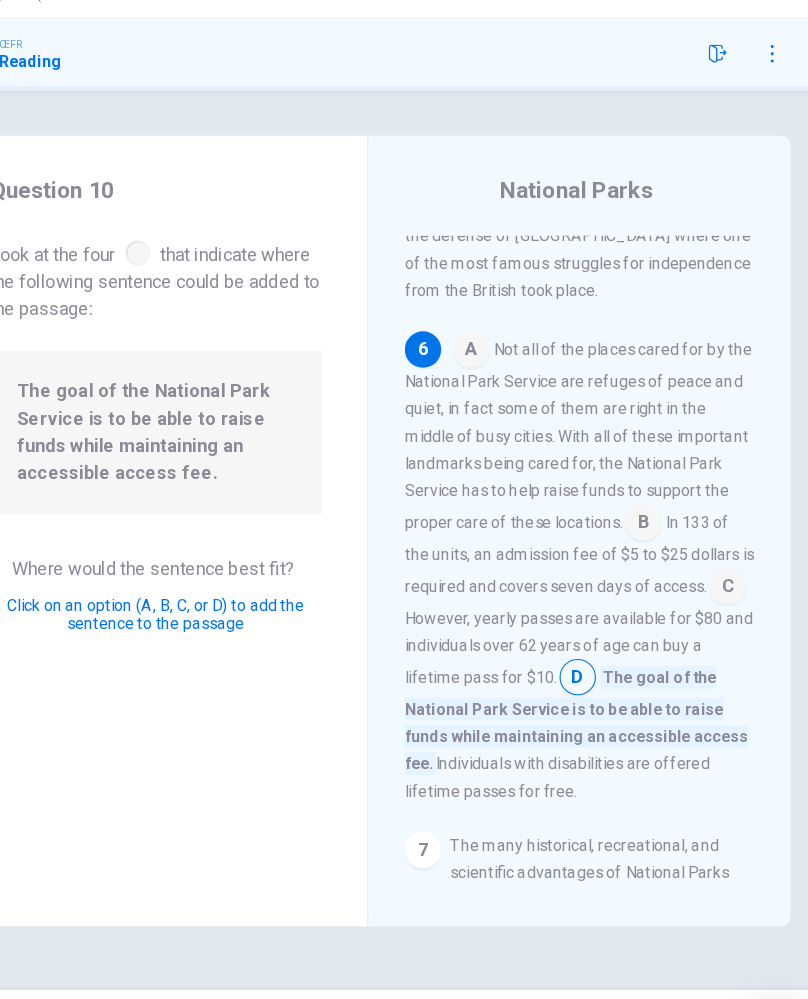 click at bounding box center (647, 510) 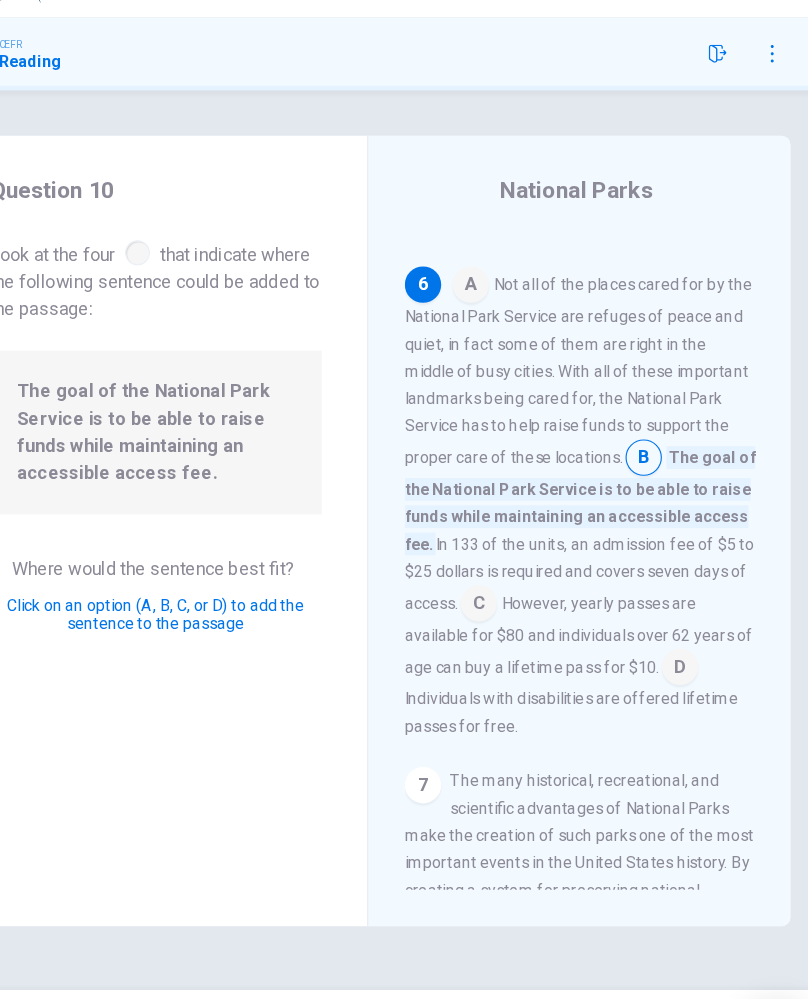 scroll, scrollTop: 1552, scrollLeft: 0, axis: vertical 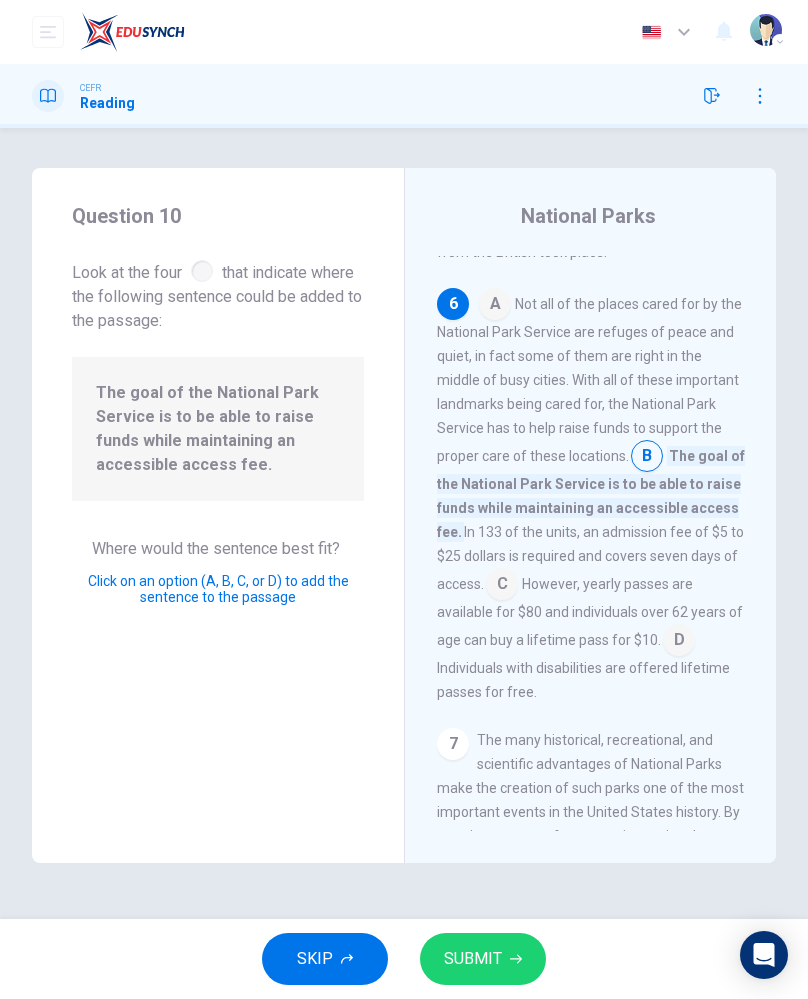 click 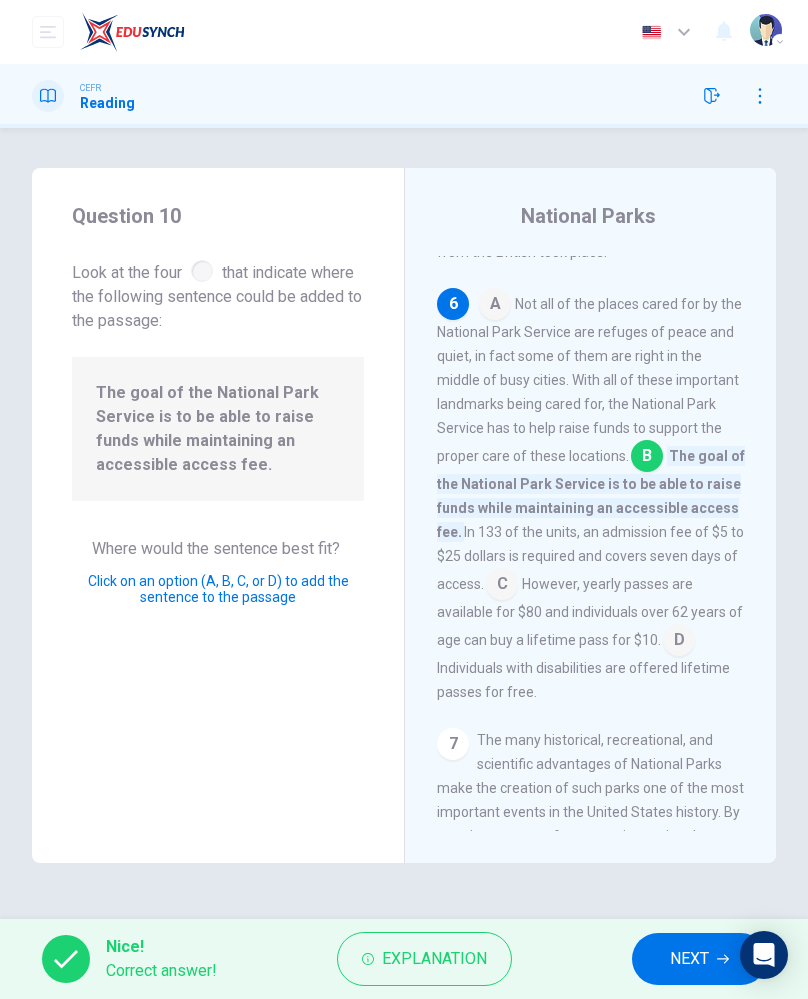 click on "NEXT" at bounding box center (689, 959) 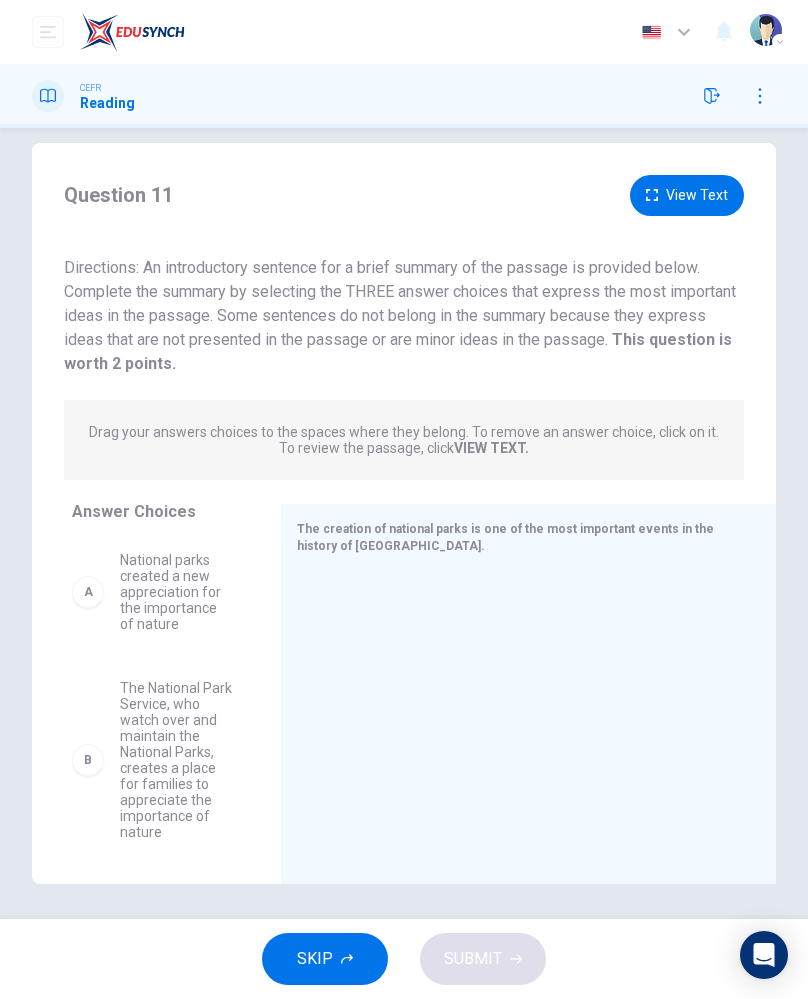 scroll, scrollTop: 29, scrollLeft: 0, axis: vertical 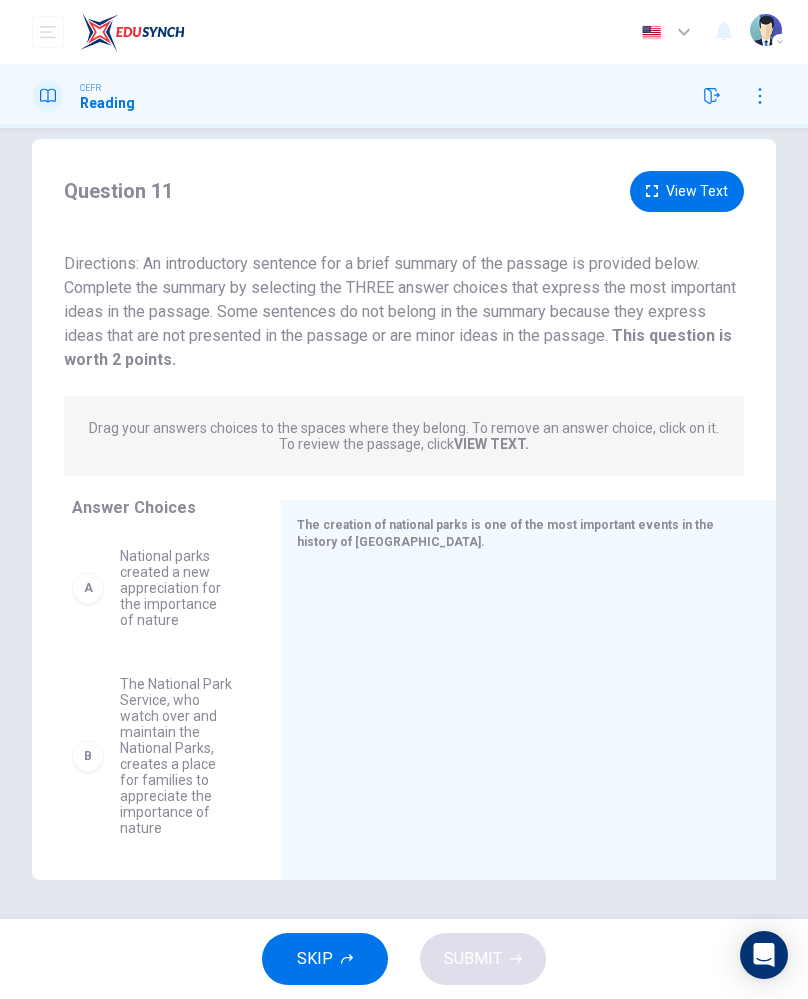 click on "National parks created a new appreciation for the importance of nature" at bounding box center (176, 588) 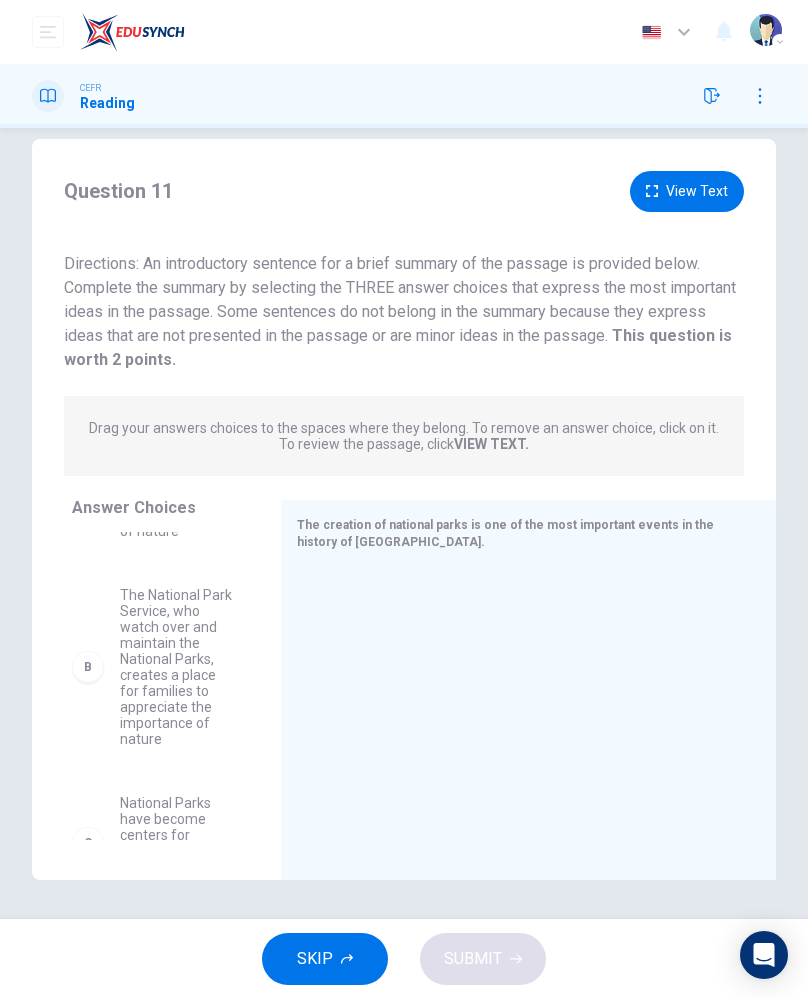 scroll, scrollTop: 97, scrollLeft: 0, axis: vertical 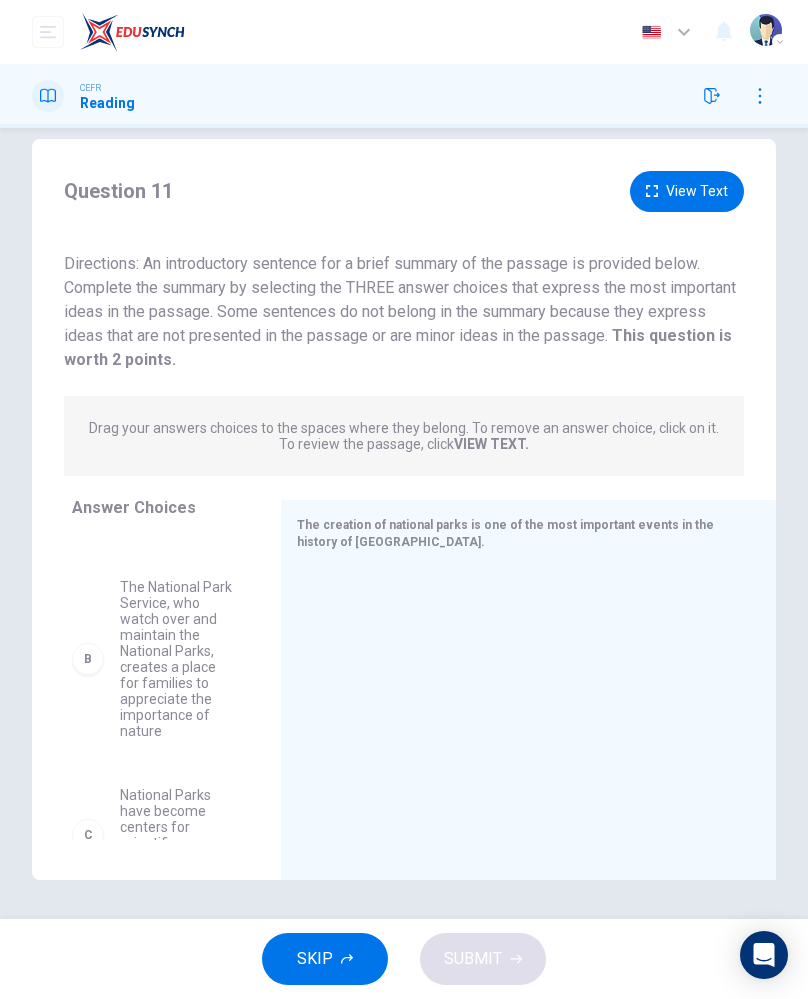click on "The National Park Service, who watch over and maintain the National Parks, creates a place for families to appreciate the importance of nature" at bounding box center (176, 659) 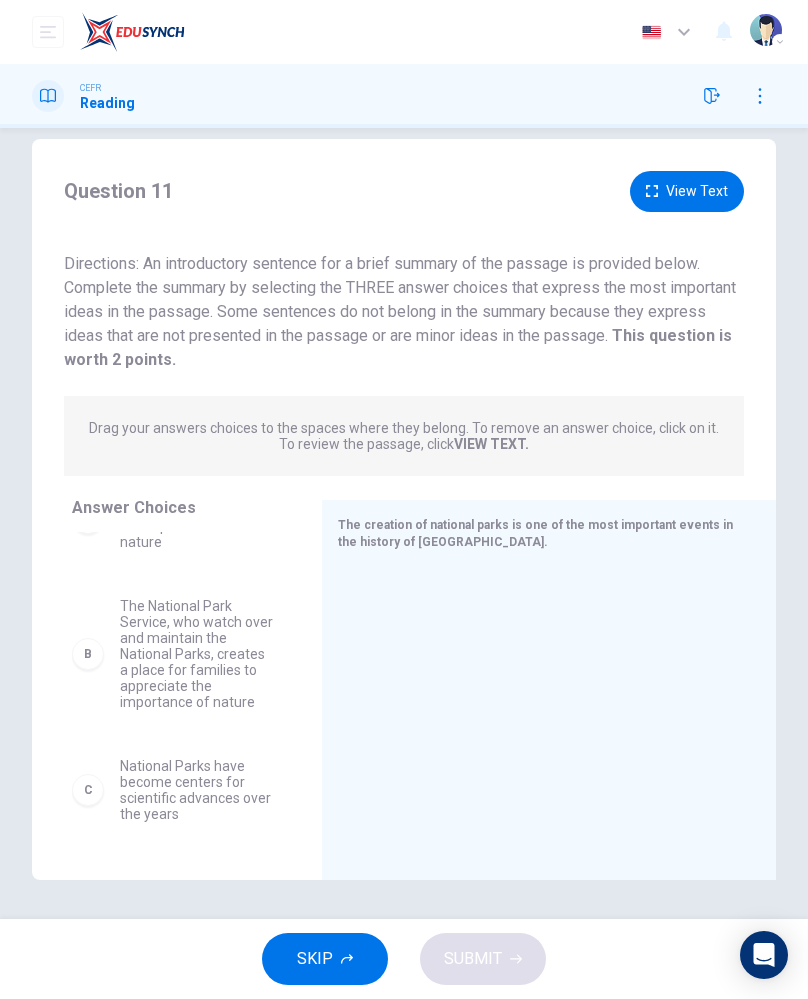 scroll, scrollTop: 59, scrollLeft: 0, axis: vertical 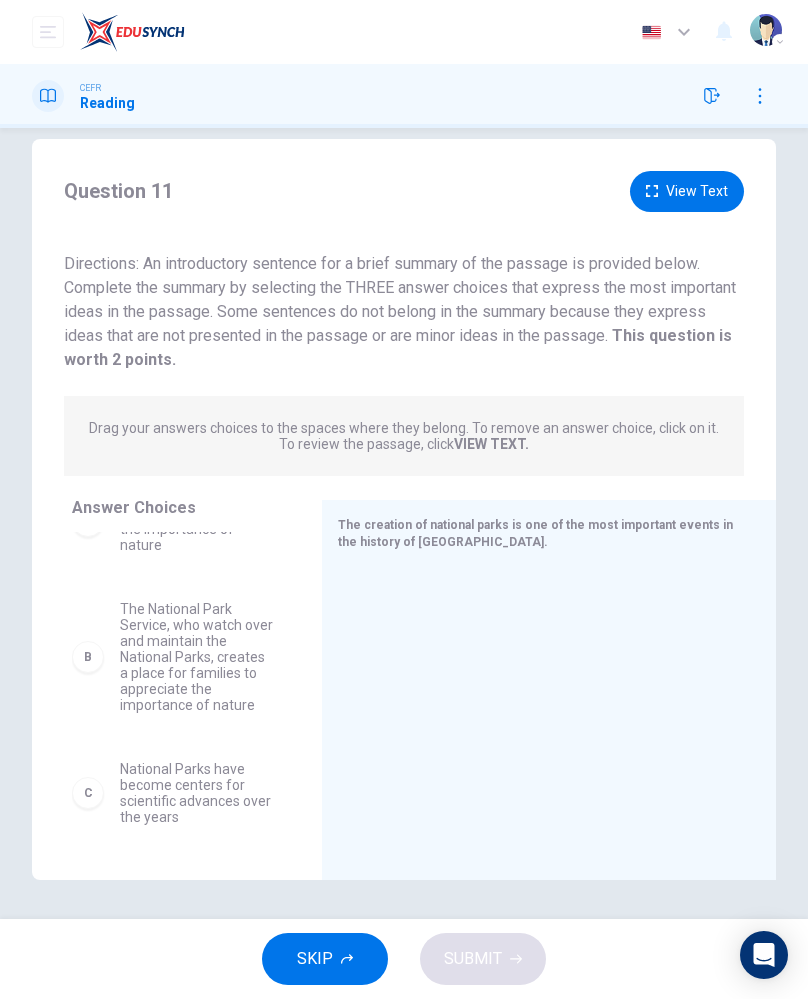 click on "The National Park Service, who watch over and maintain the National Parks, creates a place for families to appreciate the importance of nature" at bounding box center [197, 657] 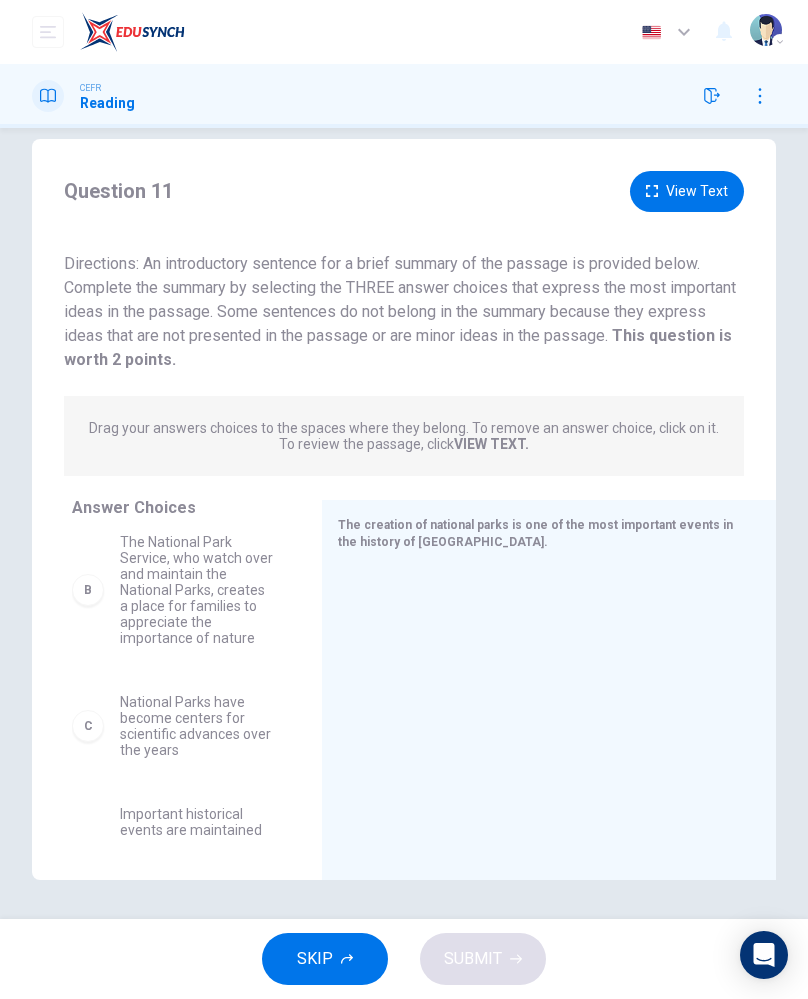 scroll, scrollTop: 126, scrollLeft: 0, axis: vertical 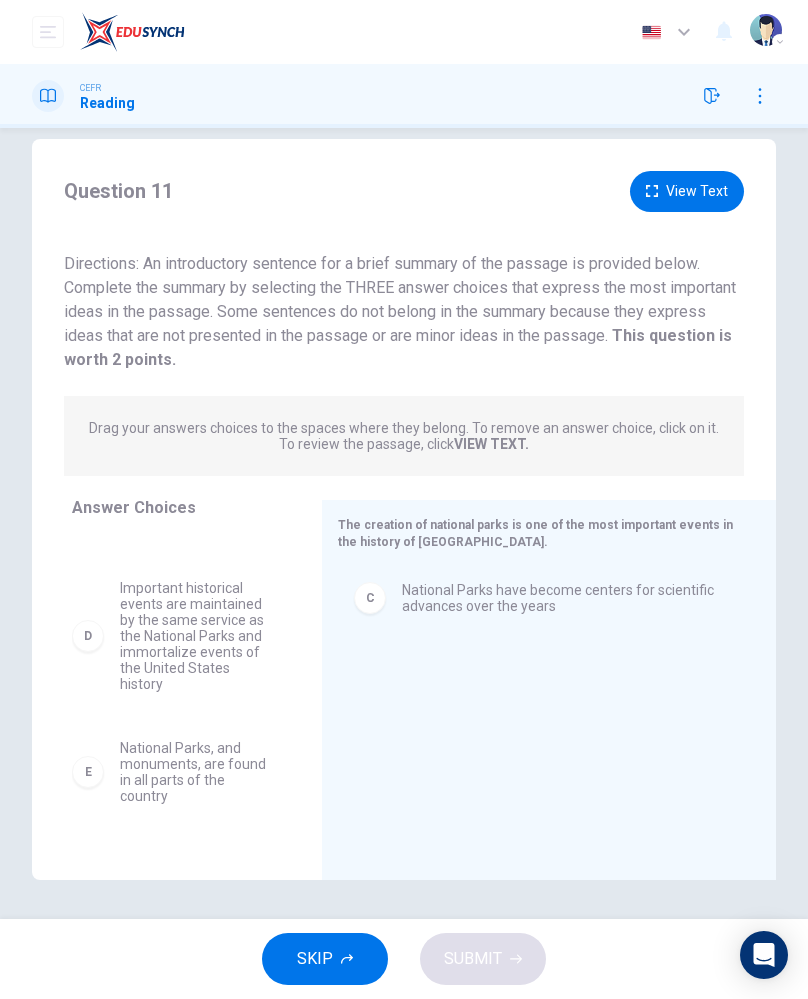 click on "Important historical events are maintained by the same service as the National Parks and immortalize events of the United States history" at bounding box center [197, 636] 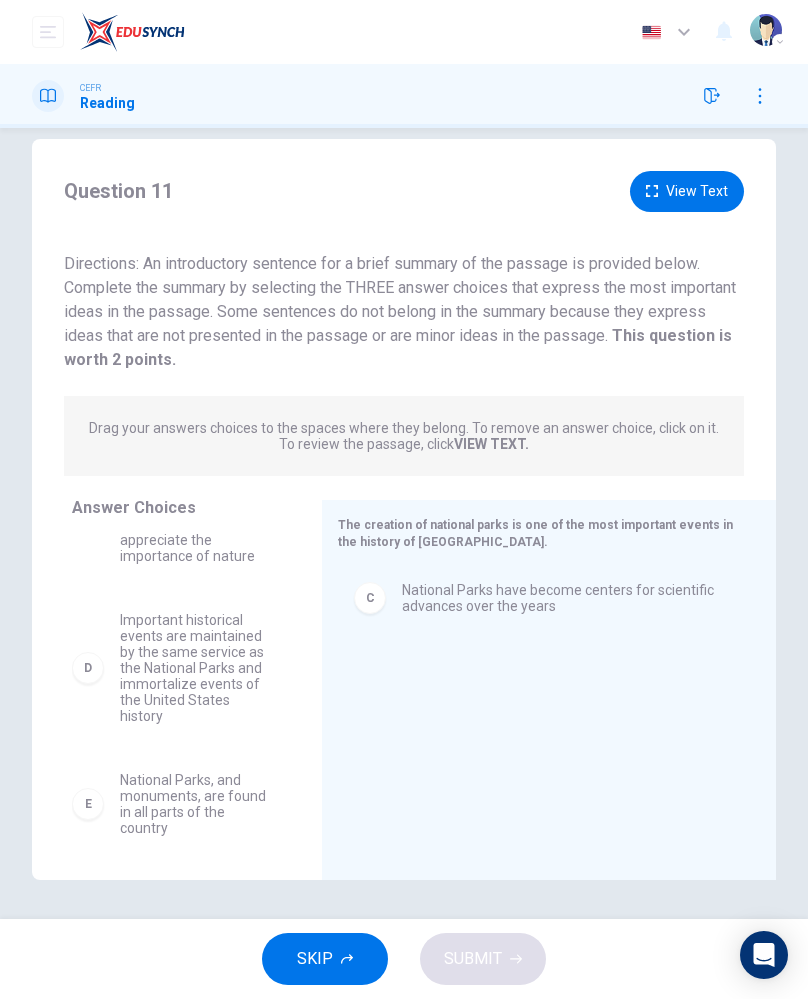 scroll, scrollTop: 206, scrollLeft: 0, axis: vertical 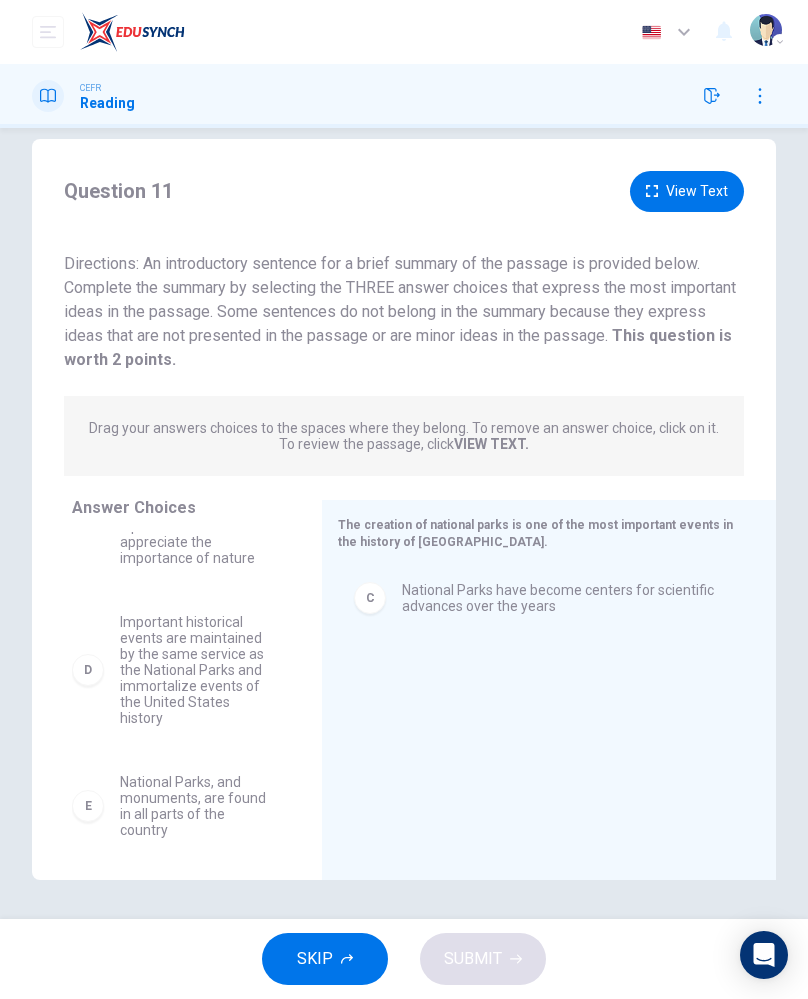click on "Important historical events are maintained by the same service as the National Parks and immortalize events of the United States history" at bounding box center [197, 670] 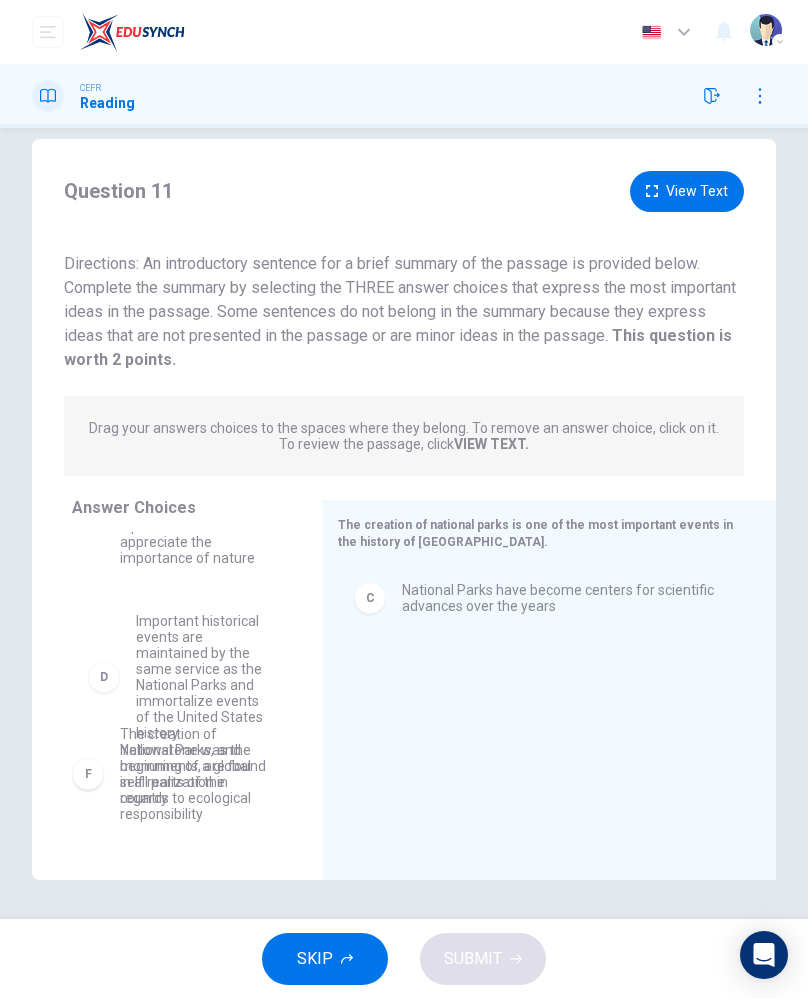 click on "C National Parks have become centers for scientific advances over the years" at bounding box center (541, 700) 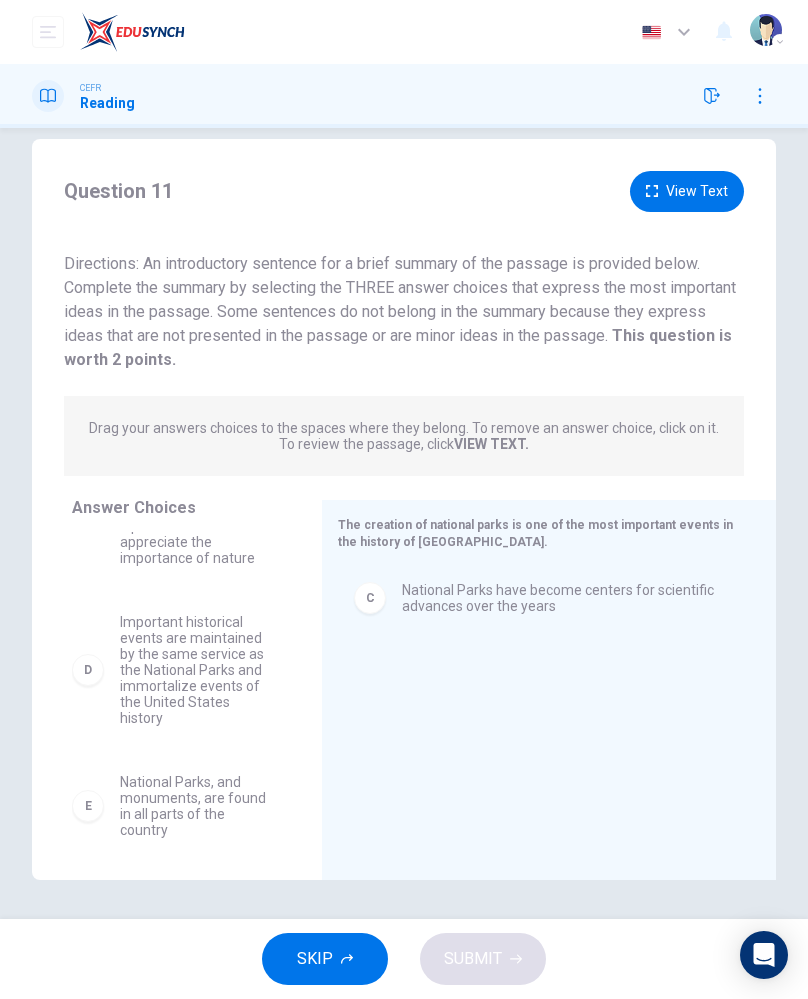 click on "View Text" at bounding box center [687, 191] 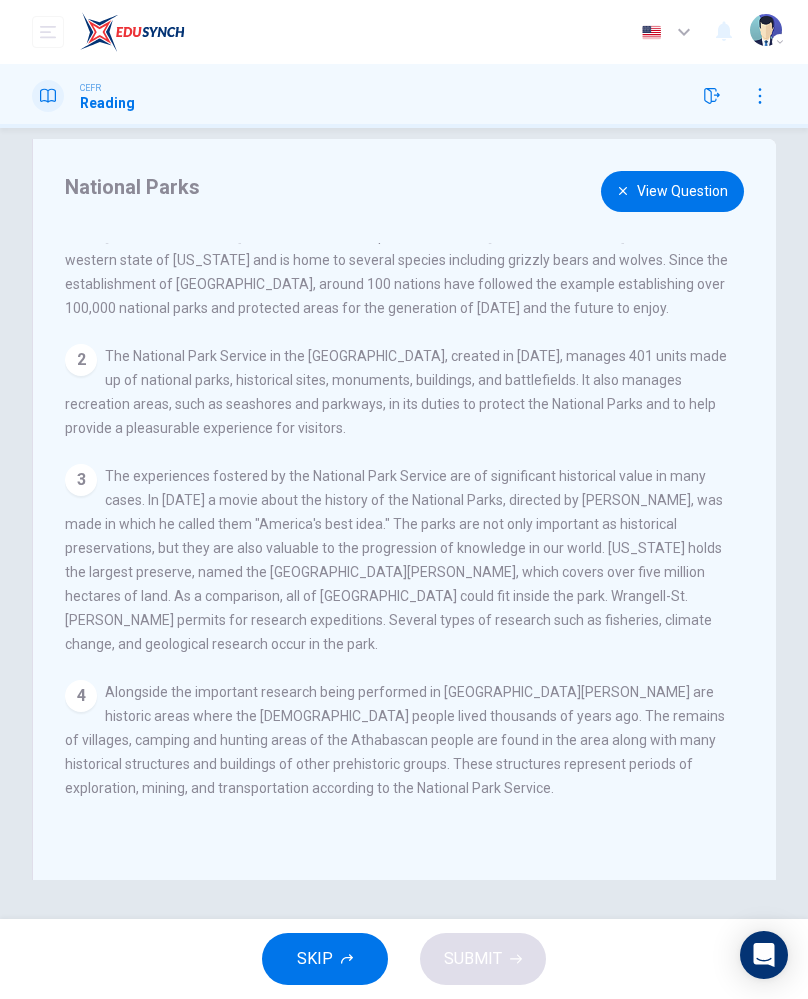 scroll, scrollTop: 44, scrollLeft: 0, axis: vertical 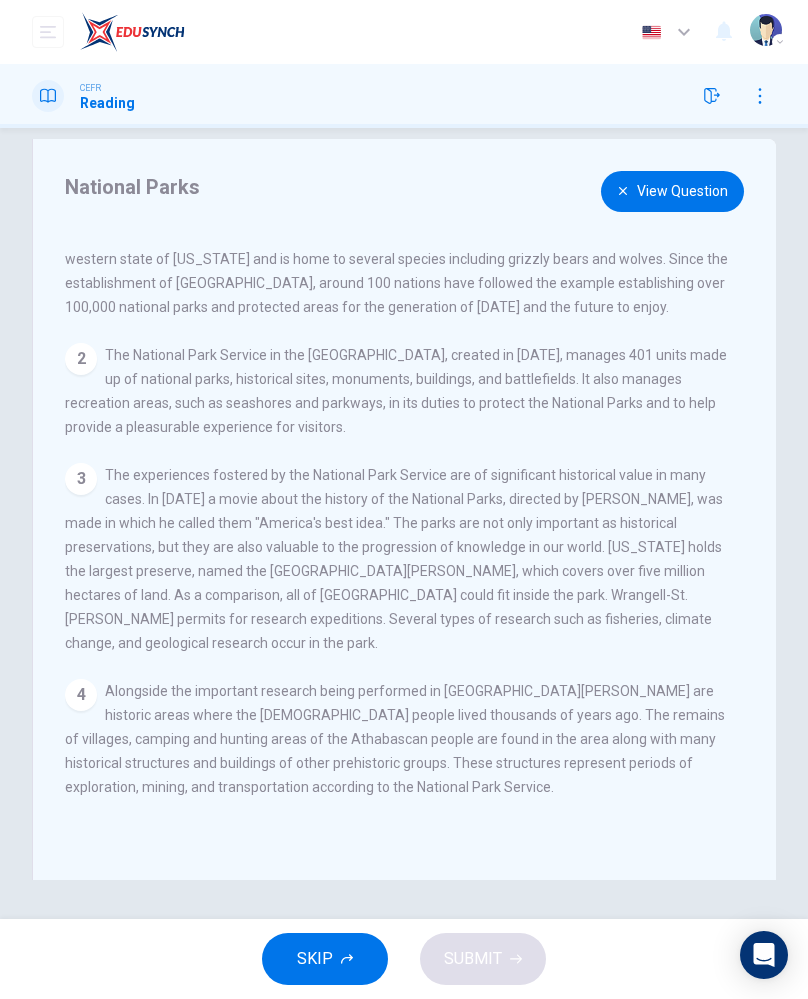 click on "View Question" at bounding box center [672, 191] 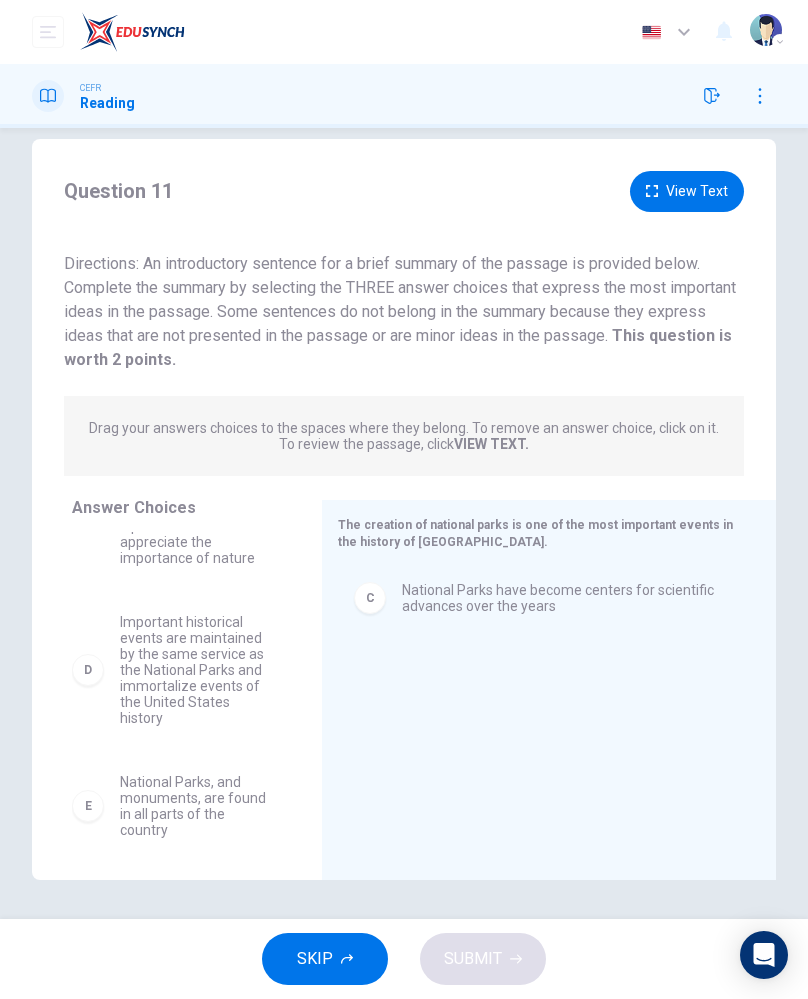 click on "Important historical events are maintained by the same service as the National Parks and immortalize events of the United States history" at bounding box center [197, 670] 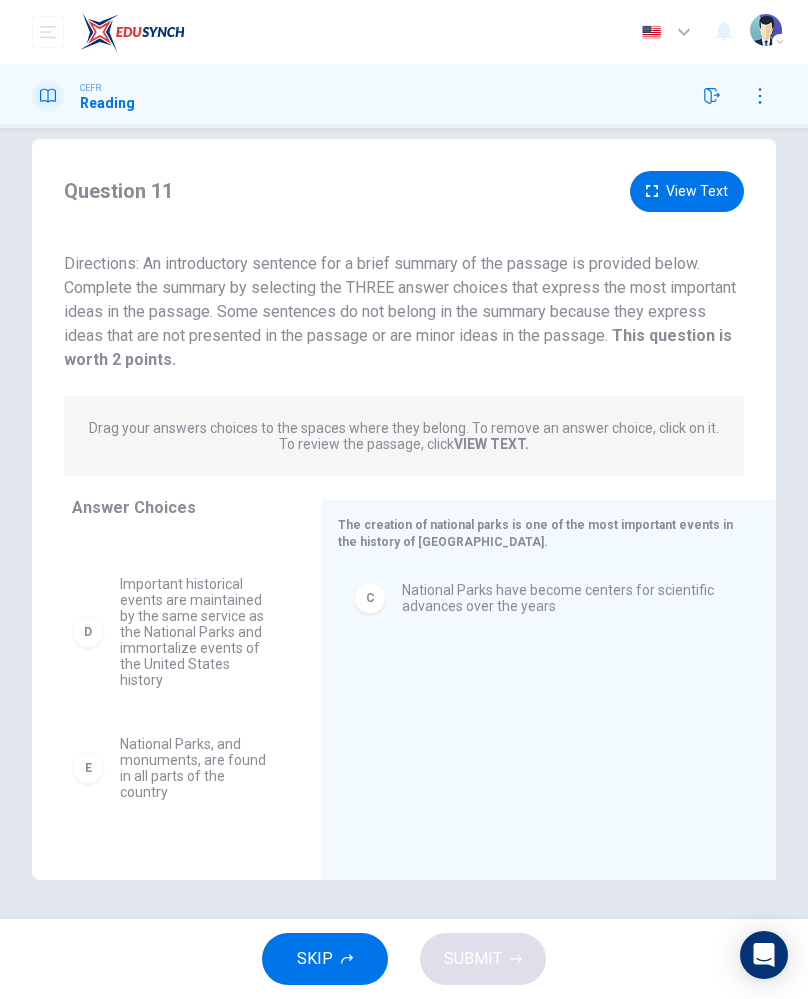 scroll, scrollTop: 241, scrollLeft: 0, axis: vertical 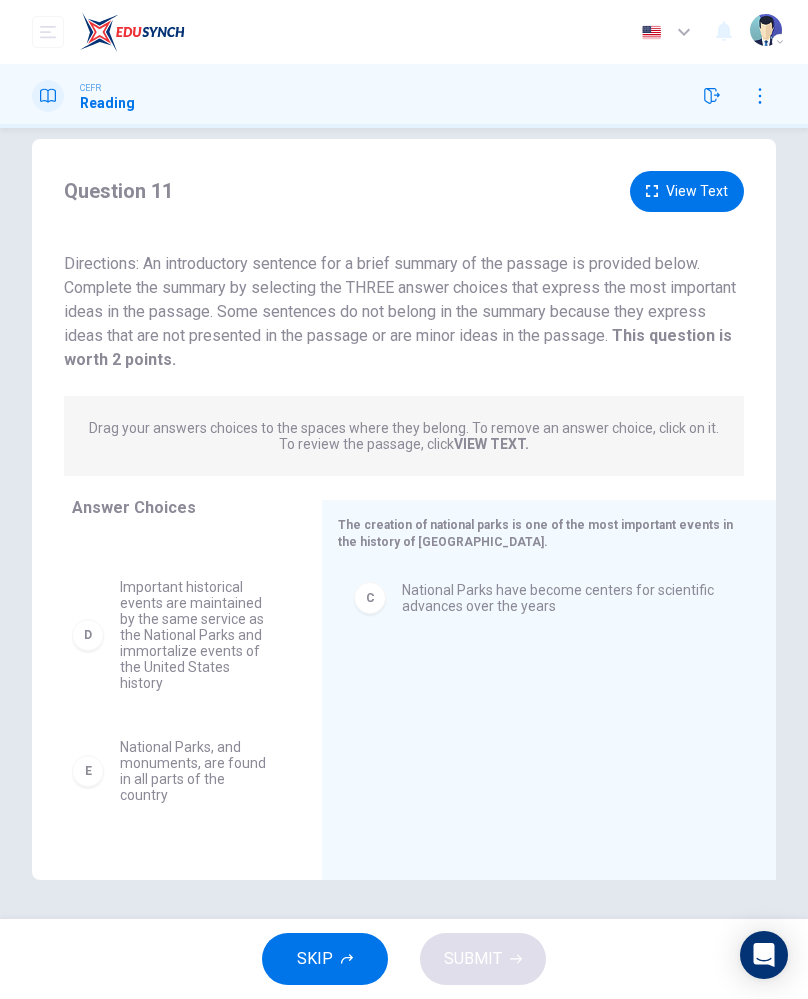 click on "Important historical events are maintained by the same service as the National Parks and immortalize events of the United States history" at bounding box center [197, 635] 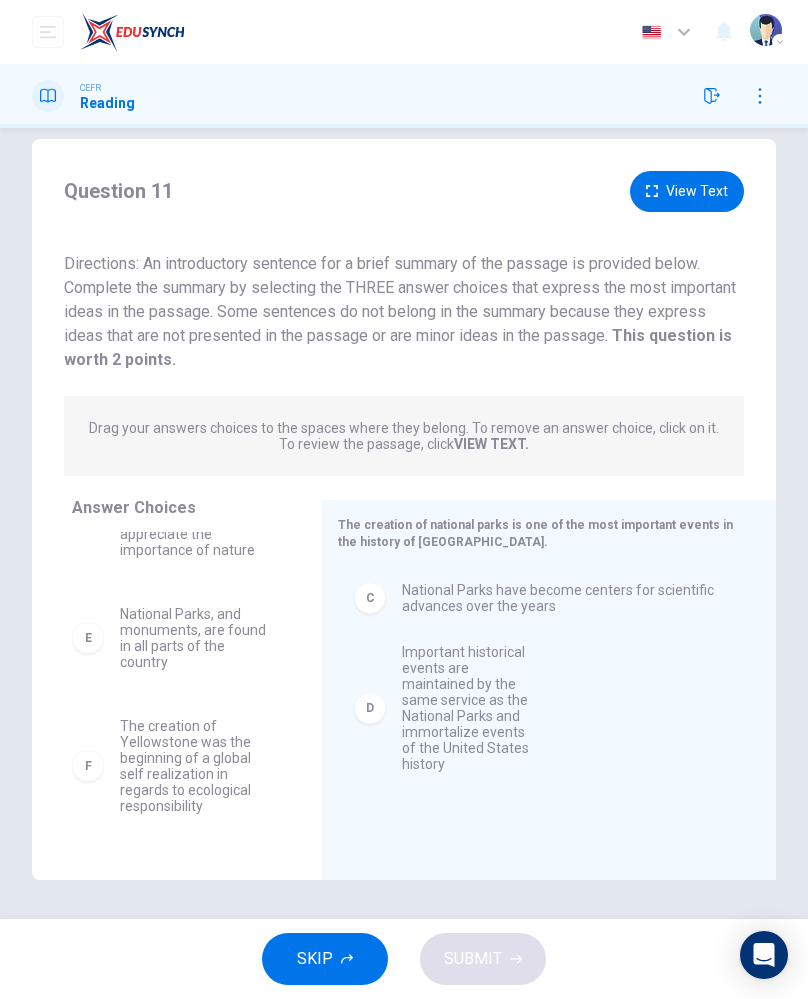 click on "View Text" at bounding box center [687, 191] 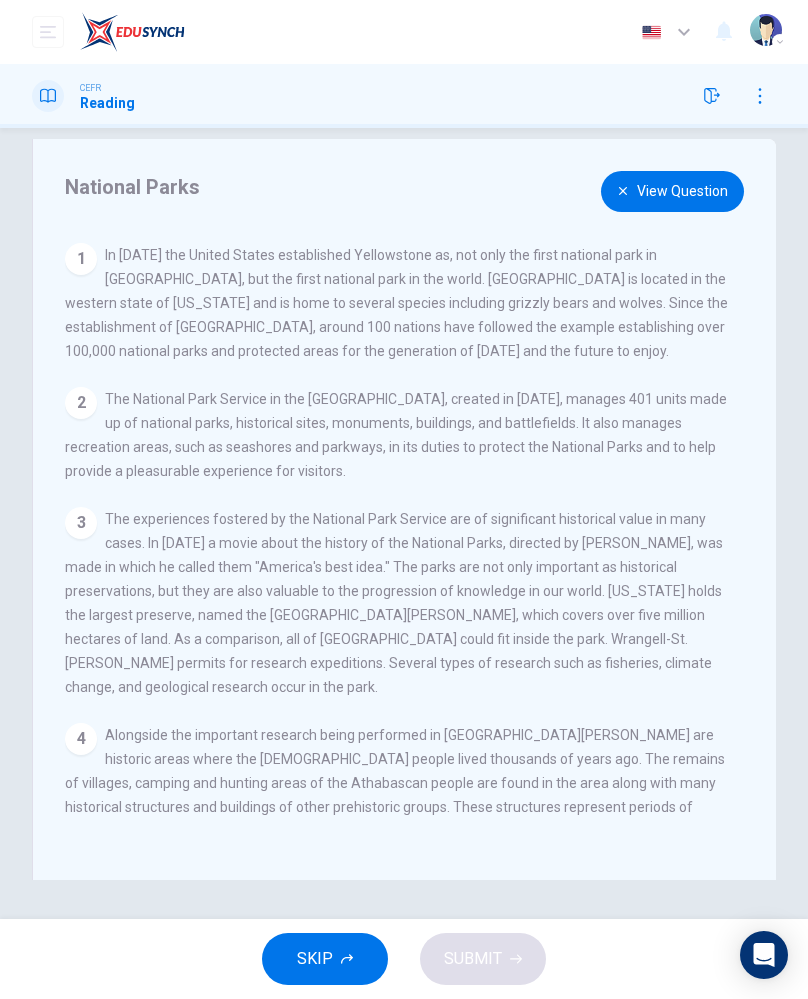scroll, scrollTop: 187, scrollLeft: 0, axis: vertical 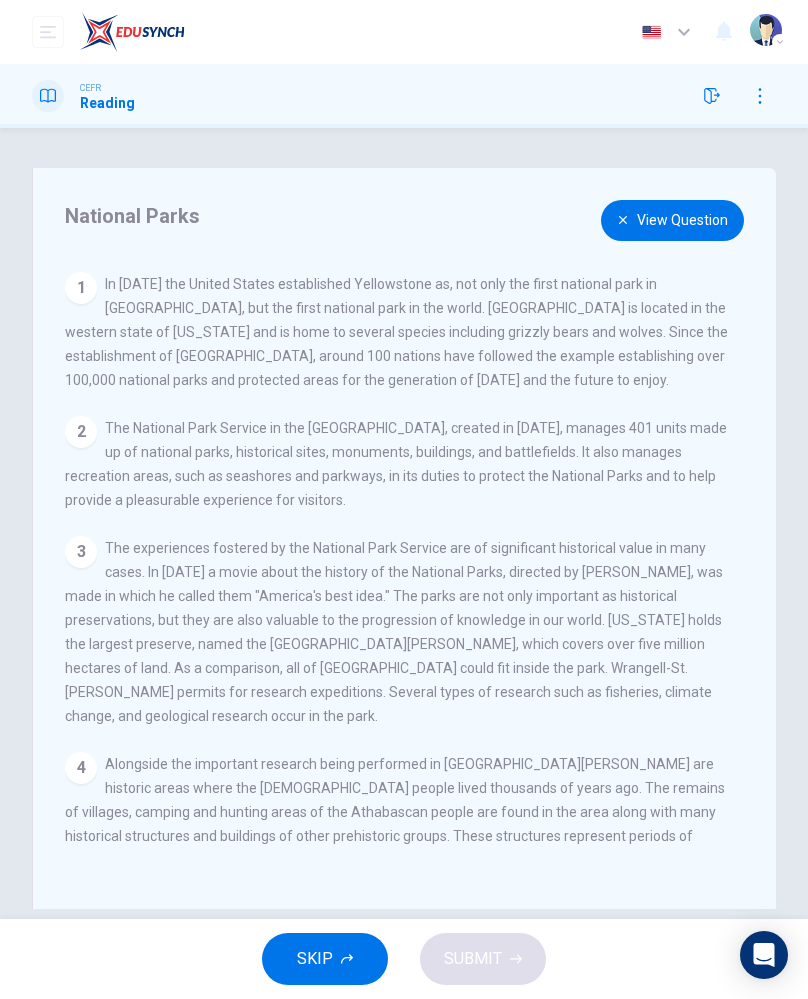click on "View Question" at bounding box center [672, 220] 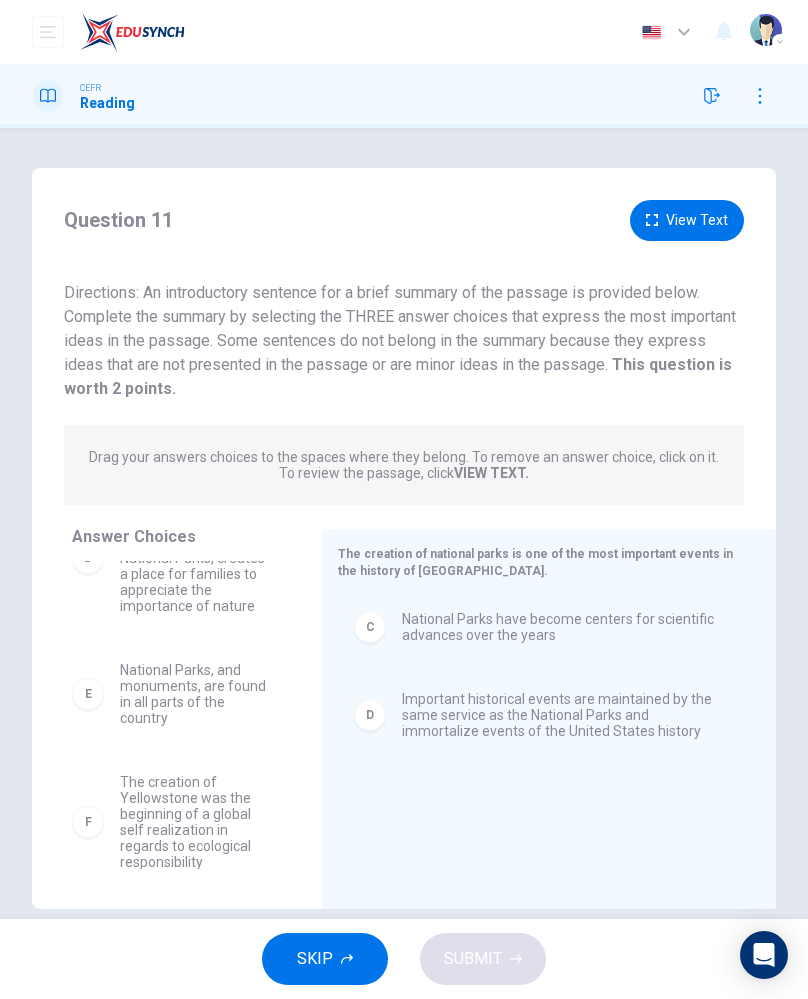 click on "Important historical events are maintained by the same service as the National Parks and immortalize events of the United States history" at bounding box center (565, 715) 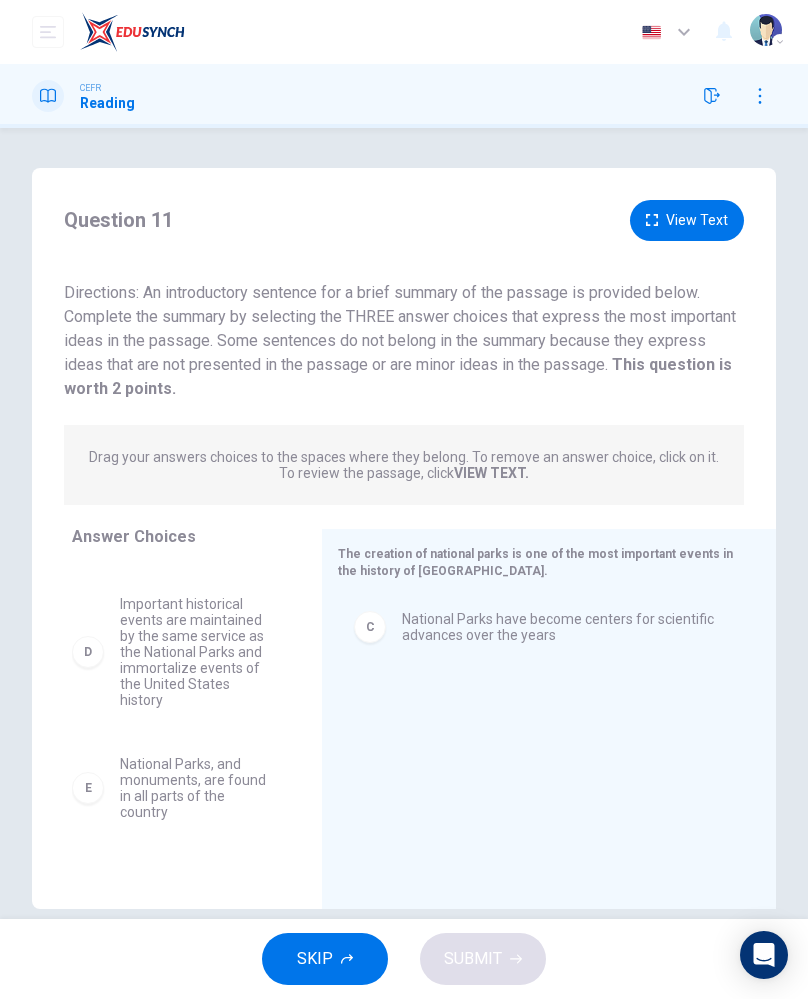 scroll, scrollTop: 278, scrollLeft: 0, axis: vertical 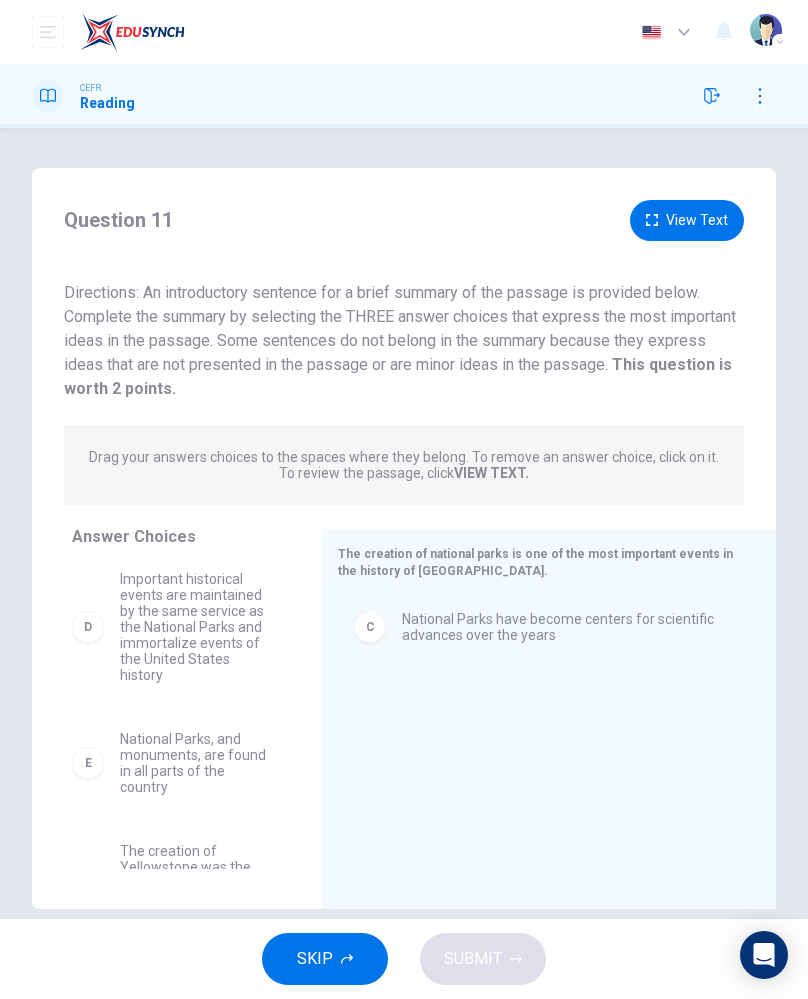 click on "National Parks, and monuments, are found in all parts of the country" at bounding box center [197, 763] 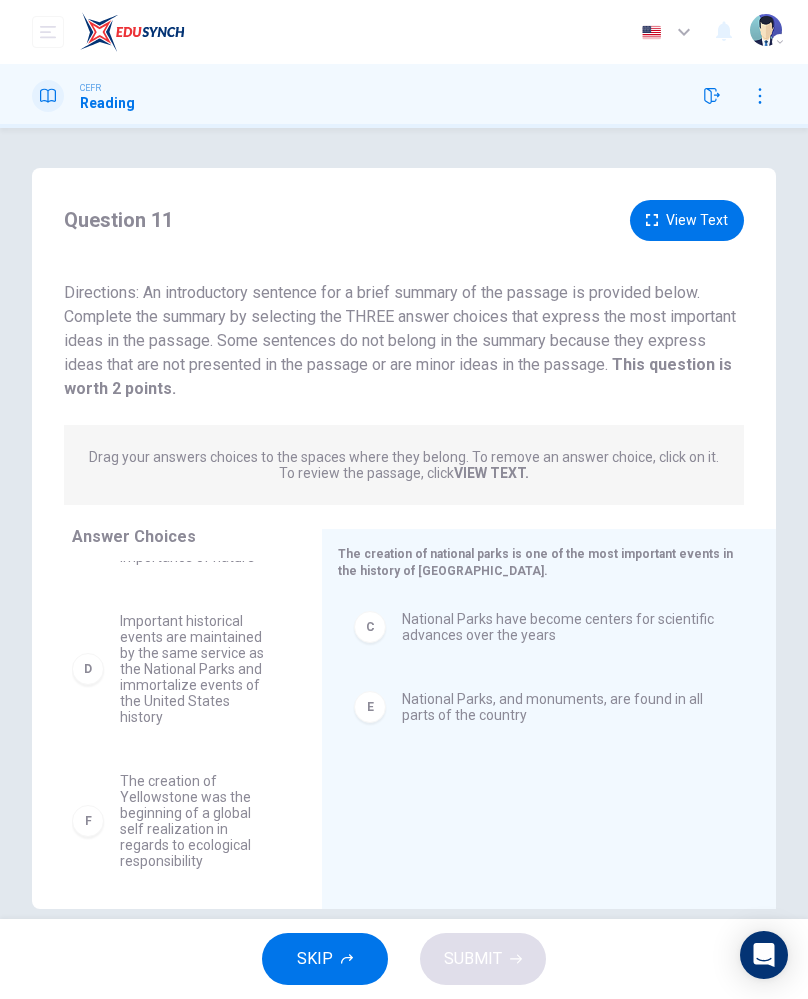 scroll, scrollTop: 219, scrollLeft: 0, axis: vertical 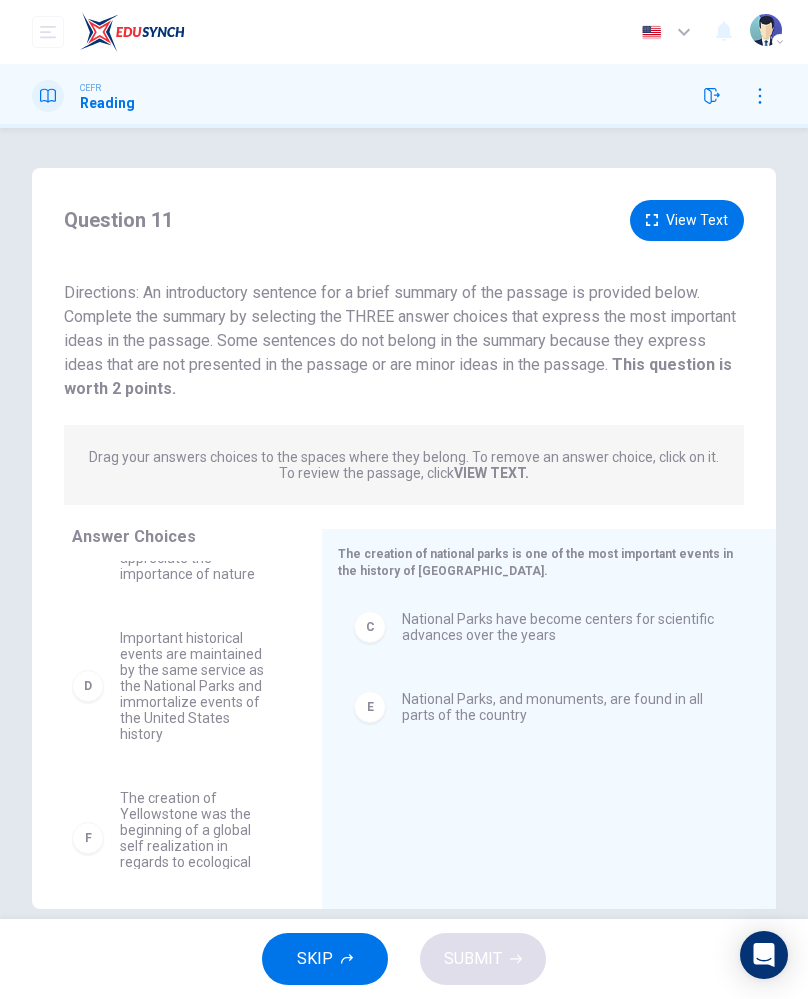 click on "The creation of Yellowstone was the beginning of a global self realization in regards to ecological responsibility" at bounding box center [197, 838] 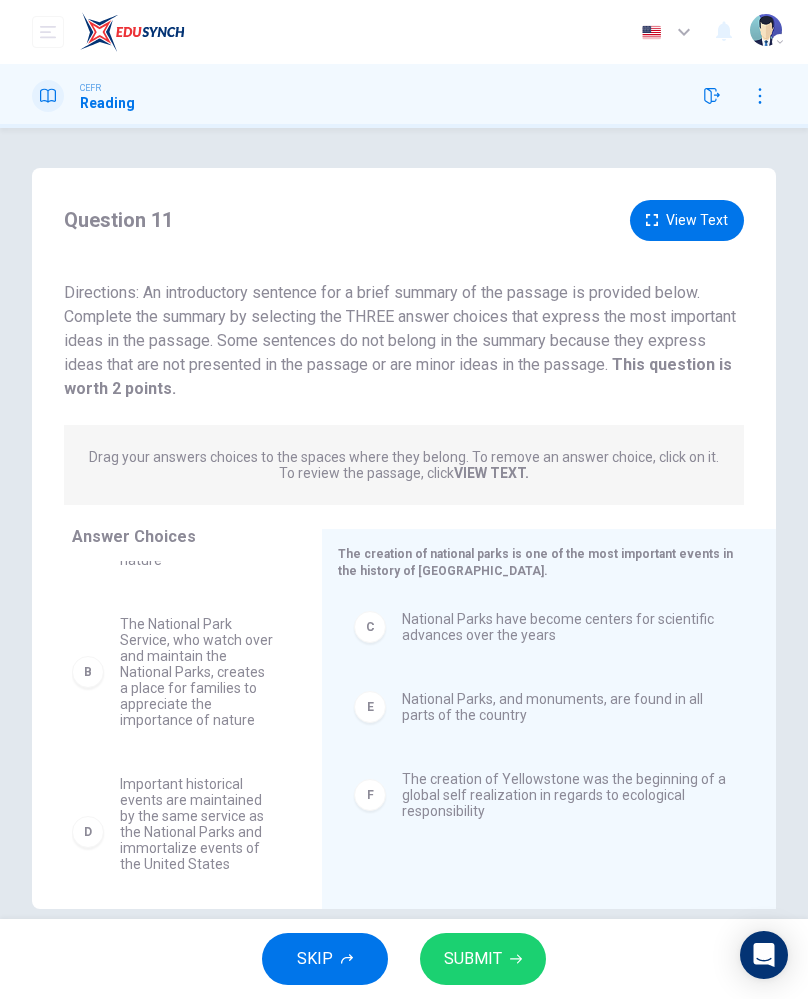 scroll, scrollTop: 75, scrollLeft: 0, axis: vertical 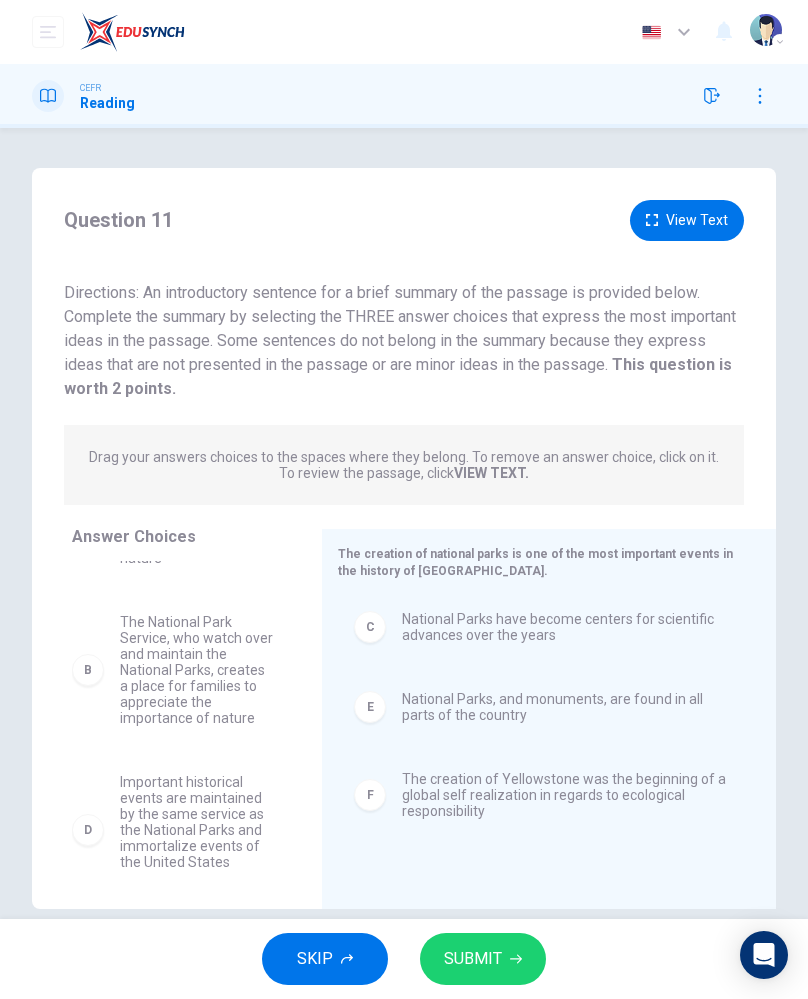 click on "SUBMIT" at bounding box center [473, 959] 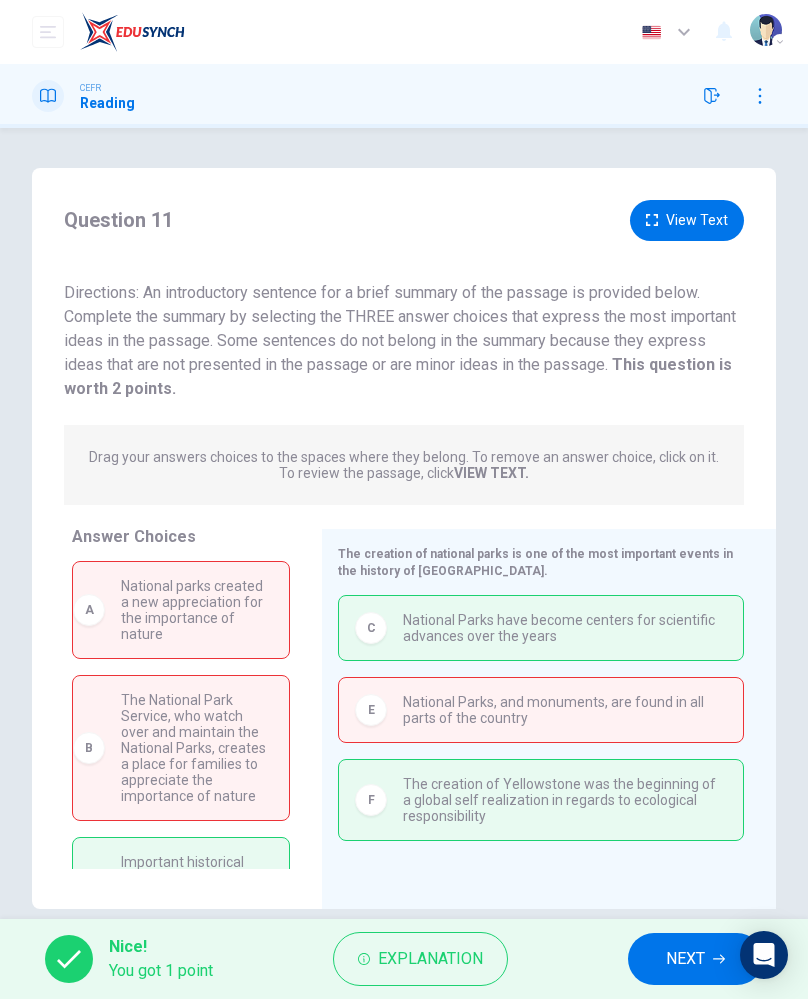 scroll, scrollTop: 80, scrollLeft: 0, axis: vertical 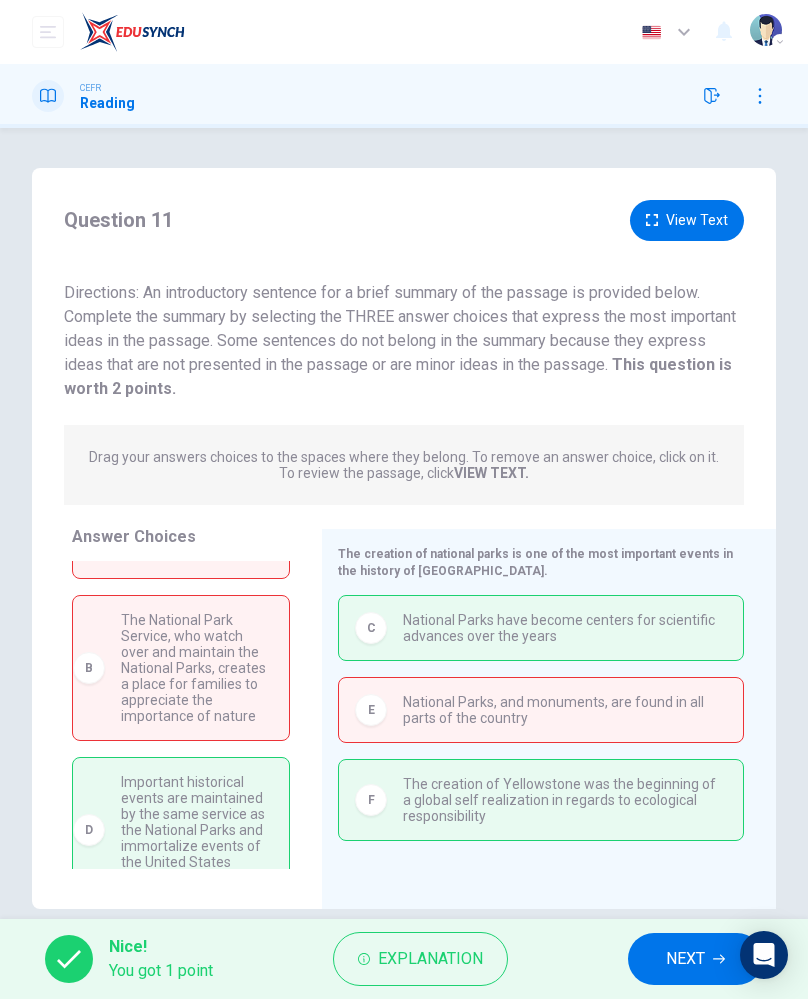 click on "Explanation" at bounding box center [430, 959] 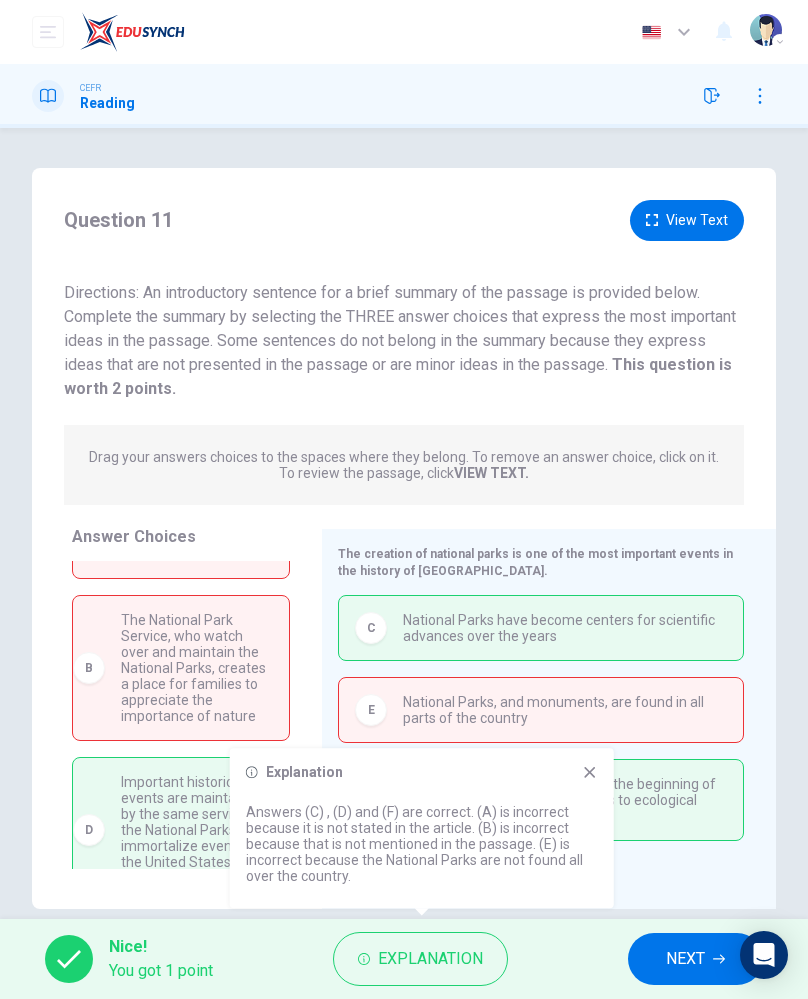 click on "National Parks, and monuments, are found in all parts of the country" at bounding box center [565, 710] 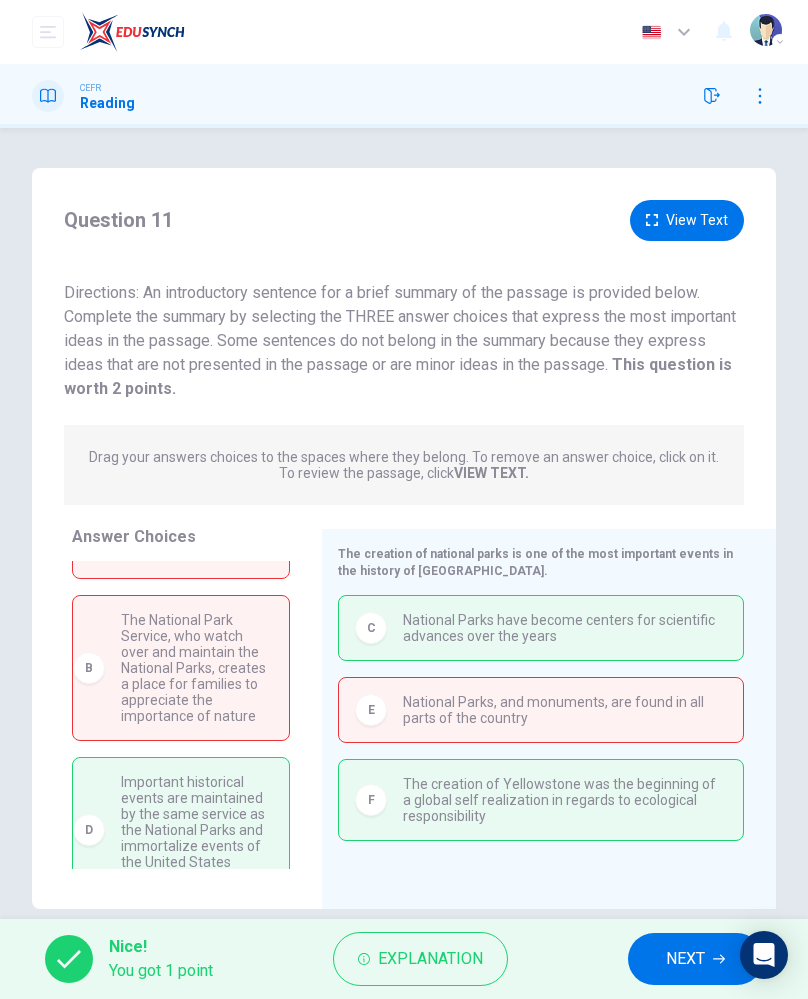 click on "View Text" at bounding box center (687, 220) 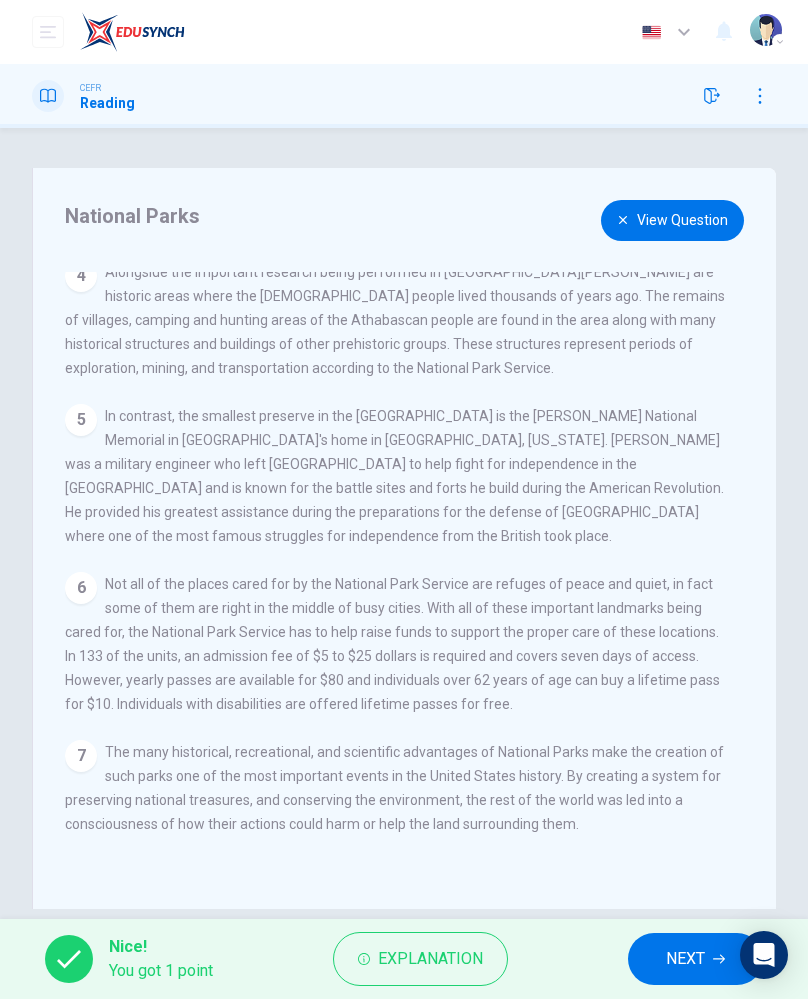 scroll, scrollTop: 505, scrollLeft: 0, axis: vertical 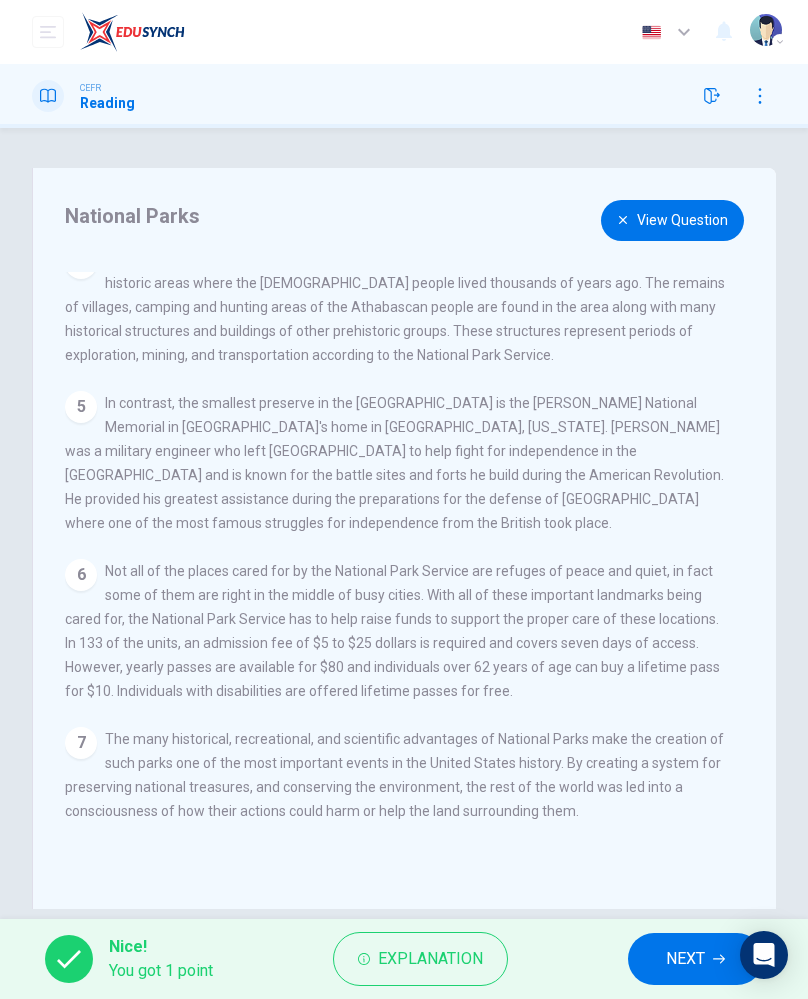 click on "NEXT" at bounding box center [685, 959] 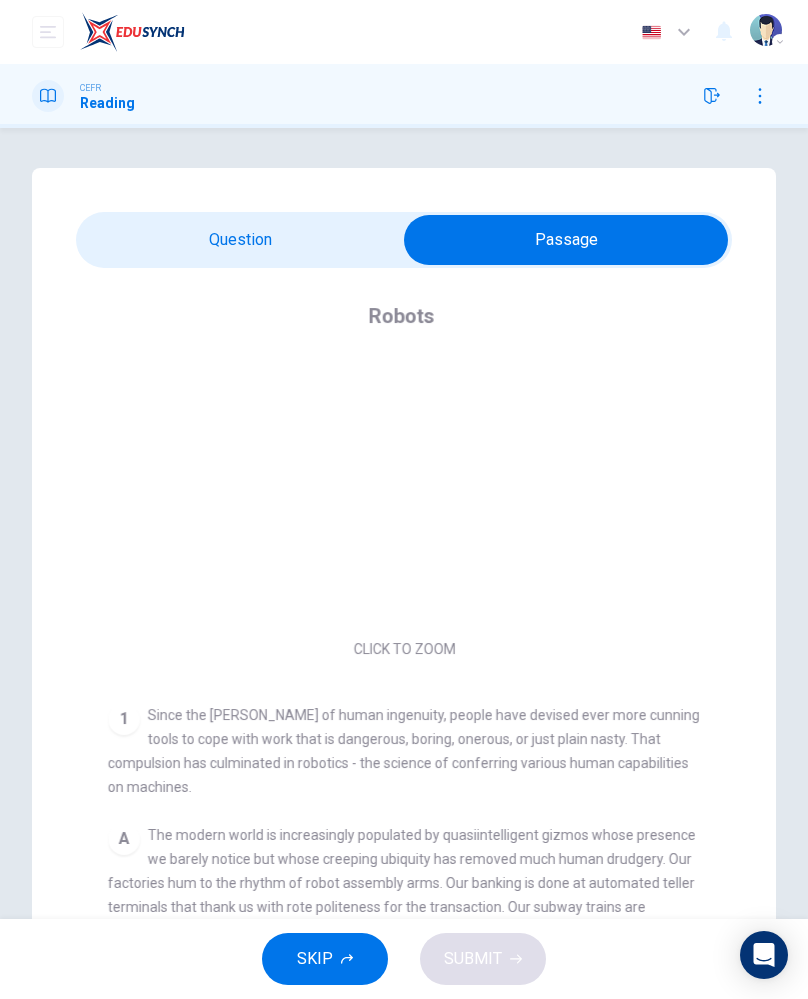 scroll, scrollTop: 50, scrollLeft: 0, axis: vertical 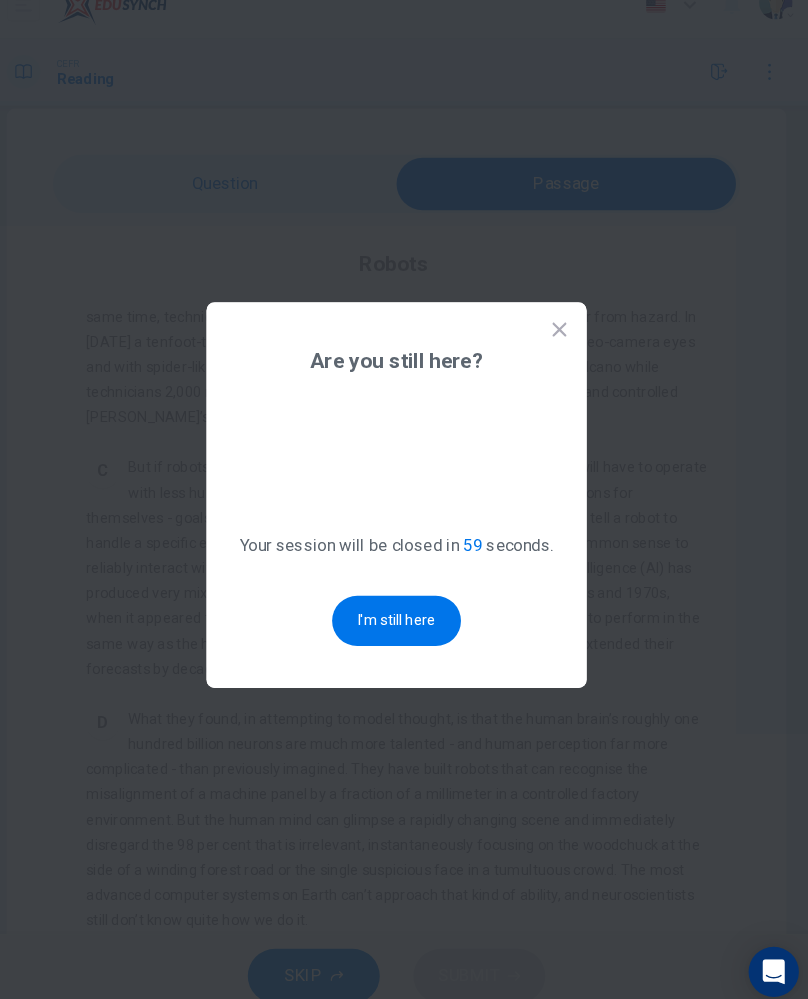 click at bounding box center [404, 499] 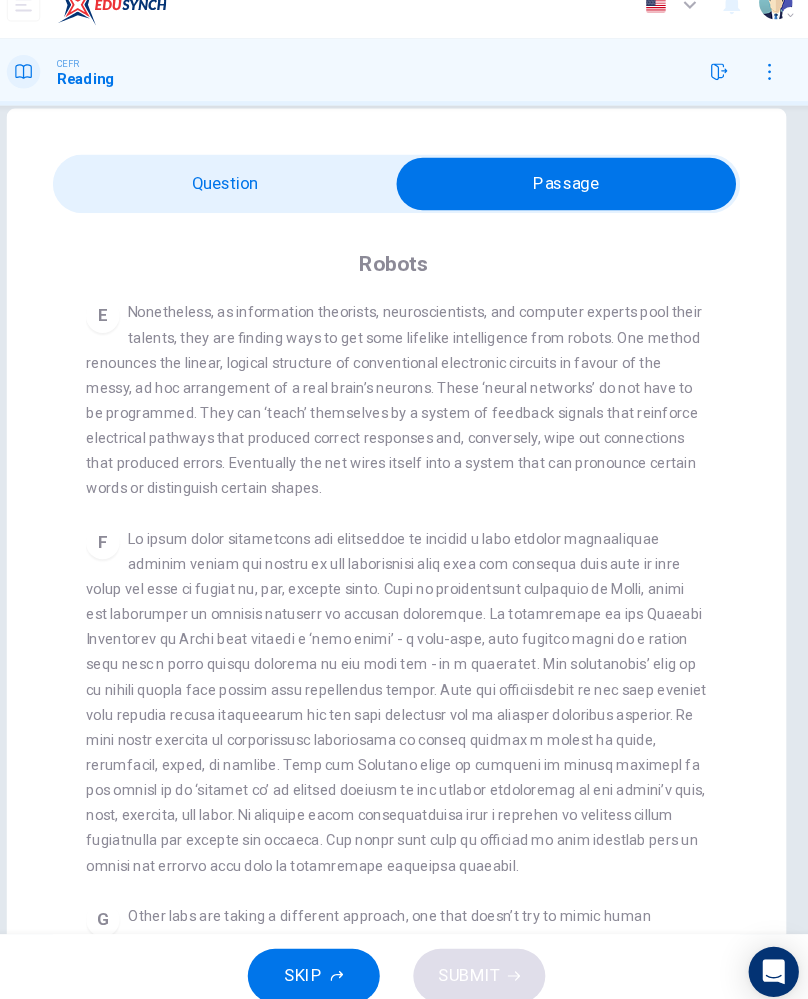 scroll, scrollTop: 1564, scrollLeft: 0, axis: vertical 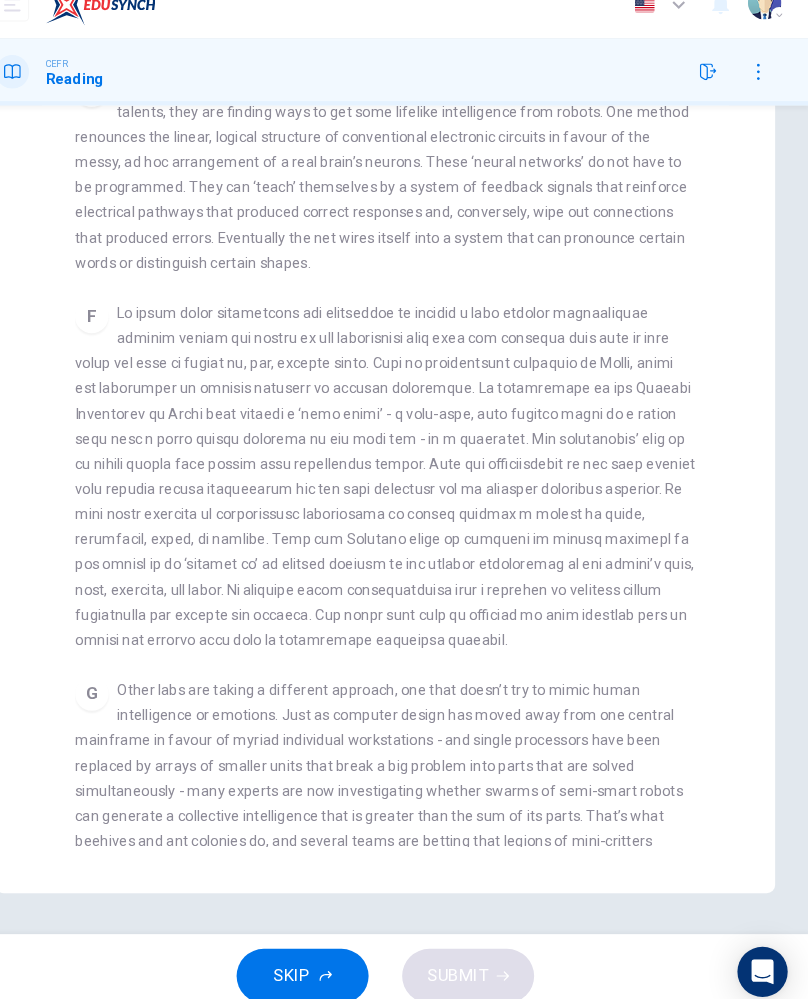 click on "Question 12 The Reading Passage has seven paragraphs  A-G .  From the list of headings below choose the most suitable heading for each
paragraph (A-F).
Write the appropriate numbers  (i-x)  in the boxes below. List of Headings i Some success has resulted from observing how the brain functions. ii Are we expecting too much from one robot? iii Scientists are examining the humanistic possibilities. iv There are judgements that robots cannot make. v Has the power of robots become too great? vi Human skills have been heightened with the help of robotics. vii There are some things we prefer the brain to control. viii Robots have quietly infiltrated our lives. ix Original predictions have been revised. x Another approach meets the same result. 1 ​ ​ Paragraph A 2 ​ ​ Paragraph B 3 ​ ​ Paragraph C 4 ​ ​ Paragraph D 5 ​ ​ Paragraph E 6 ​ ​ Paragraph F Robots CLICK TO ZOOM Click to Zoom 1 A B C D E F G" at bounding box center (404, 406) 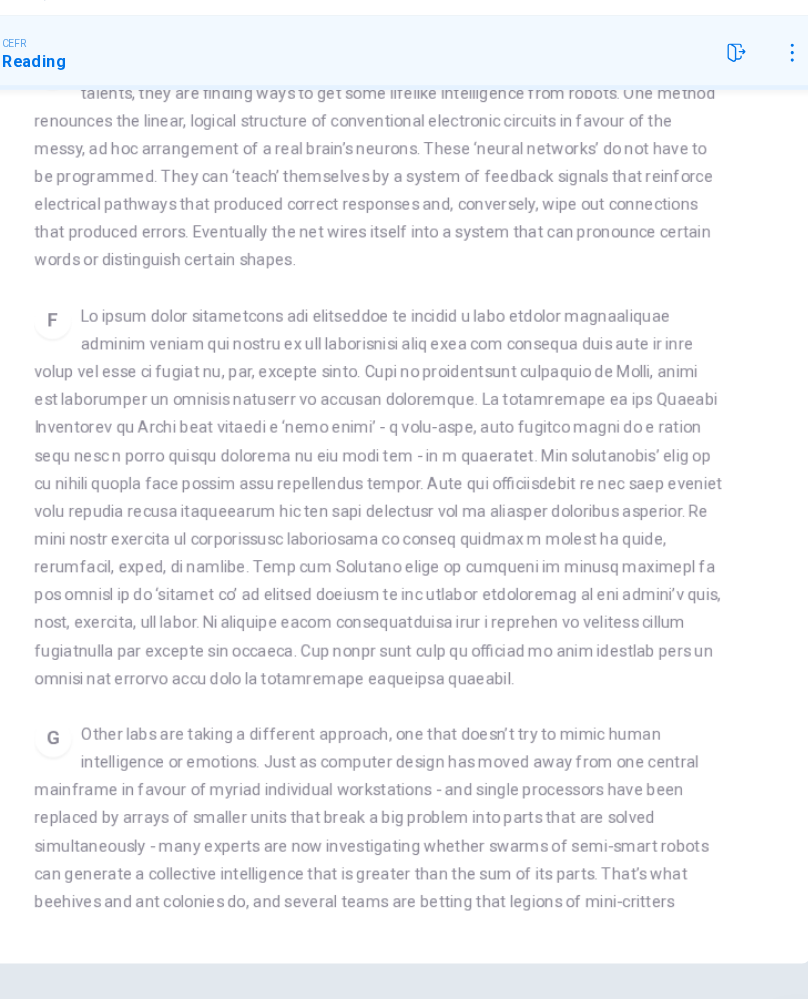 scroll, scrollTop: 1564, scrollLeft: 0, axis: vertical 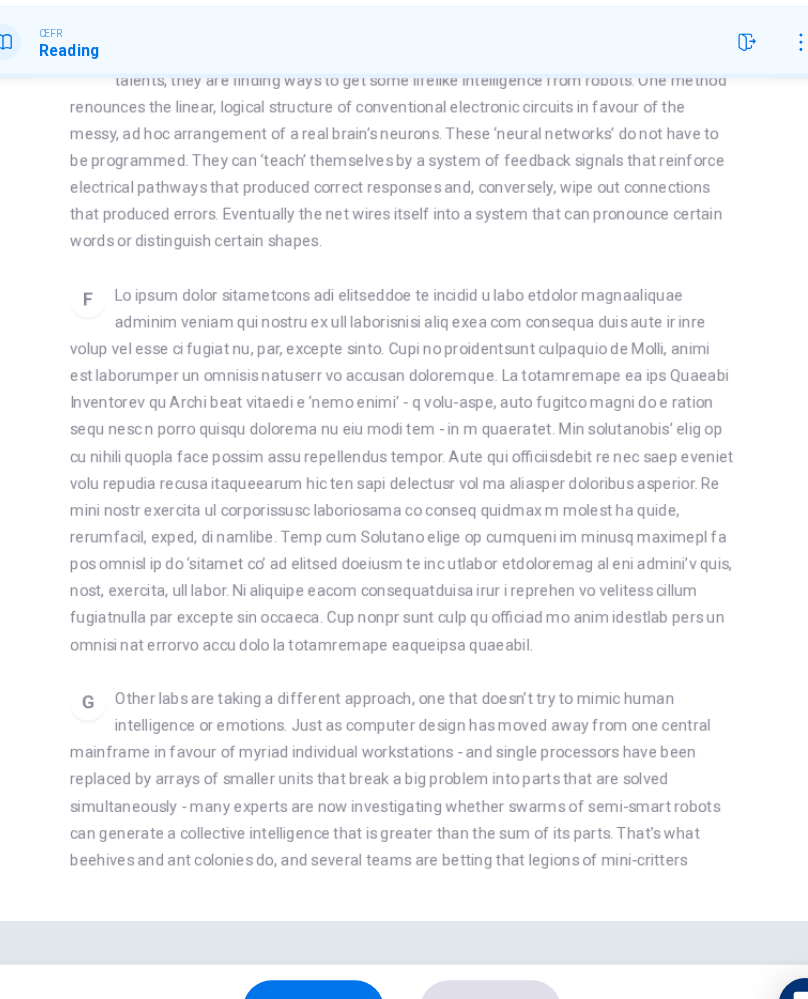 click on "Question 12 The Reading Passage has seven paragraphs  A-G .  From the list of headings below choose the most suitable heading for each
paragraph (A-F).
Write the appropriate numbers  (i-x)  in the boxes below. List of Headings i Some success has resulted from observing how the brain functions. ii Are we expecting too much from one robot? iii Scientists are examining the humanistic possibilities. iv There are judgements that robots cannot make. v Has the power of robots become too great? vi Human skills have been heightened with the help of robotics. vii There are some things we prefer the brain to control. viii Robots have quietly infiltrated our lives. ix Original predictions have been revised. x Another approach meets the same result. 1 ​ ​ Paragraph A 2 ​ ​ Paragraph B 3 ​ ​ Paragraph C 4 ​ ​ Paragraph D 5 ​ ​ Paragraph E 6 ​ ​ Paragraph F Robots CLICK TO ZOOM Click to Zoom 1 A B C D E F G" at bounding box center (404, 406) 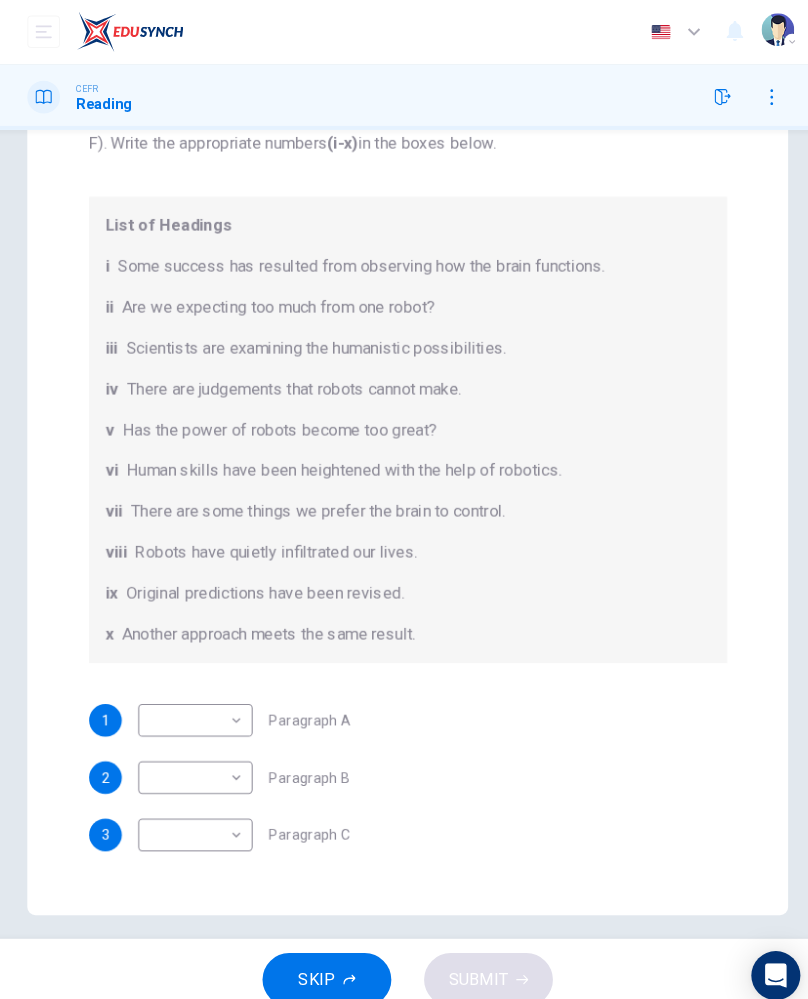 scroll, scrollTop: 59, scrollLeft: 0, axis: vertical 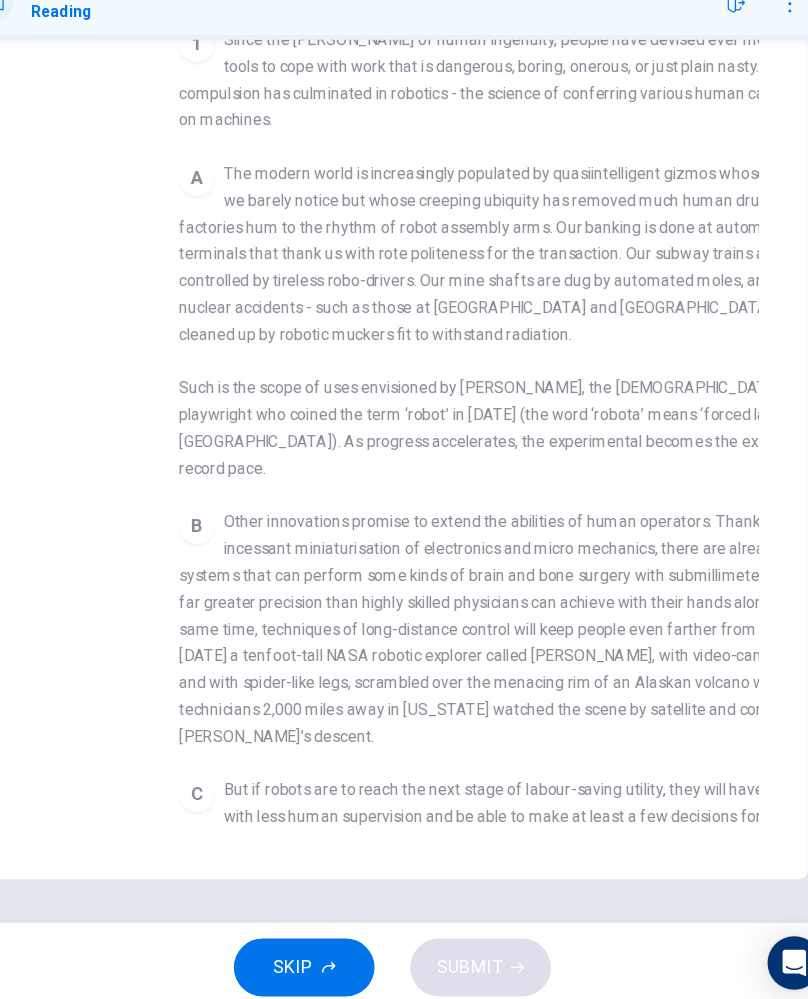 checkbox on "false" 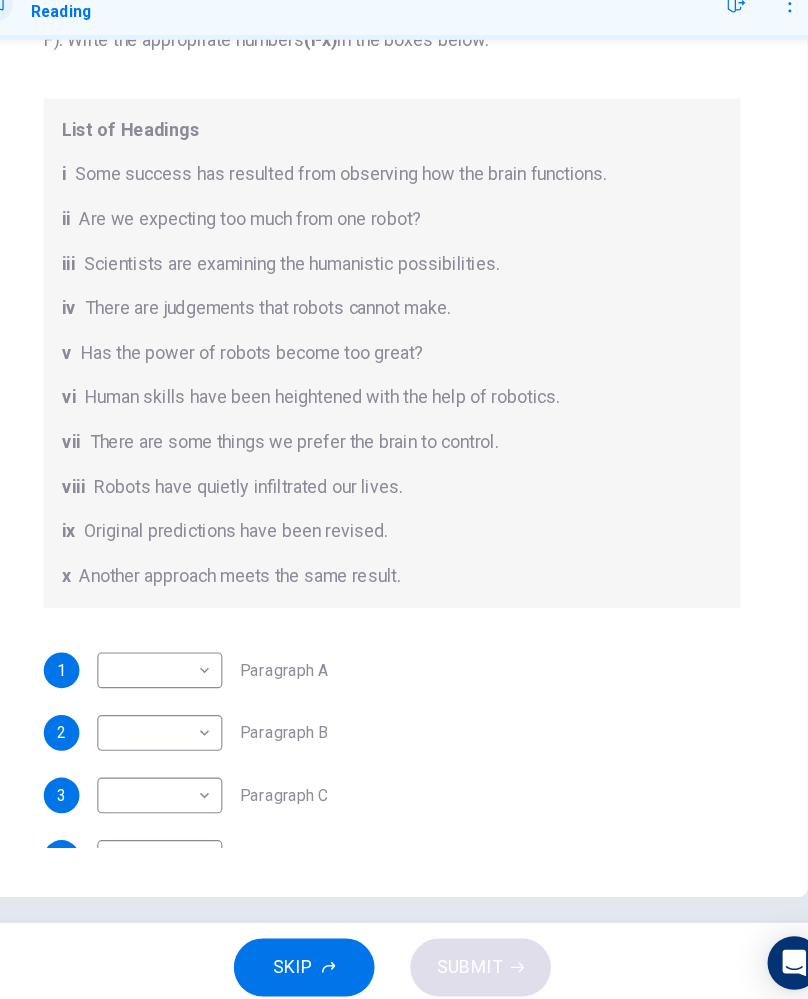 scroll, scrollTop: 75, scrollLeft: 0, axis: vertical 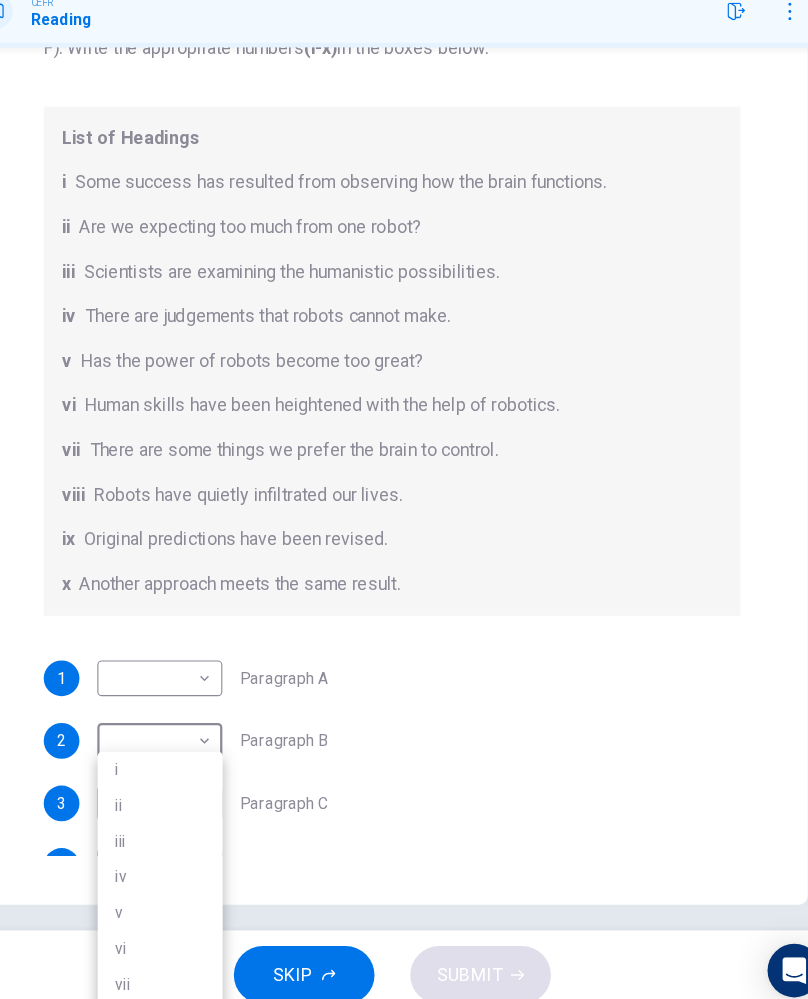 click on "vi" at bounding box center [196, 935] 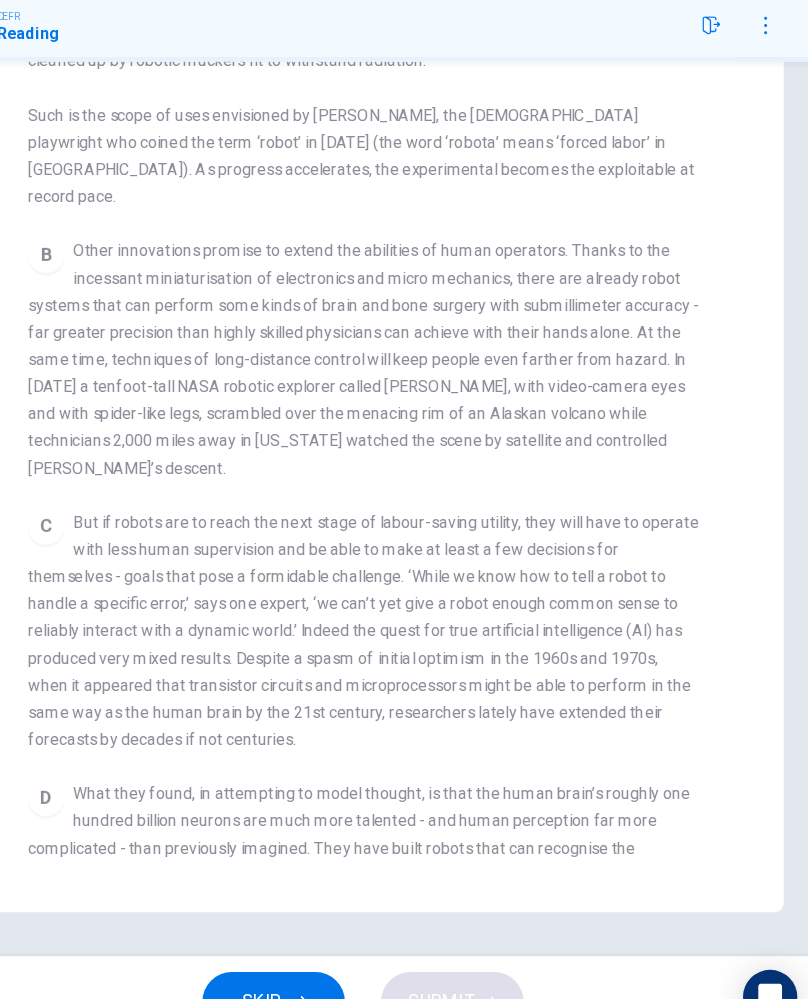 scroll, scrollTop: 657, scrollLeft: 0, axis: vertical 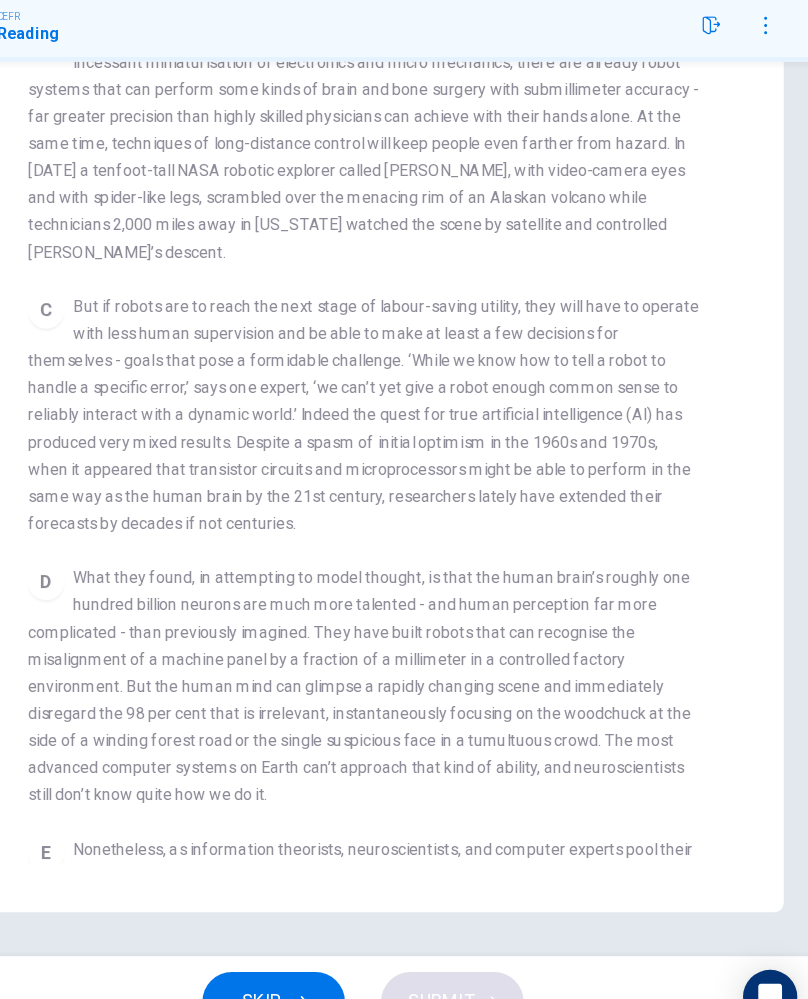 checkbox on "false" 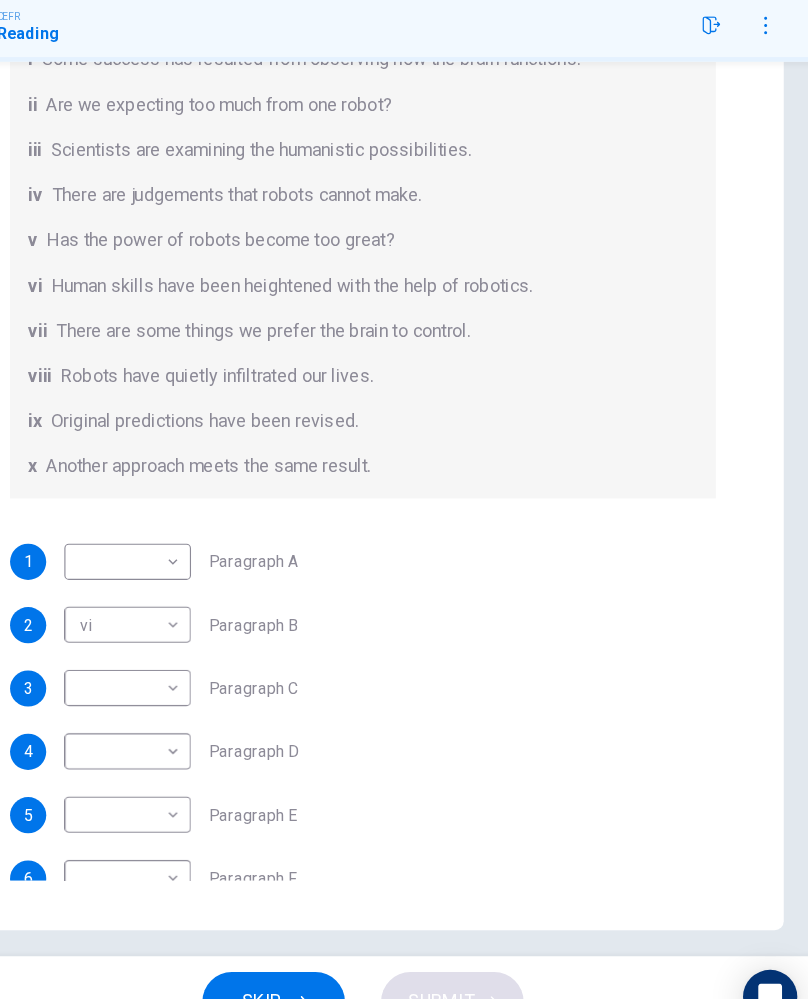 scroll, scrollTop: 198, scrollLeft: 0, axis: vertical 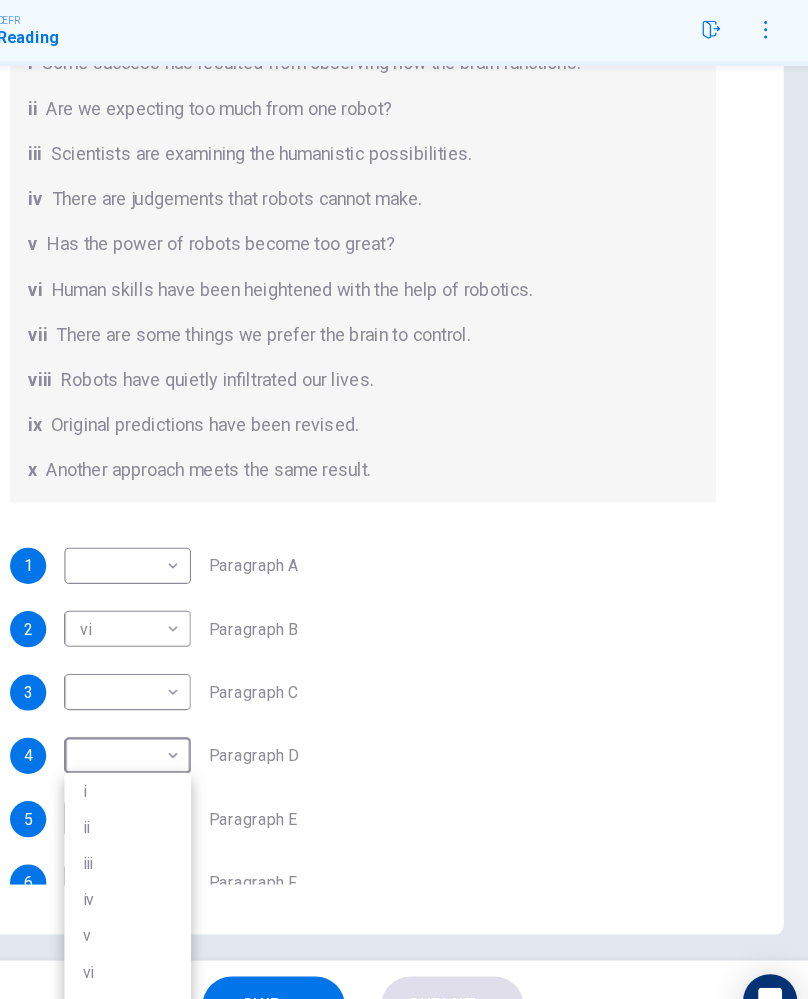 click on "iv" at bounding box center (196, 865) 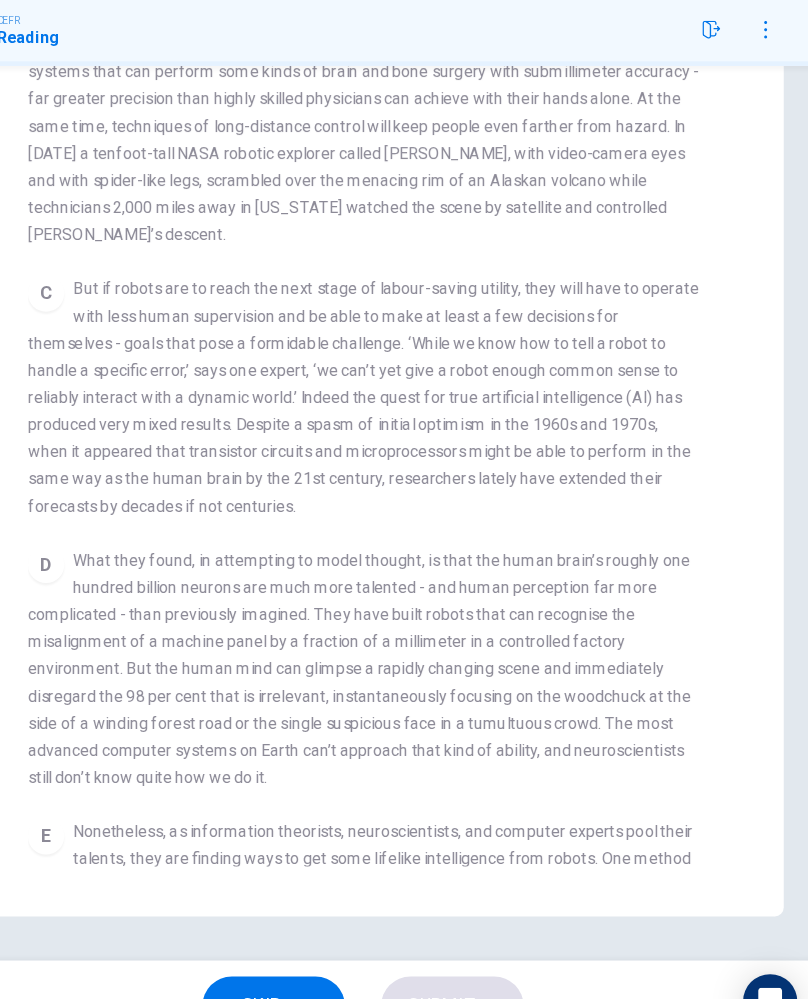 scroll, scrollTop: 867, scrollLeft: 0, axis: vertical 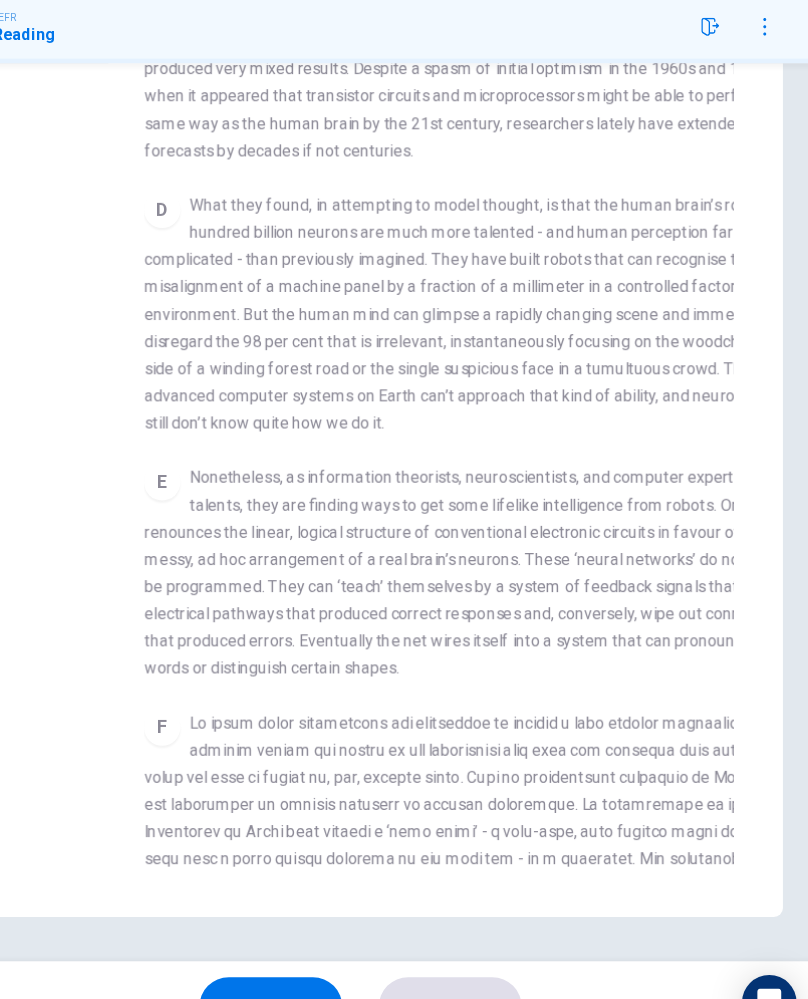 checkbox on "false" 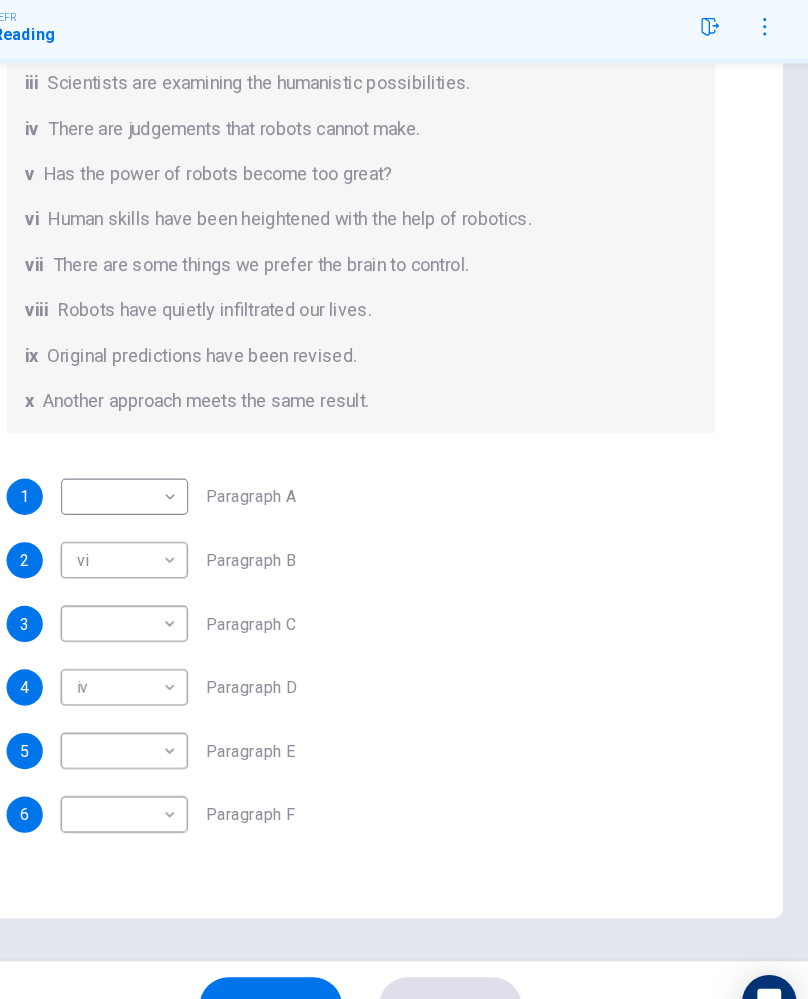 scroll, scrollTop: 252, scrollLeft: 0, axis: vertical 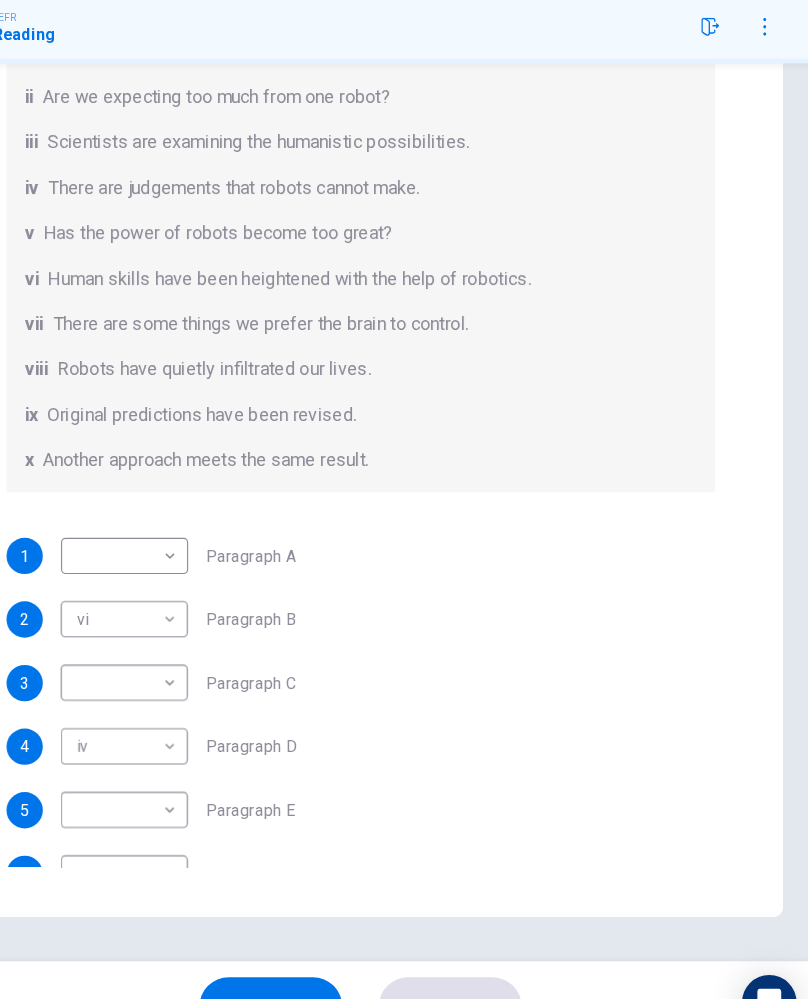 click on "Dashboard Practice Start a test Analysis English en ​ [PERSON_NAME] CEFR Reading Question 12 The Reading Passage has seven paragraphs  A-G .  From the list of headings below choose the most suitable heading for each
paragraph (A-F).
Write the appropriate numbers  (i-x)  in the boxes below. List of Headings i Some success has resulted from observing how the brain functions. ii Are we expecting too much from one robot? iii Scientists are examining the humanistic possibilities. iv There are judgements that robots cannot make. v Has the power of robots become too great? vi Human skills have been heightened with the help of robotics. vii There are some things we prefer the brain to control. viii Robots have quietly infiltrated our lives. ix Original predictions have been revised. x Another approach meets the same result. 1 ​ ​ Paragraph A 2 vi vi ​ Paragraph B 3 ​ ​ Paragraph C 4 iv iv ​ Paragraph D 5 ​ ​ Paragraph E 6 ​ ​ Paragraph F Robots CLICK TO ZOOM Click to Zoom 1 A B" at bounding box center (404, 499) 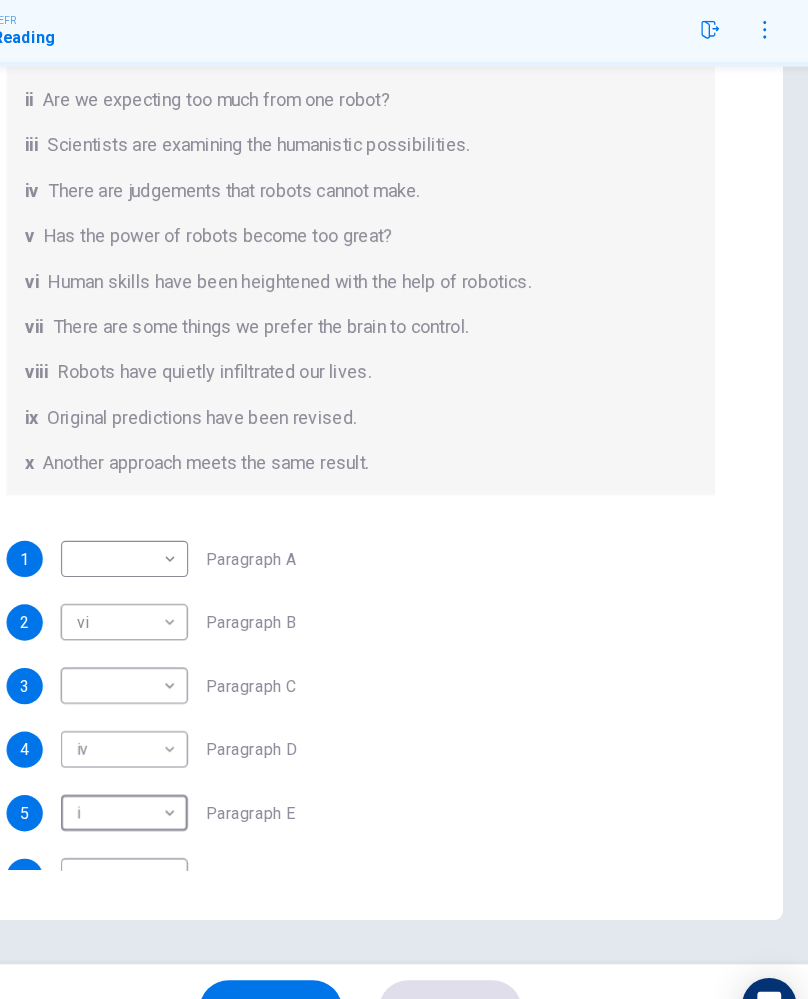 type on "i" 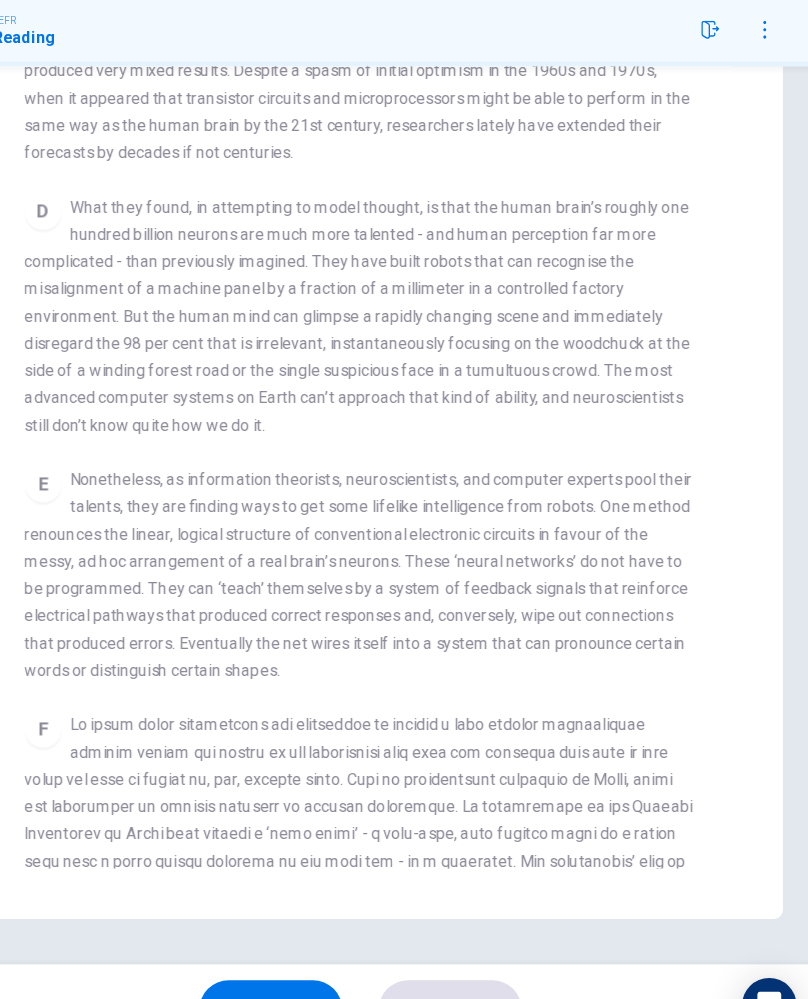 scroll, scrollTop: 236, scrollLeft: 0, axis: vertical 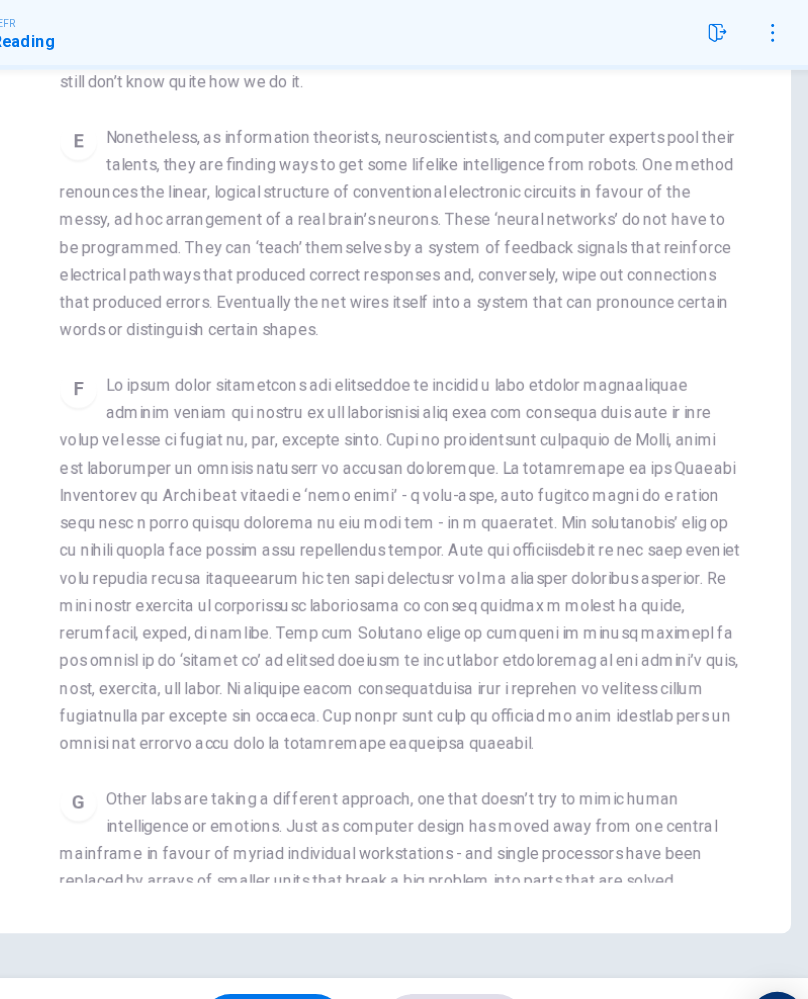 checkbox on "false" 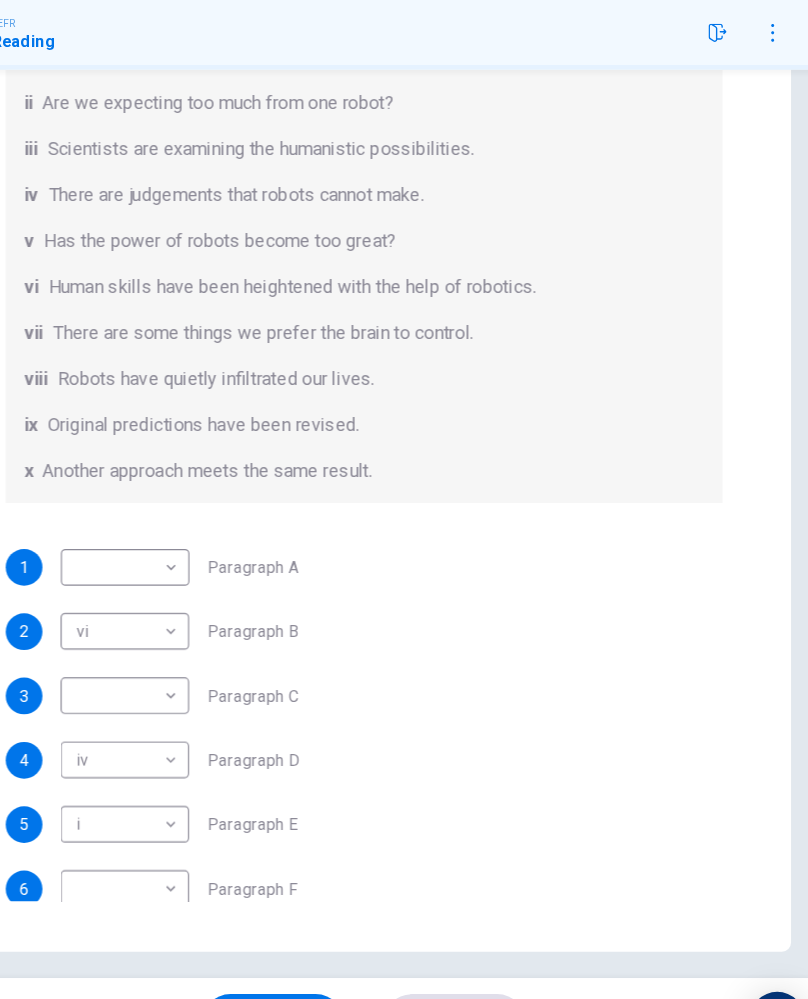 scroll, scrollTop: 243, scrollLeft: 0, axis: vertical 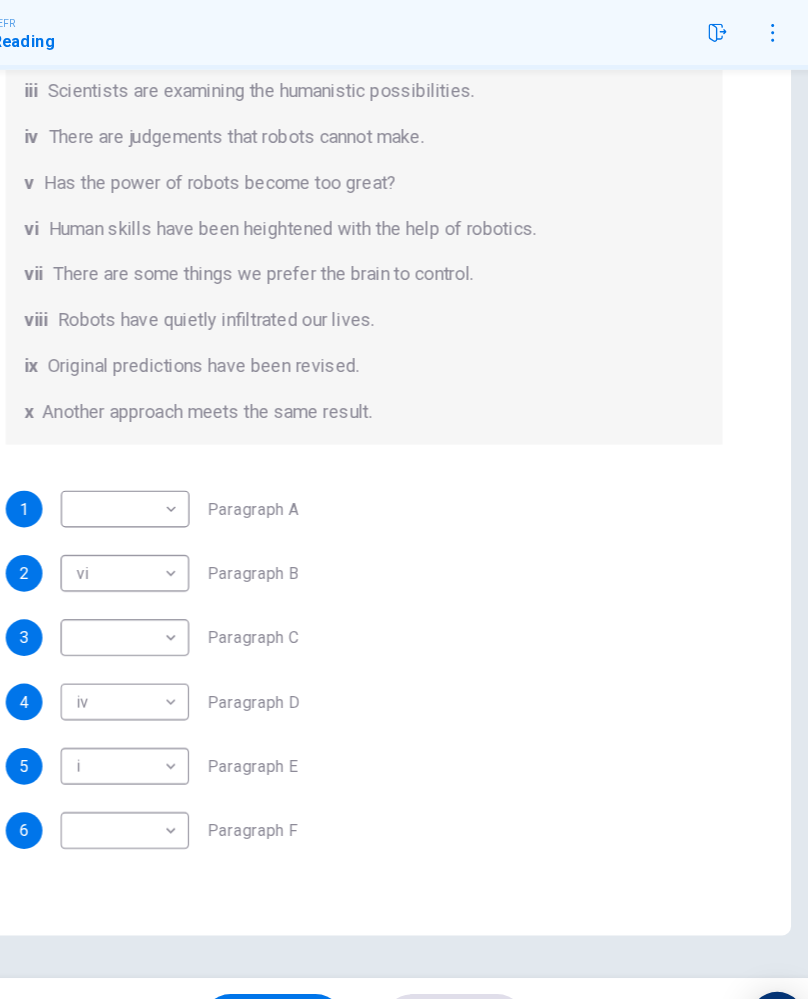 click on "Dashboard Practice Start a test Analysis English en ​ [PERSON_NAME] CEFR Reading Question 12 The Reading Passage has seven paragraphs  A-G .  From the list of headings below choose the most suitable heading for each
paragraph (A-F).
Write the appropriate numbers  (i-x)  in the boxes below. List of Headings i Some success has resulted from observing how the brain functions. ii Are we expecting too much from one robot? iii Scientists are examining the humanistic possibilities. iv There are judgements that robots cannot make. v Has the power of robots become too great? vi Human skills have been heightened with the help of robotics. vii There are some things we prefer the brain to control. viii Robots have quietly infiltrated our lives. ix Original predictions have been revised. x Another approach meets the same result. 1 ​ ​ Paragraph A 2 vi vi ​ Paragraph B 3 ​ ​ Paragraph C 4 iv iv ​ Paragraph D 5 i i ​ Paragraph E 6 ​ ​ Paragraph F Robots CLICK TO ZOOM Click to Zoom 1 A B" at bounding box center (404, 499) 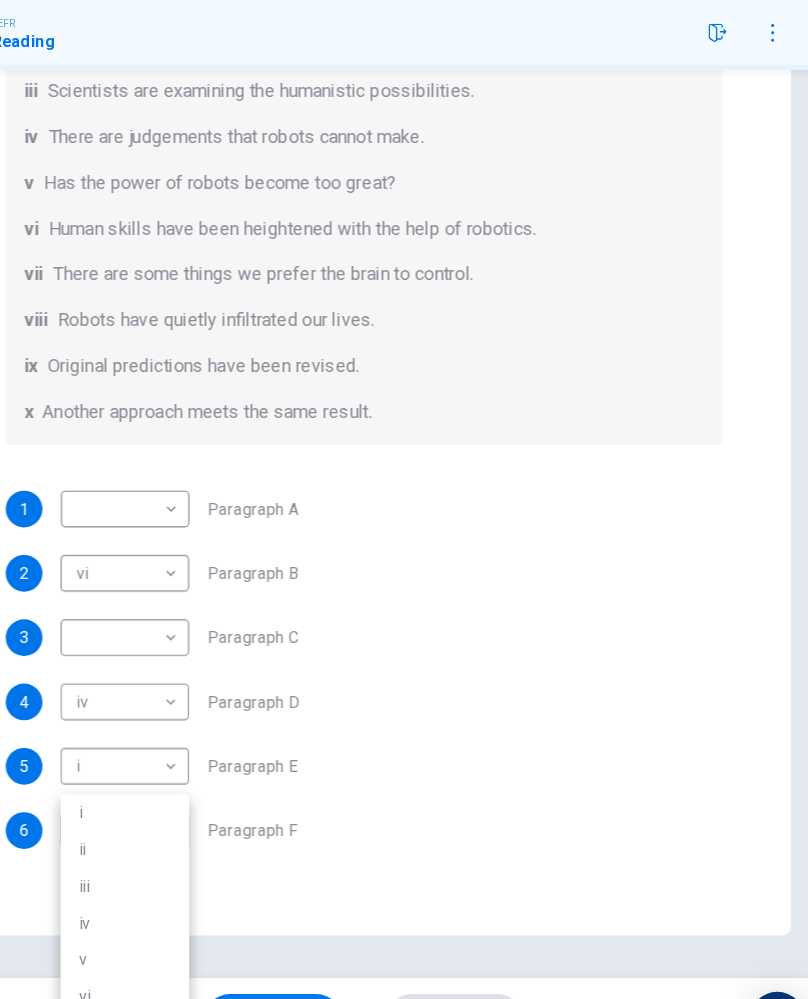 click on "iii" at bounding box center (196, 839) 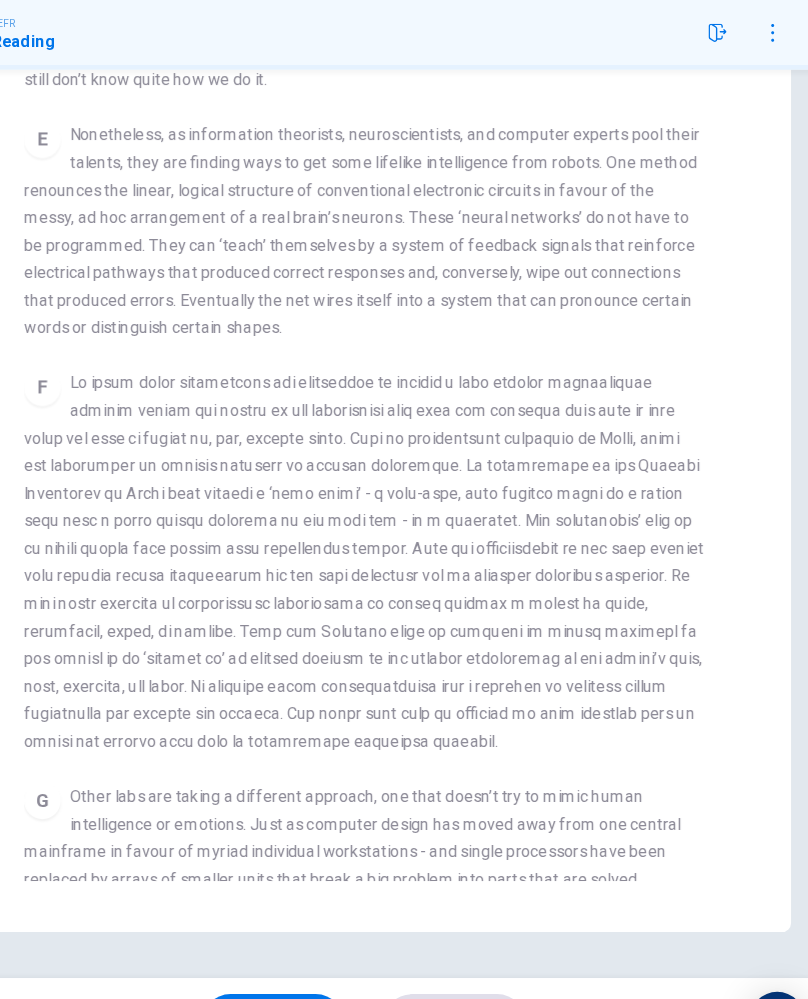scroll, scrollTop: 236, scrollLeft: 0, axis: vertical 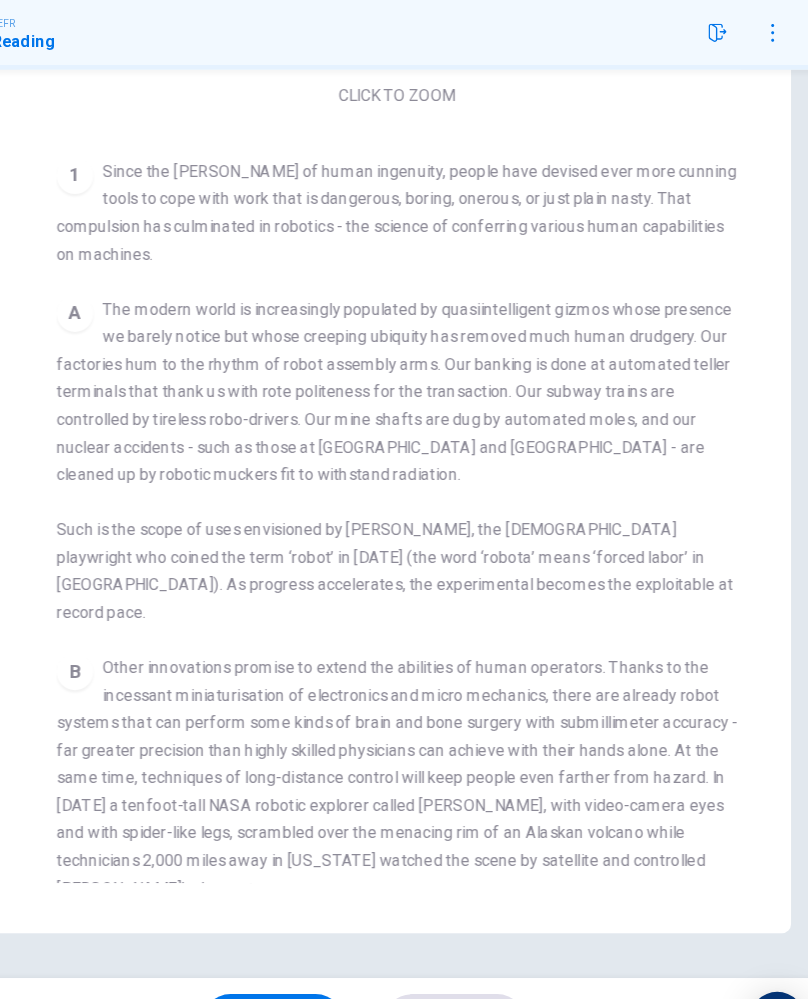 checkbox on "false" 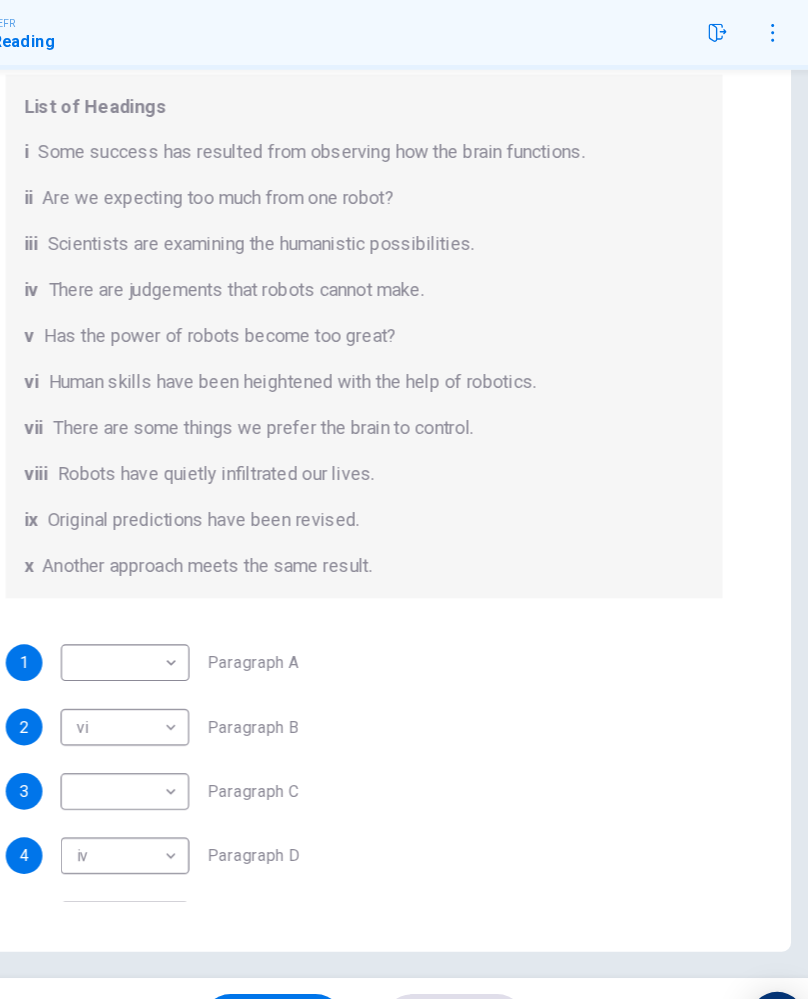scroll, scrollTop: 123, scrollLeft: 0, axis: vertical 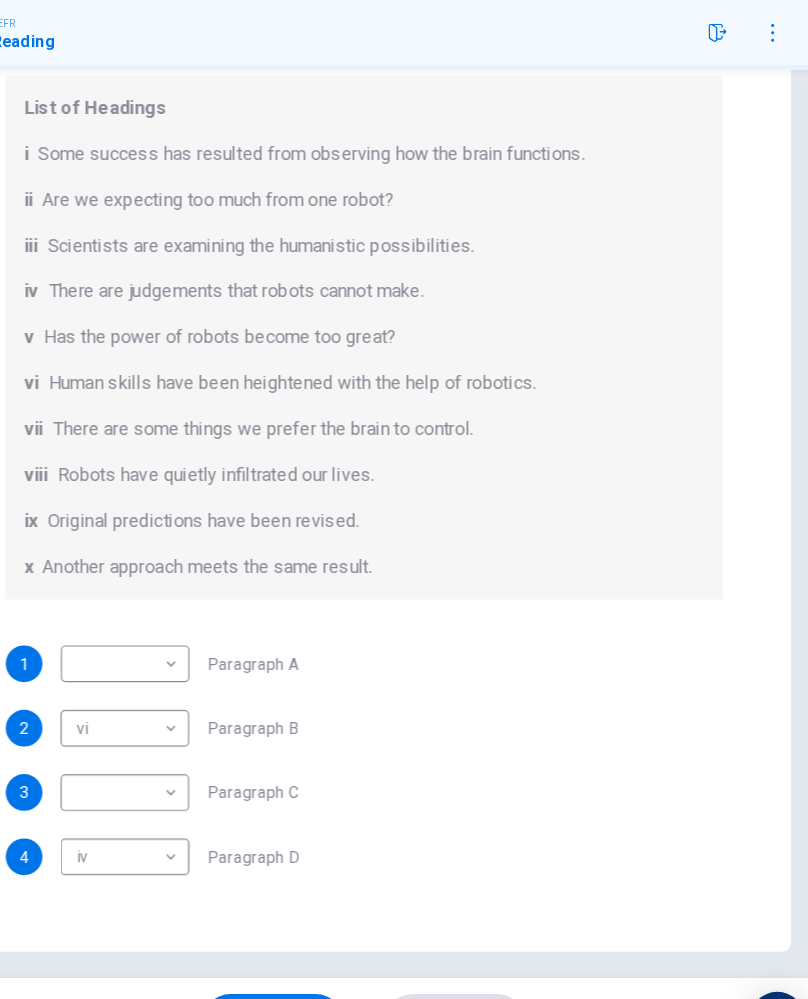 click on "Dashboard Practice Start a test Analysis English en ​ [PERSON_NAME] CEFR Reading Question 12 The Reading Passage has seven paragraphs  A-G .  From the list of headings below choose the most suitable heading for each
paragraph (A-F).
Write the appropriate numbers  (i-x)  in the boxes below. List of Headings i Some success has resulted from observing how the brain functions. ii Are we expecting too much from one robot? iii Scientists are examining the humanistic possibilities. iv There are judgements that robots cannot make. v Has the power of robots become too great? vi Human skills have been heightened with the help of robotics. vii There are some things we prefer the brain to control. viii Robots have quietly infiltrated our lives. ix Original predictions have been revised. x Another approach meets the same result. 1 ​ ​ Paragraph A 2 vi vi ​ Paragraph B 3 ​ ​ Paragraph C 4 iv iv ​ Paragraph D 5 i i ​ Paragraph E 6 iii iii ​ Paragraph F Robots CLICK TO ZOOM Click to Zoom 1" at bounding box center [404, 499] 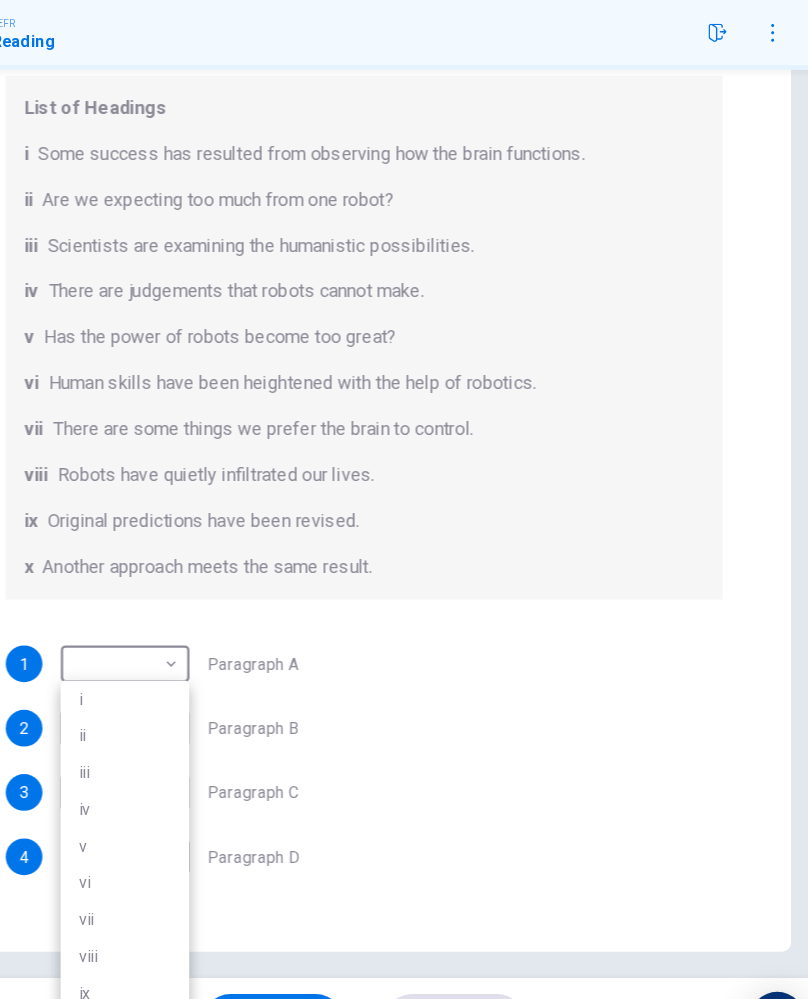 click on "viii" at bounding box center [196, 900] 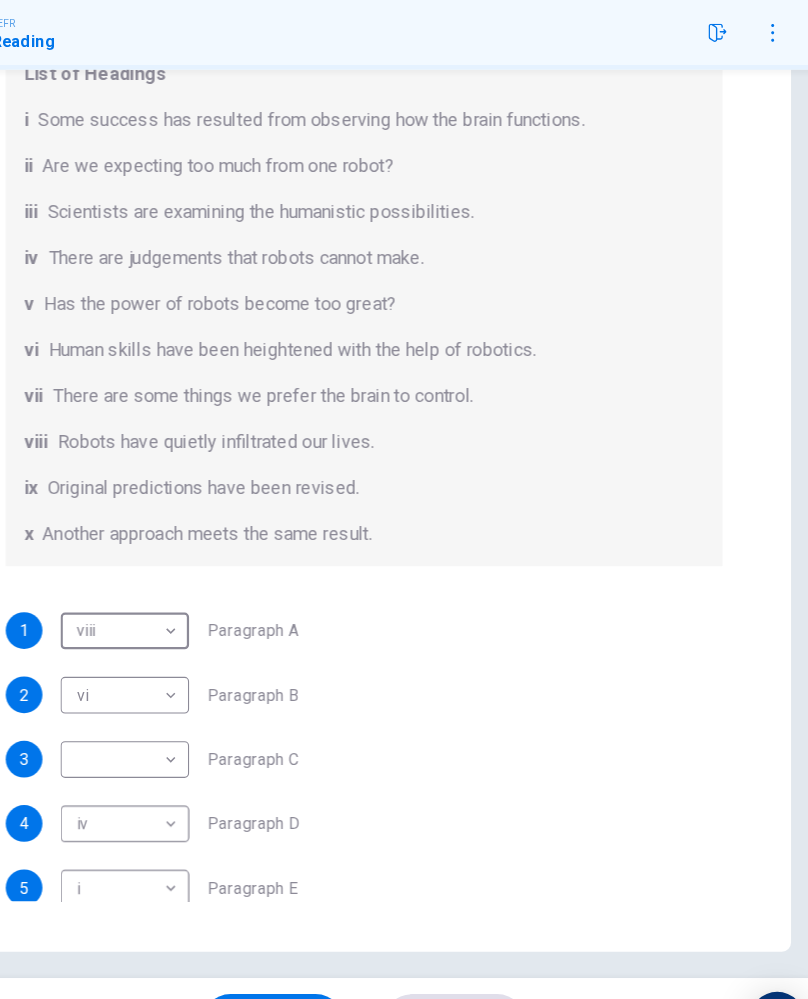 scroll, scrollTop: 152, scrollLeft: 0, axis: vertical 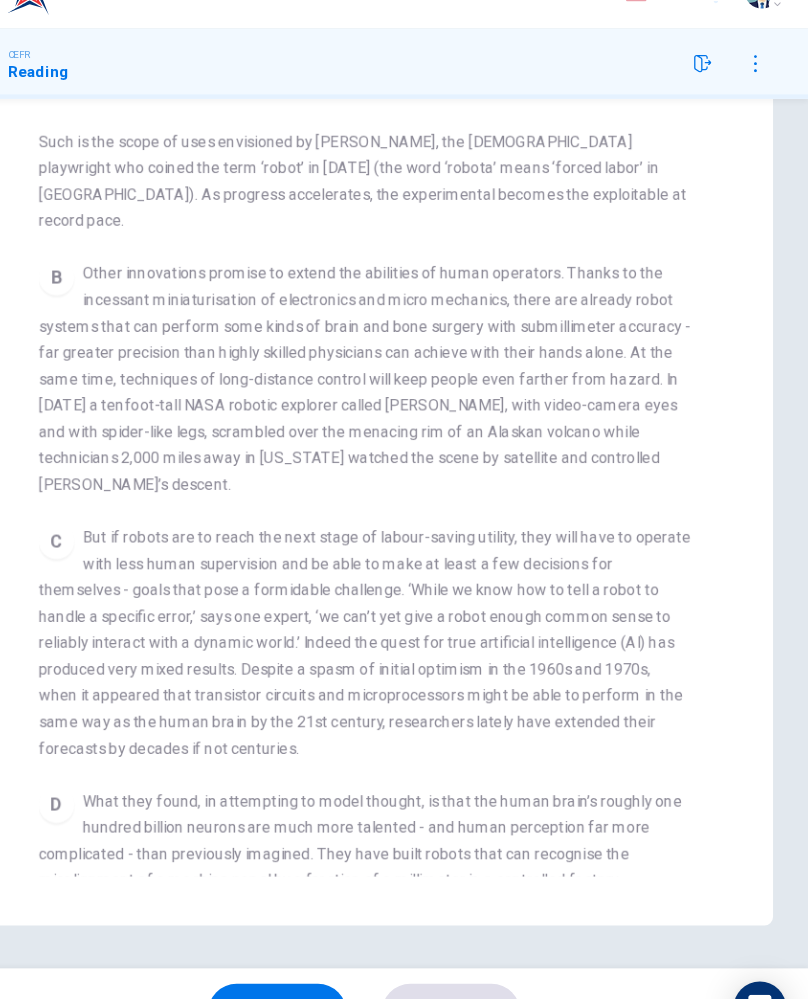 checkbox on "false" 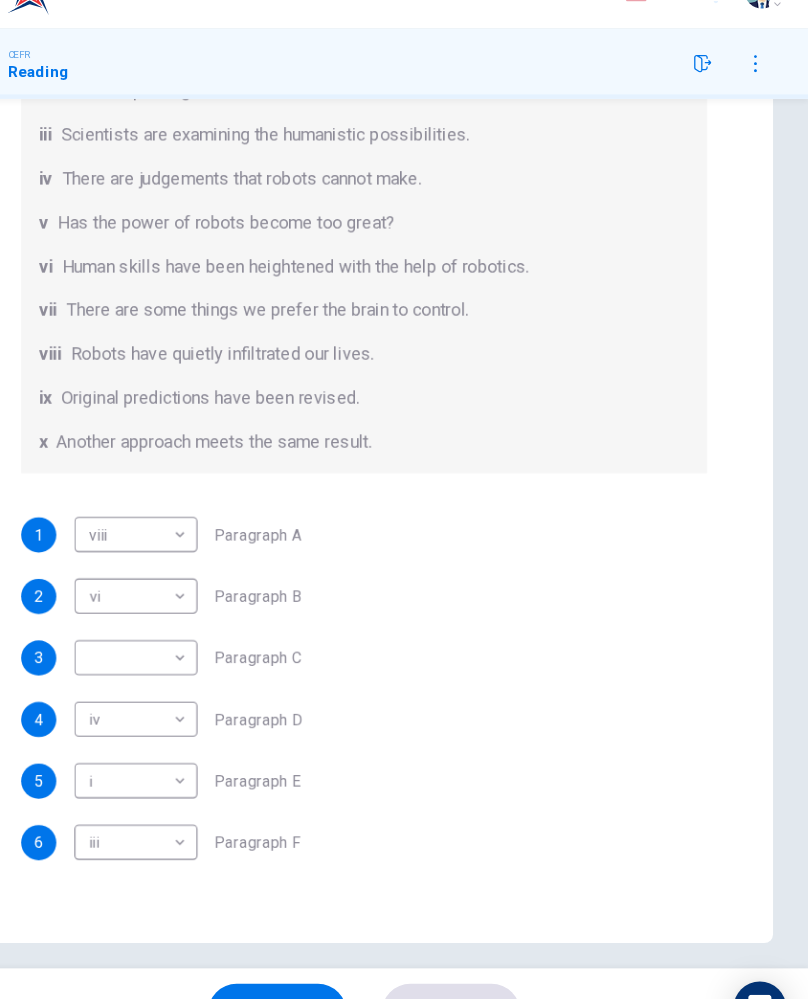 click on "Dashboard Practice Start a test Analysis English en ​ [PERSON_NAME] CEFR Reading Question 12 The Reading Passage has seven paragraphs  A-G .  From the list of headings below choose the most suitable heading for each
paragraph (A-F).
Write the appropriate numbers  (i-x)  in the boxes below. List of Headings i Some success has resulted from observing how the brain functions. ii Are we expecting too much from one robot? iii Scientists are examining the humanistic possibilities. iv There are judgements that robots cannot make. v Has the power of robots become too great? vi Human skills have been heightened with the help of robotics. vii There are some things we prefer the brain to control. viii Robots have quietly infiltrated our lives. ix Original predictions have been revised. x Another approach meets the same result. 1 viii viii ​ Paragraph A 2 vi vi ​ Paragraph B 3 ​ ​ Paragraph C 4 iv iv ​ Paragraph D 5 i i ​ Paragraph E 6 iii iii ​ Paragraph F Robots CLICK TO ZOOM 1 A B C D" at bounding box center (404, 499) 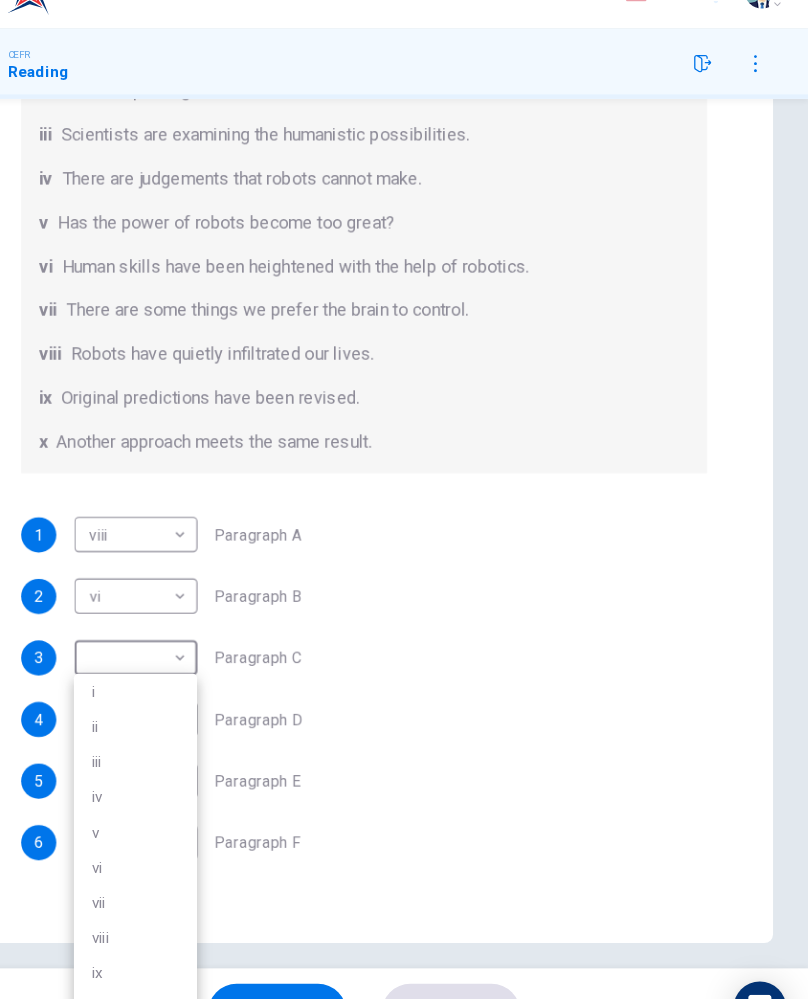 click on "ix" at bounding box center (196, 923) 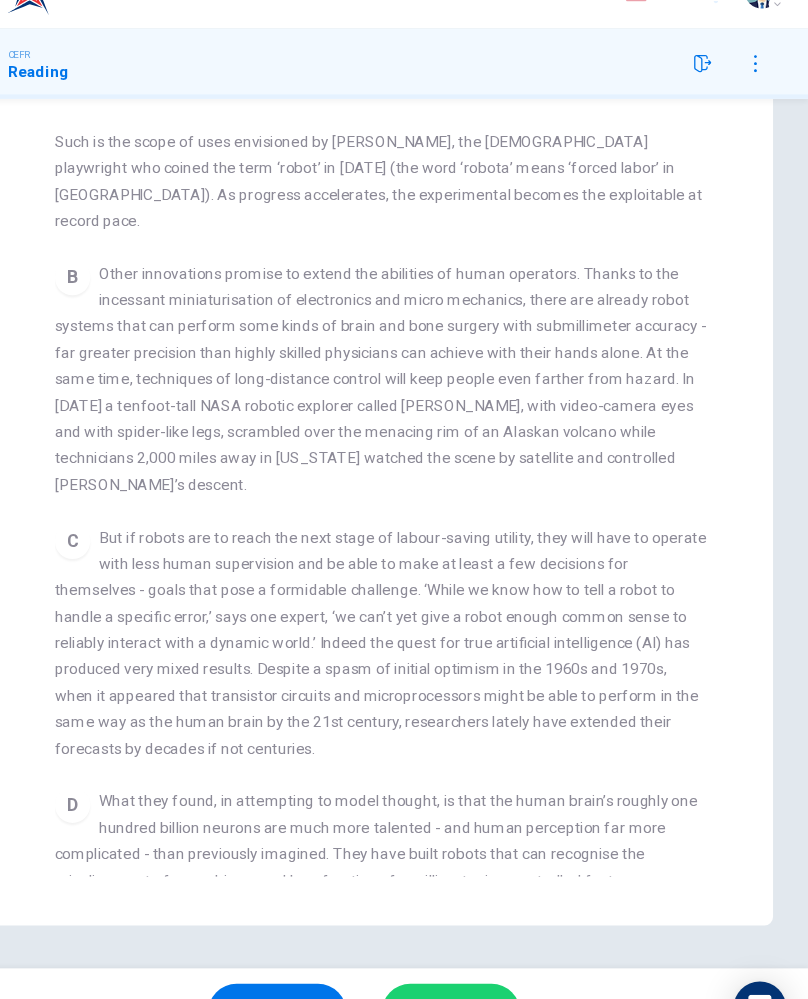checkbox on "false" 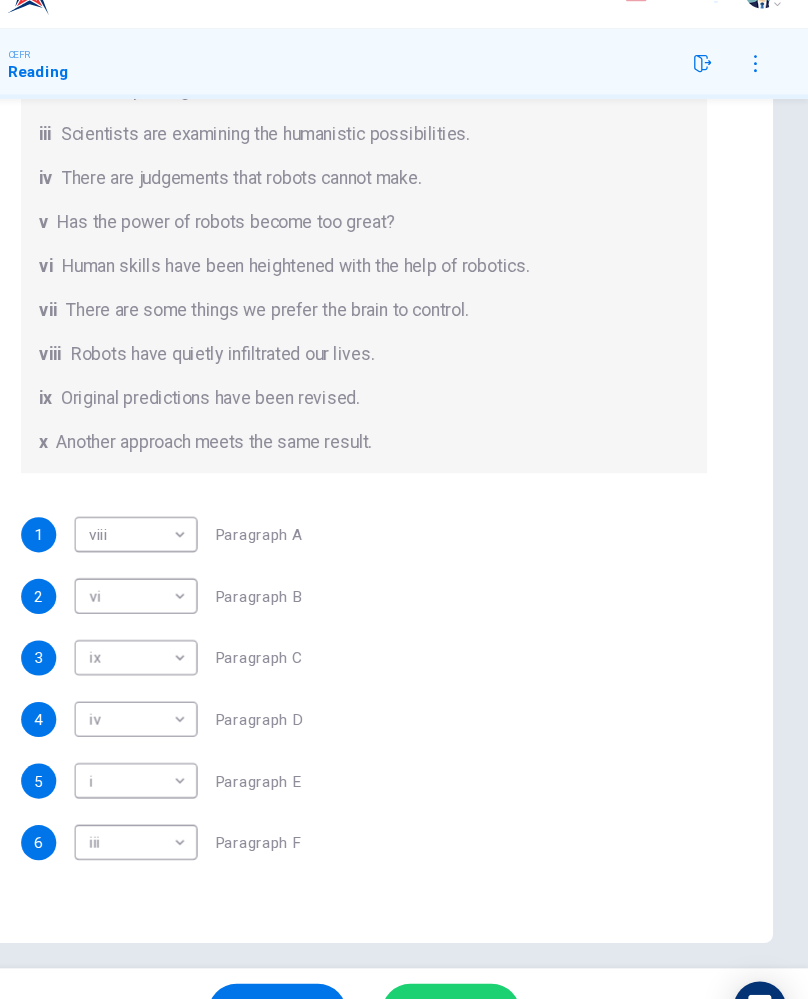 click on "SUBMIT" at bounding box center [483, 959] 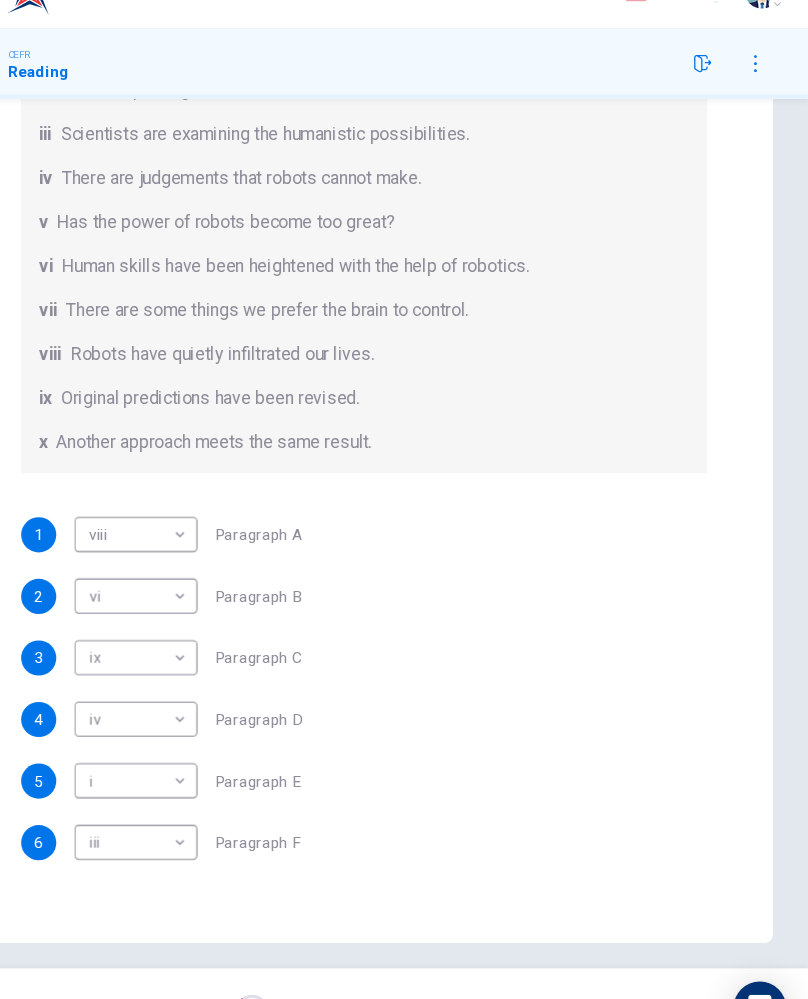 scroll, scrollTop: 252, scrollLeft: 0, axis: vertical 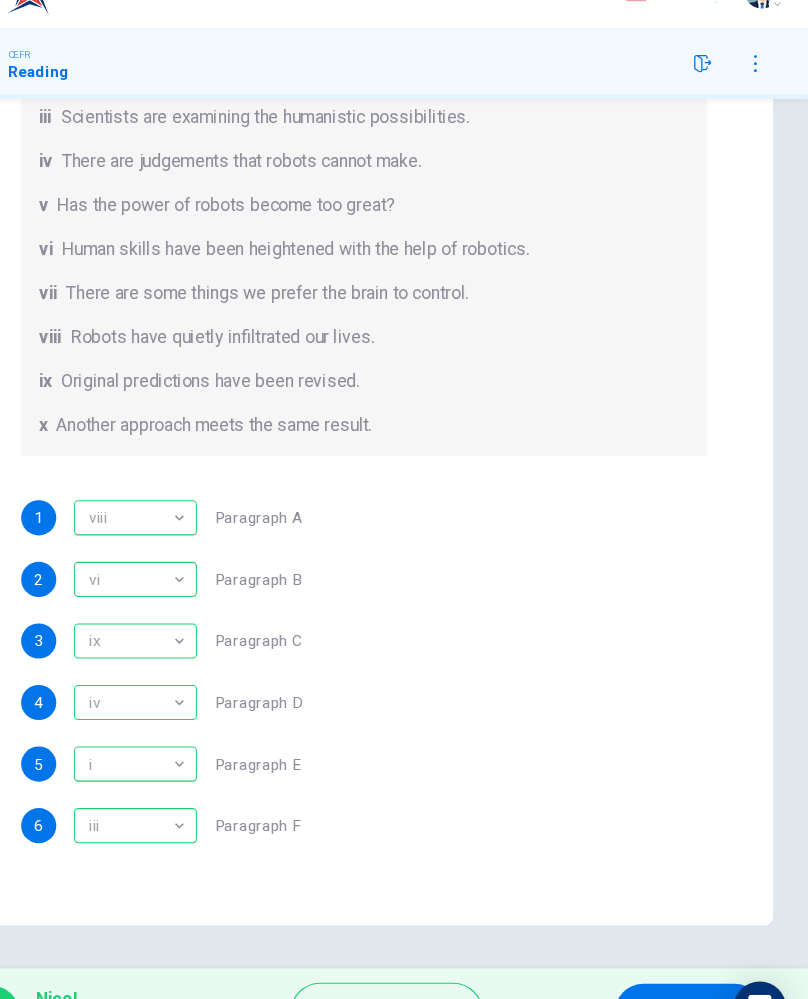 click on "Explanation" at bounding box center [424, 959] 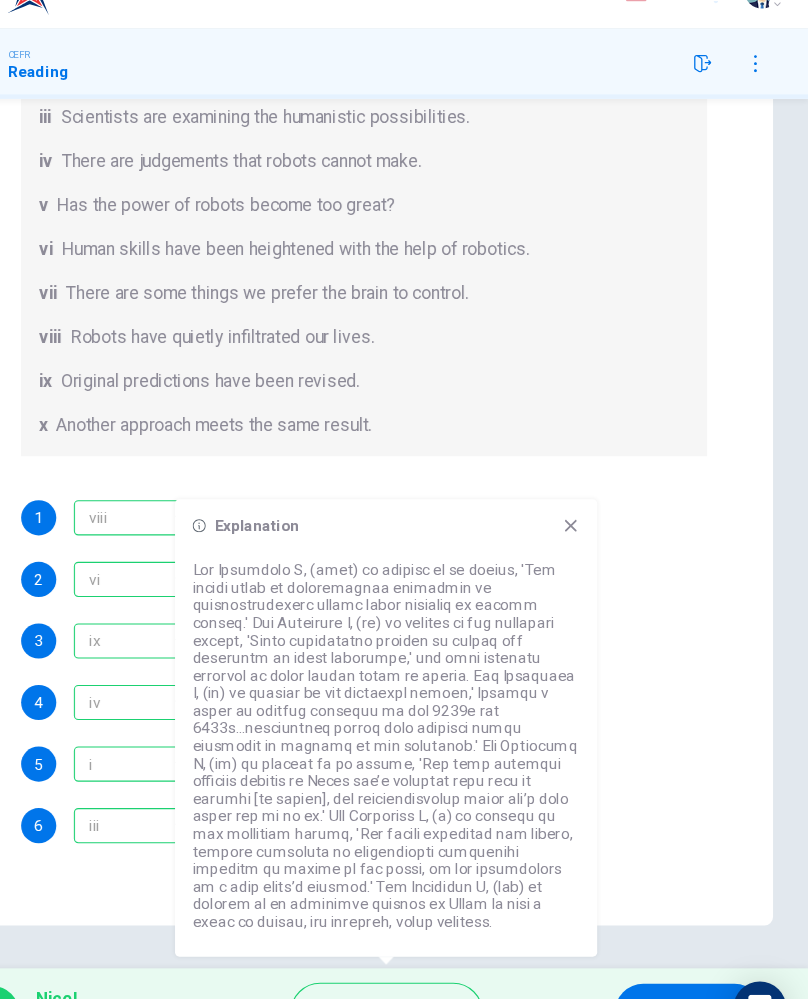 click on "Explanation" at bounding box center (434, 959) 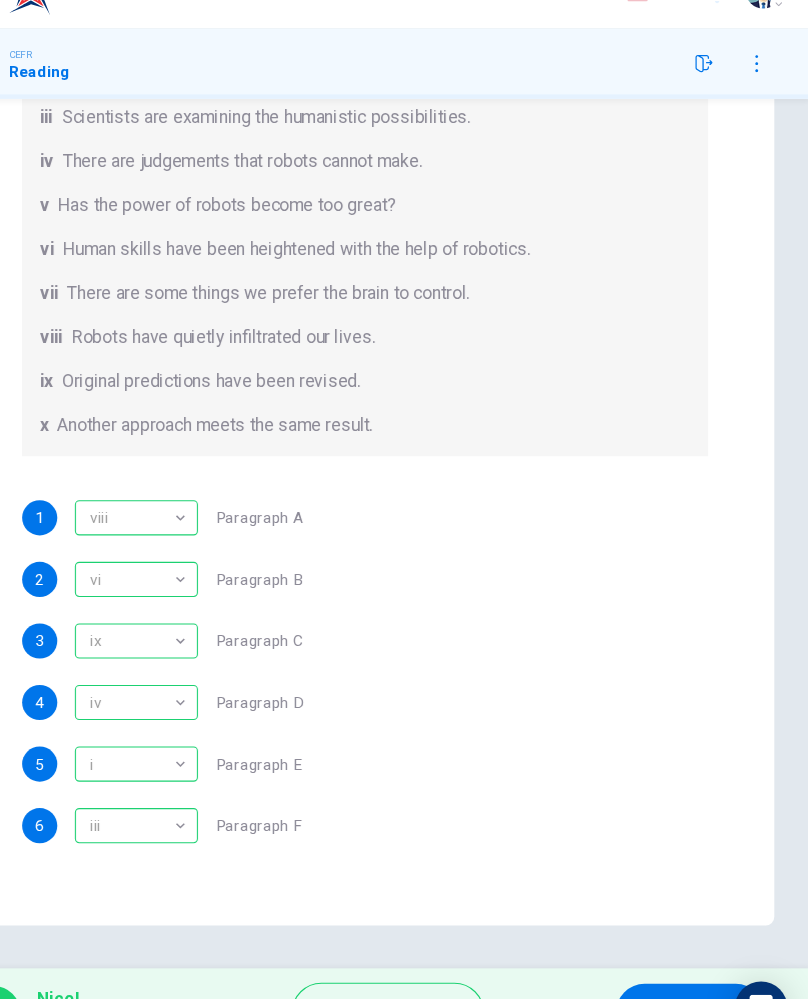 click on "Explanation" at bounding box center [434, 959] 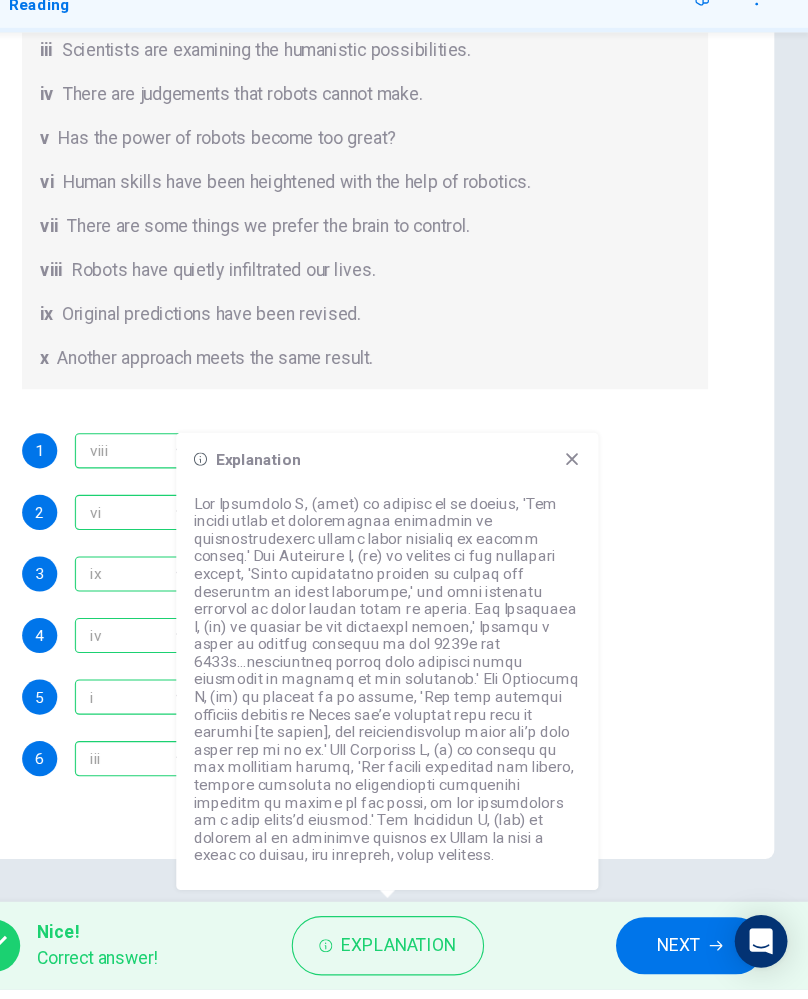 click on "5 i i ​ Paragraph E" at bounding box center (404, 733) 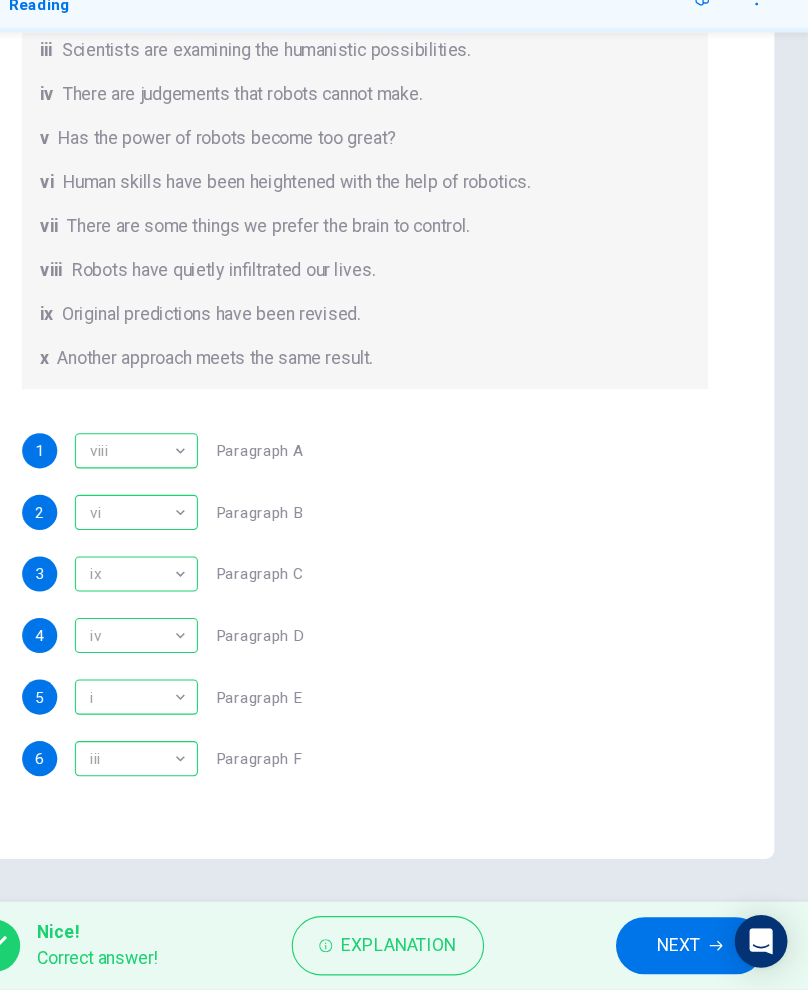 click on "Explanation" at bounding box center (434, 959) 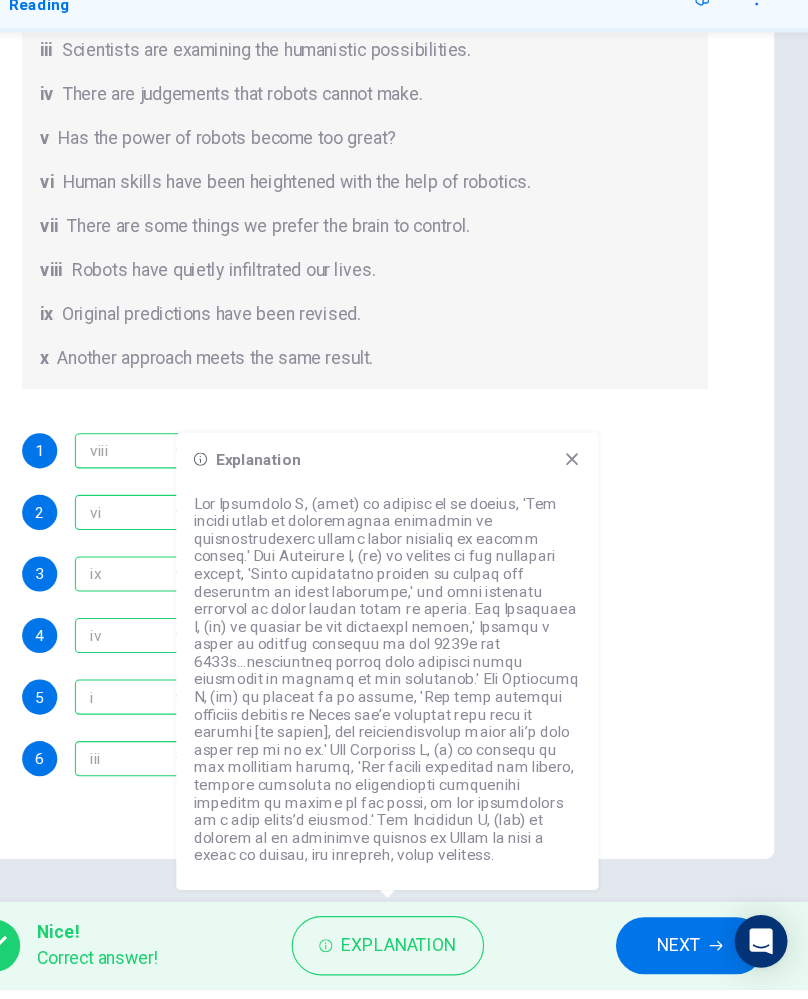 click on "Explanation" at bounding box center (424, 700) 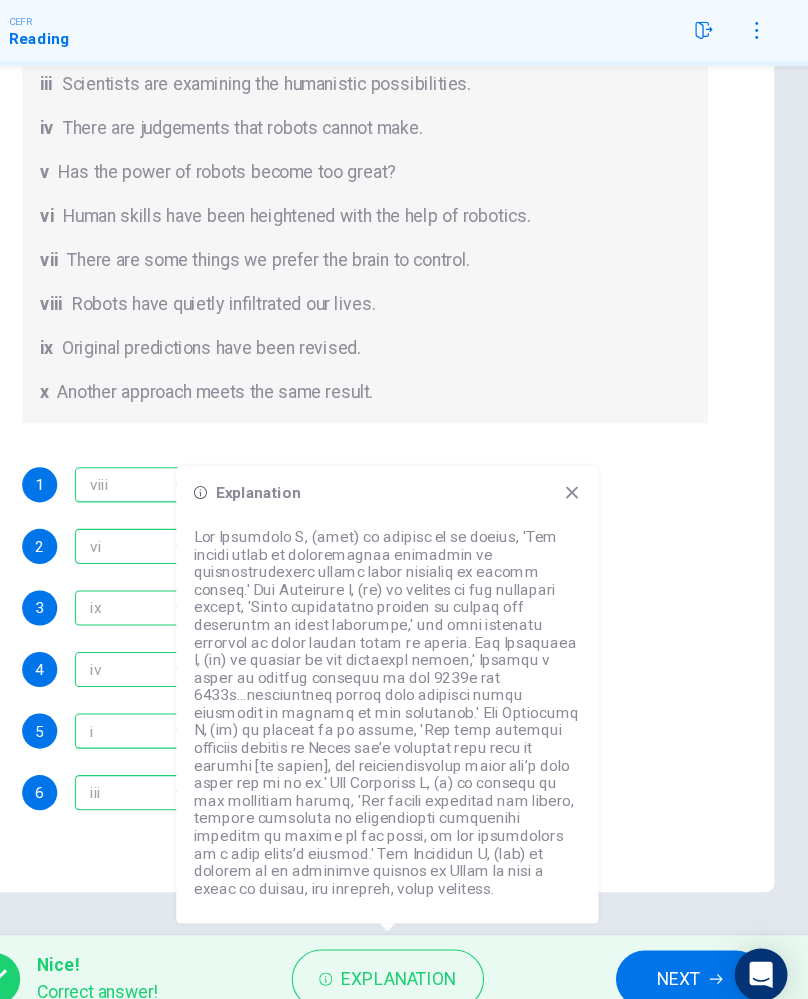 click on "Question 12 The Reading Passage has seven paragraphs  A-G .  From the list of headings below choose the most suitable heading for each
paragraph (A-F).
Write the appropriate numbers  (i-x)  in the boxes below. List of Headings i Some success has resulted from observing how the brain functions. ii Are we expecting too much from one robot? iii Scientists are examining the humanistic possibilities. iv There are judgements that robots cannot make. v Has the power of robots become too great? vi Human skills have been heightened with the help of robotics. vii There are some things we prefer the brain to control. viii Robots have quietly infiltrated our lives. ix Original predictions have been revised. x Another approach meets the same result. 1 viii viii ​ Paragraph A 2 vi vi ​ Paragraph B 3 ix ix ​ Paragraph C 4 iv iv ​ Paragraph D 5 i i ​ Paragraph E 6 iii iii ​ Paragraph F" at bounding box center [404, 305] 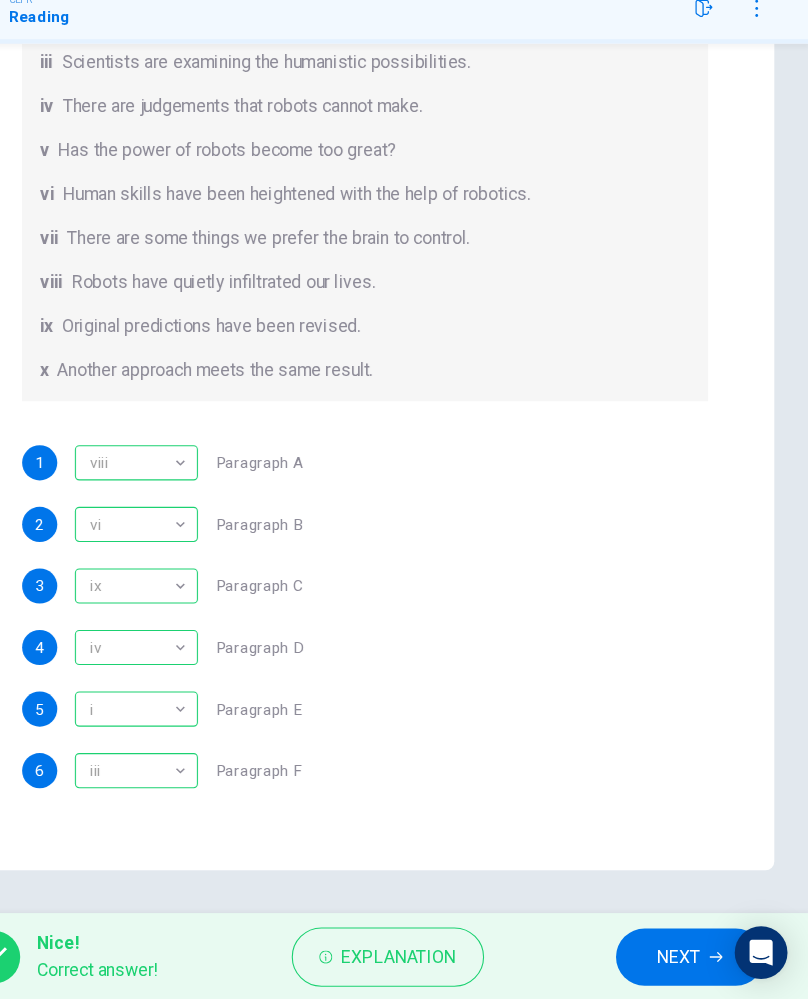 scroll, scrollTop: 0, scrollLeft: 0, axis: both 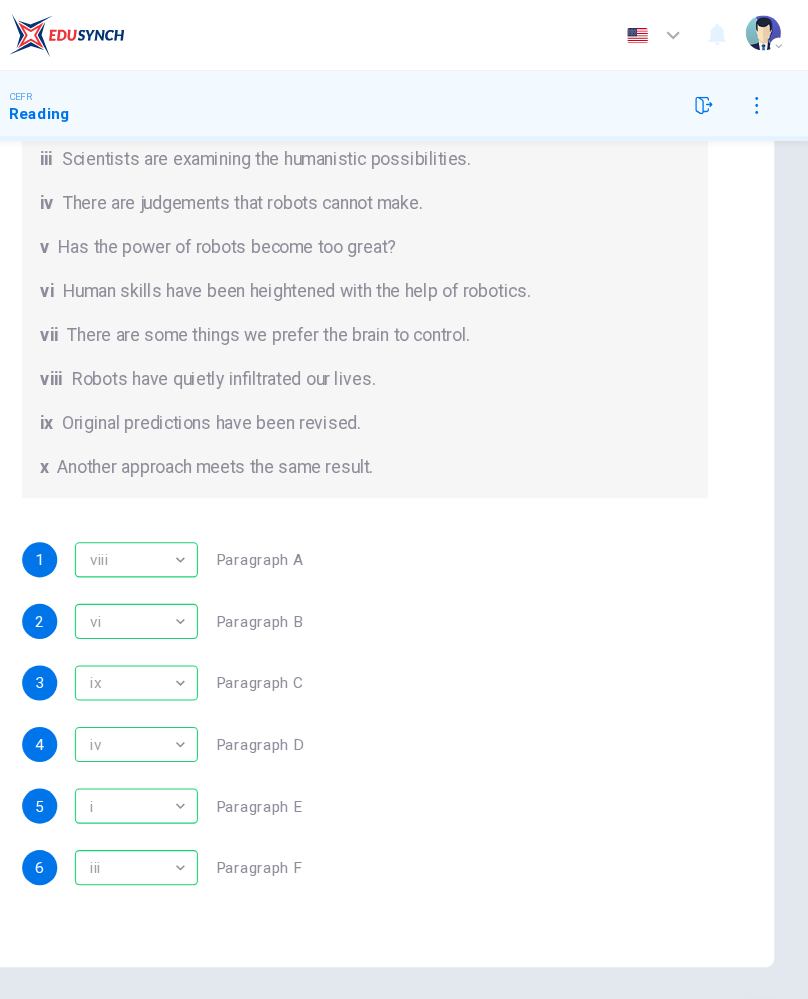 click 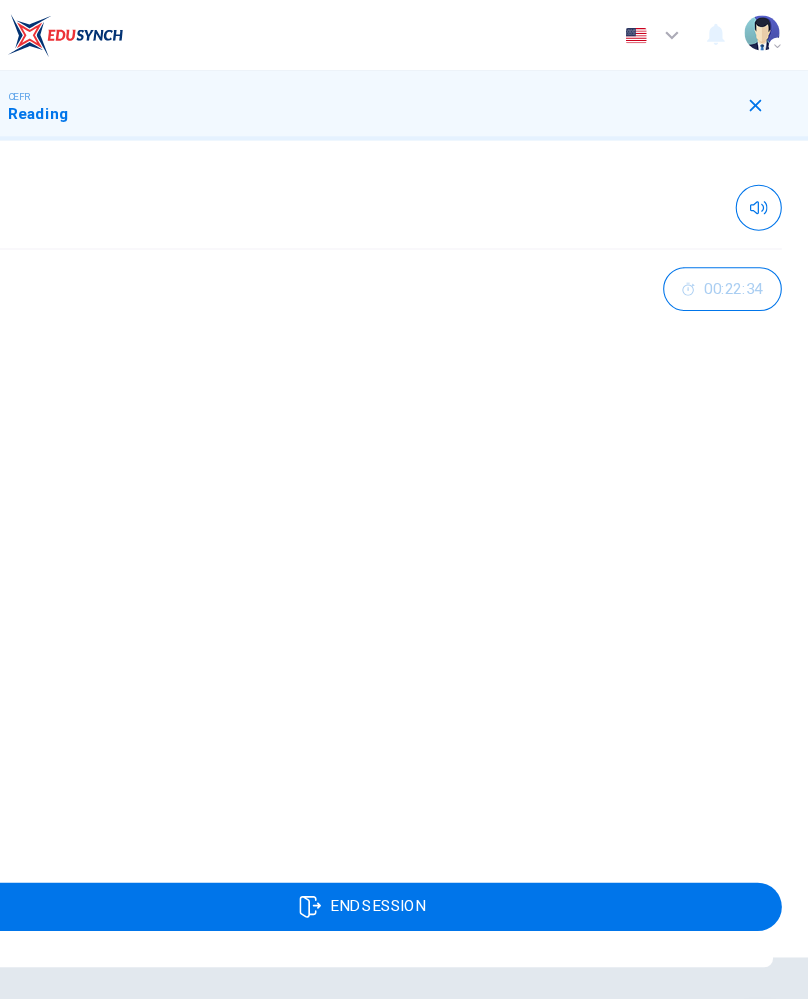 click on "00:22:34" at bounding box center (740, 263) 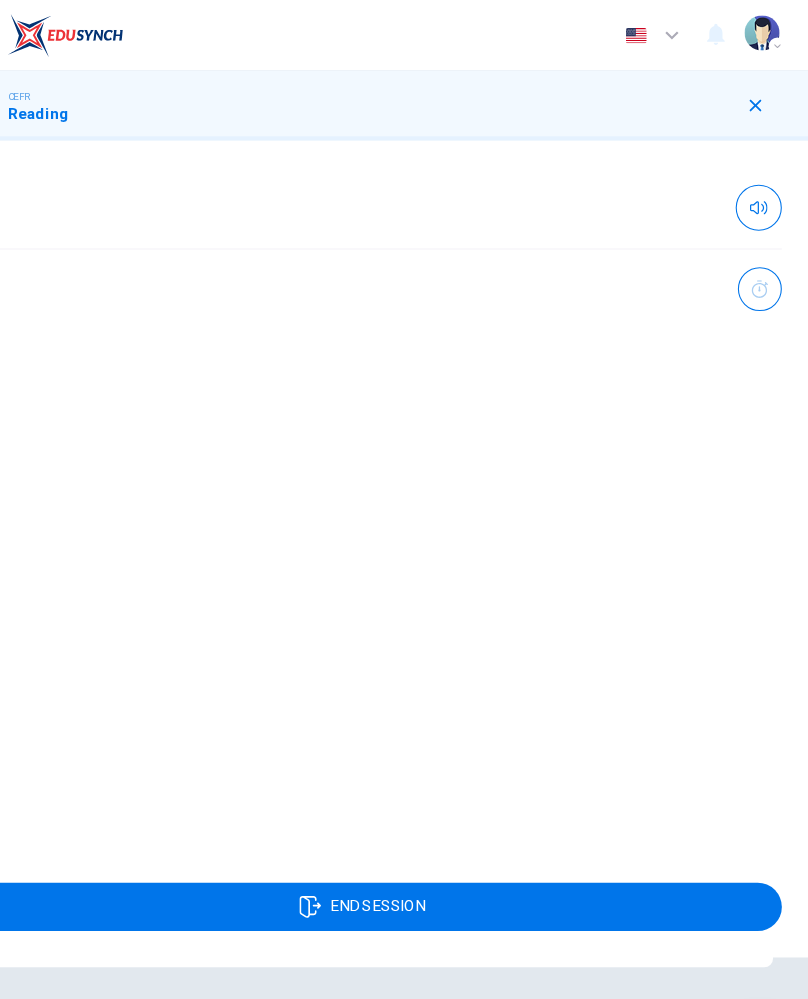 click 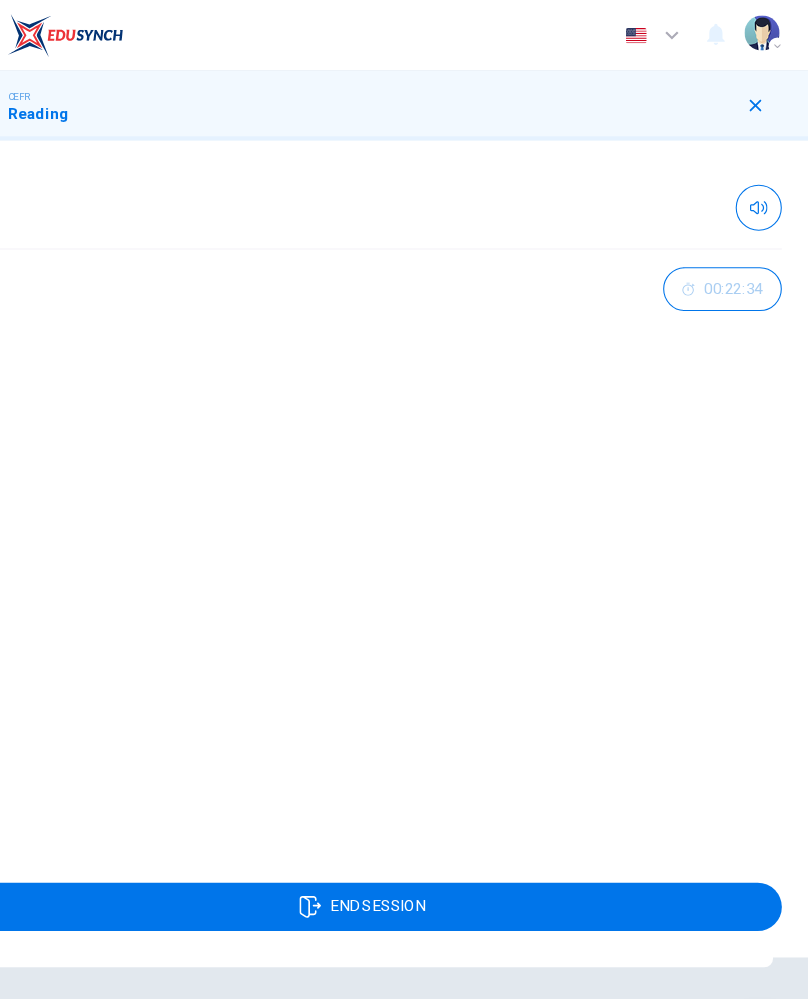click on "00:22:34" at bounding box center (740, 263) 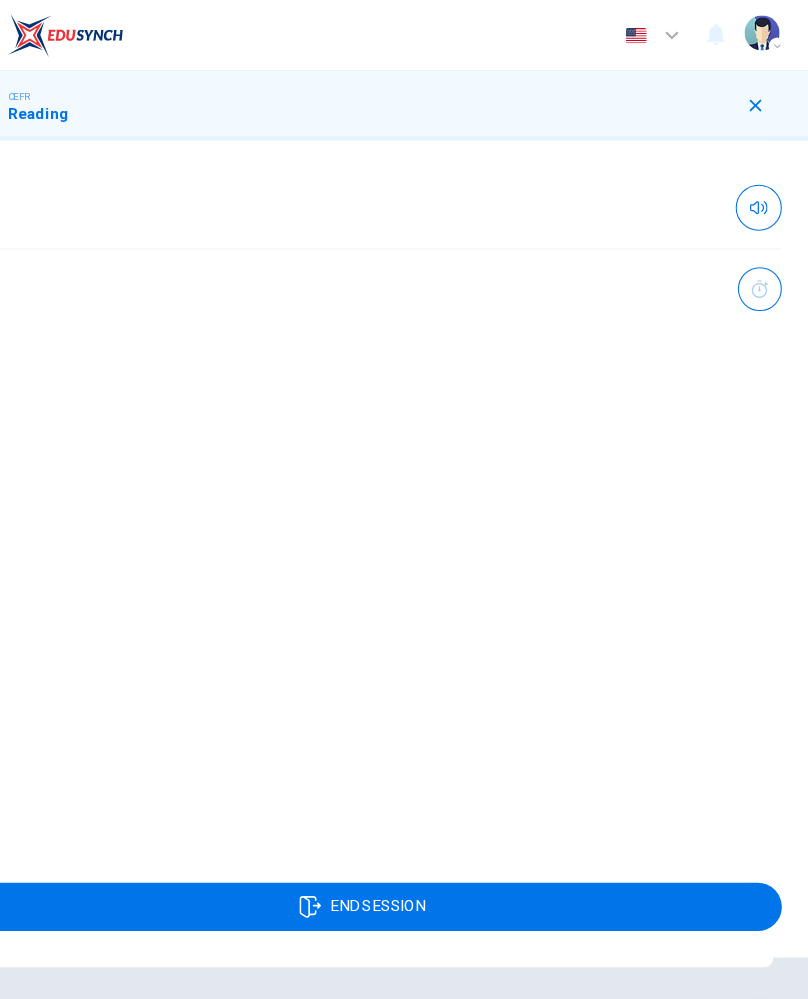 click 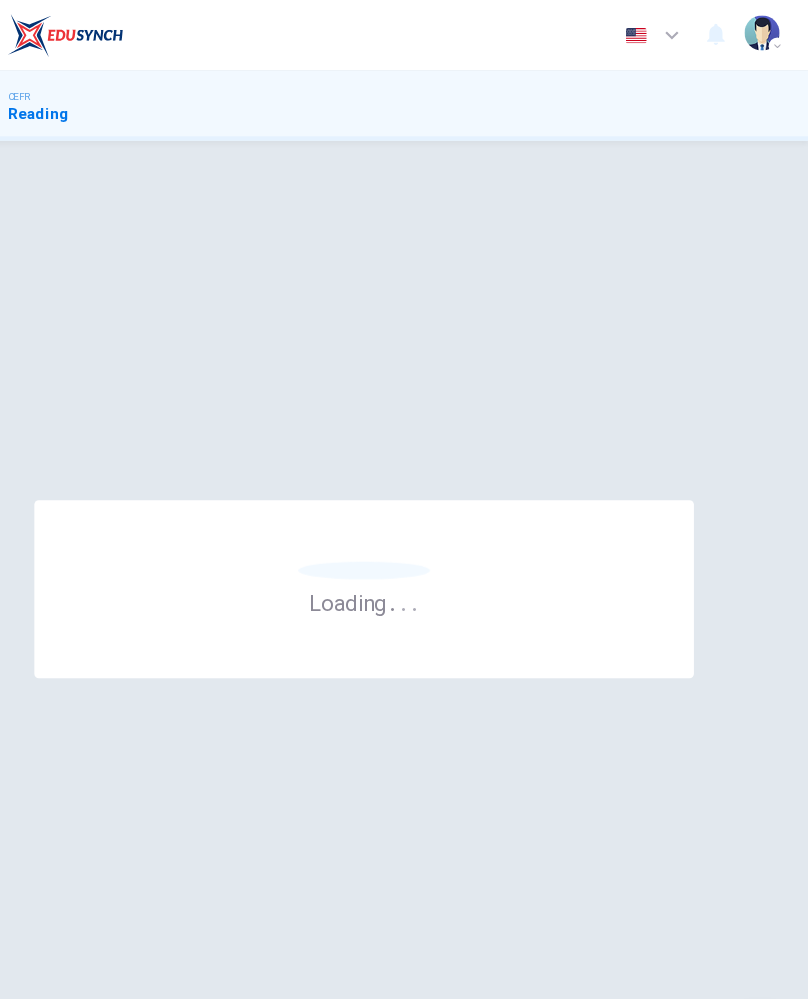 scroll, scrollTop: 0, scrollLeft: 0, axis: both 